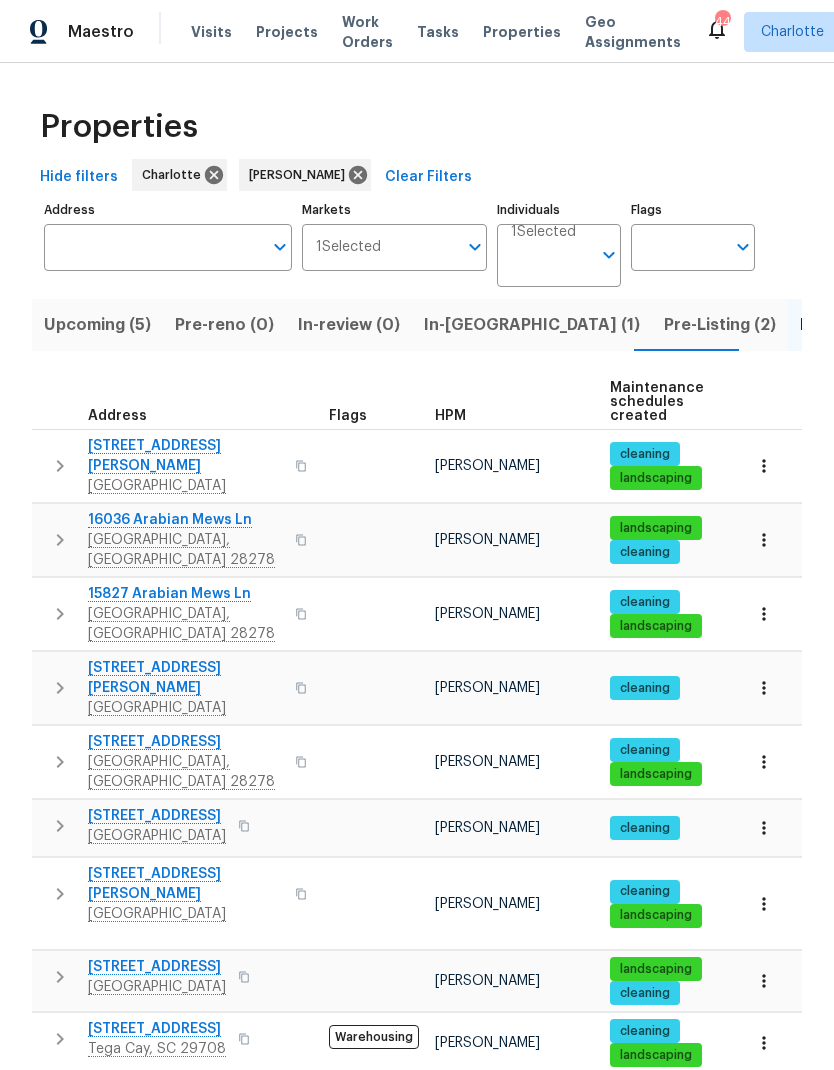 scroll, scrollTop: 0, scrollLeft: 0, axis: both 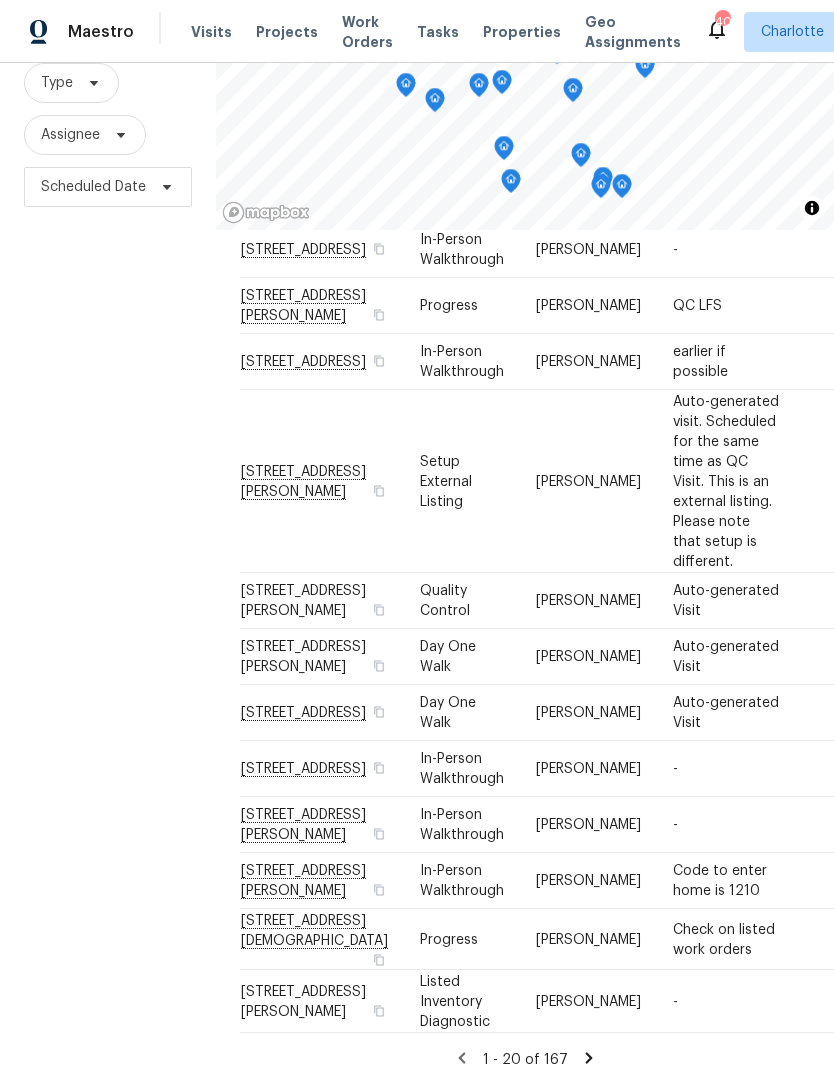 click 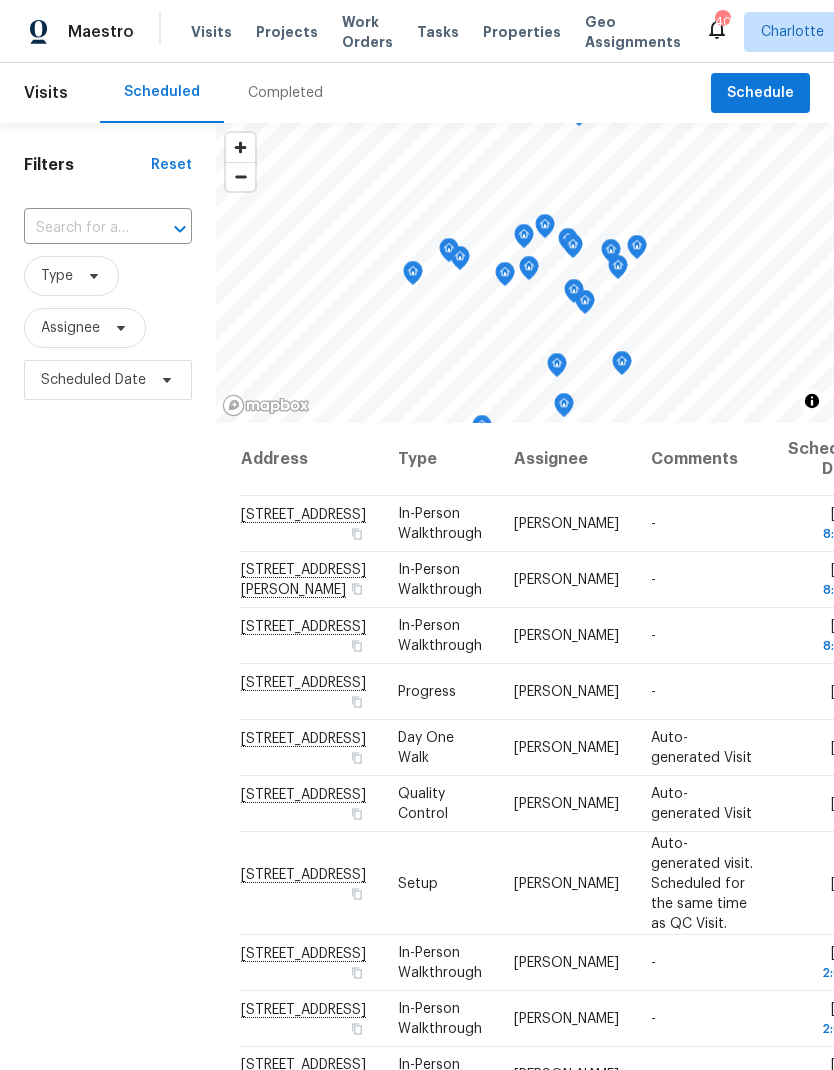 scroll, scrollTop: 0, scrollLeft: 0, axis: both 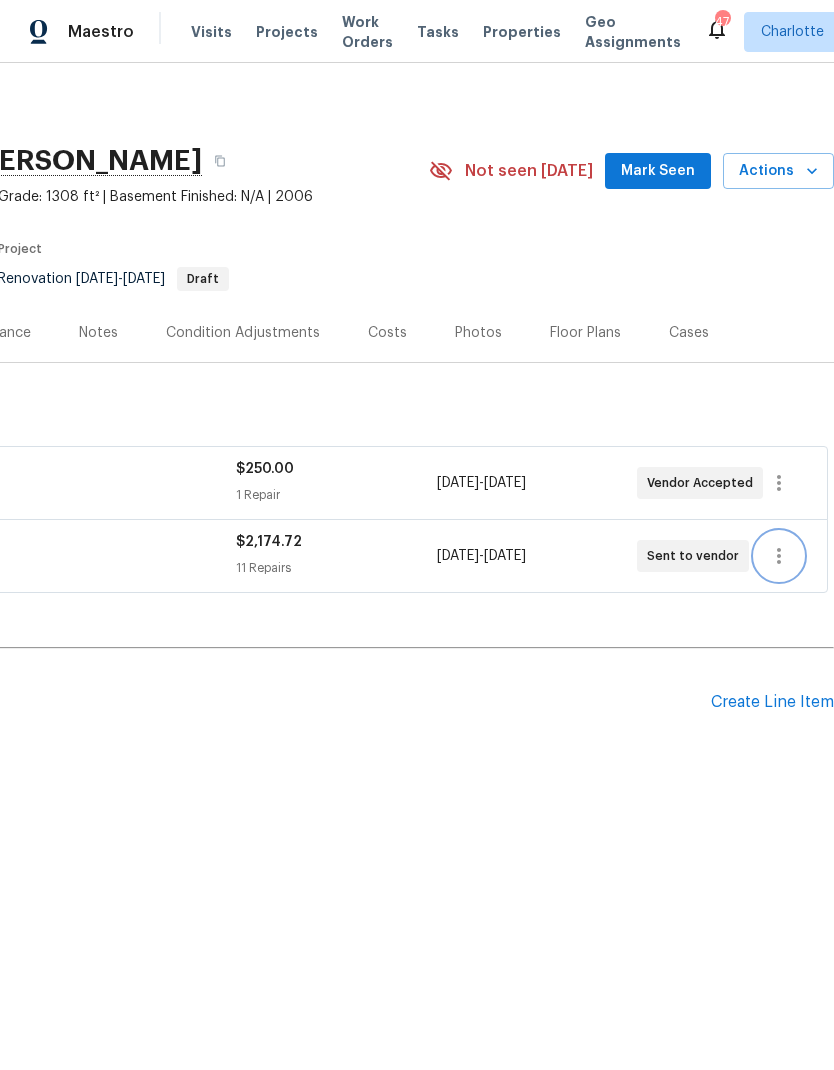 click 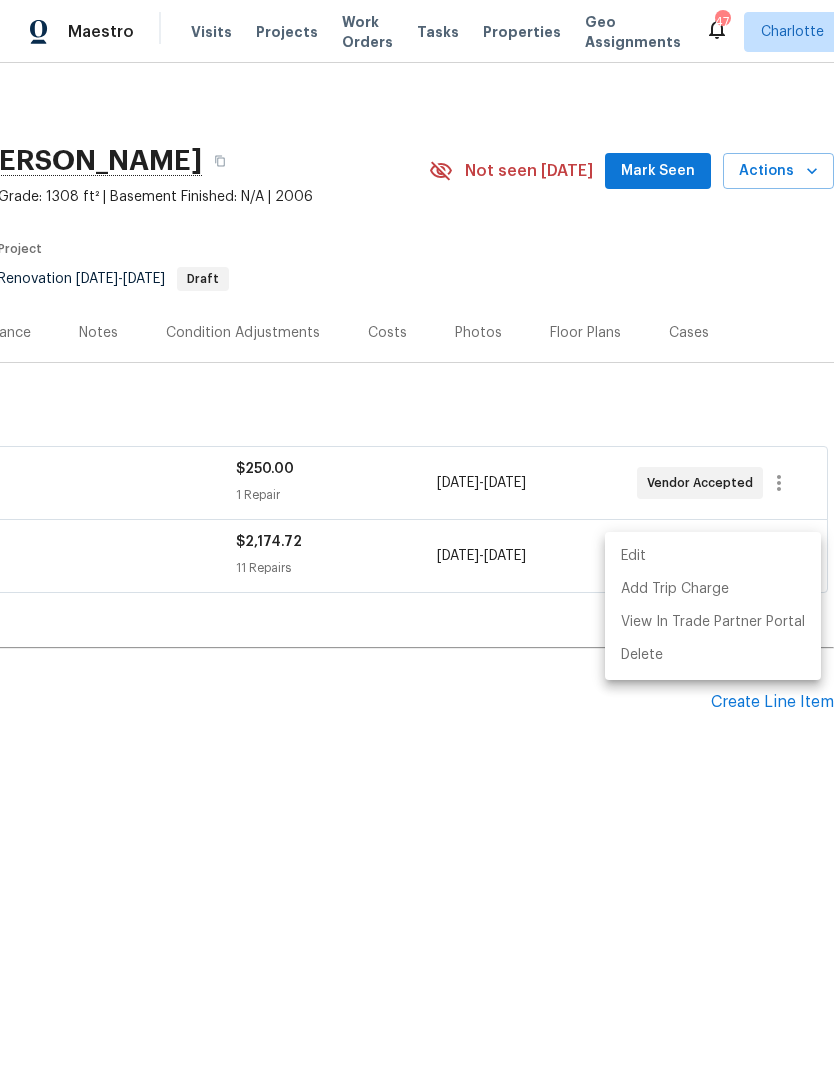 click on "Edit" at bounding box center (713, 556) 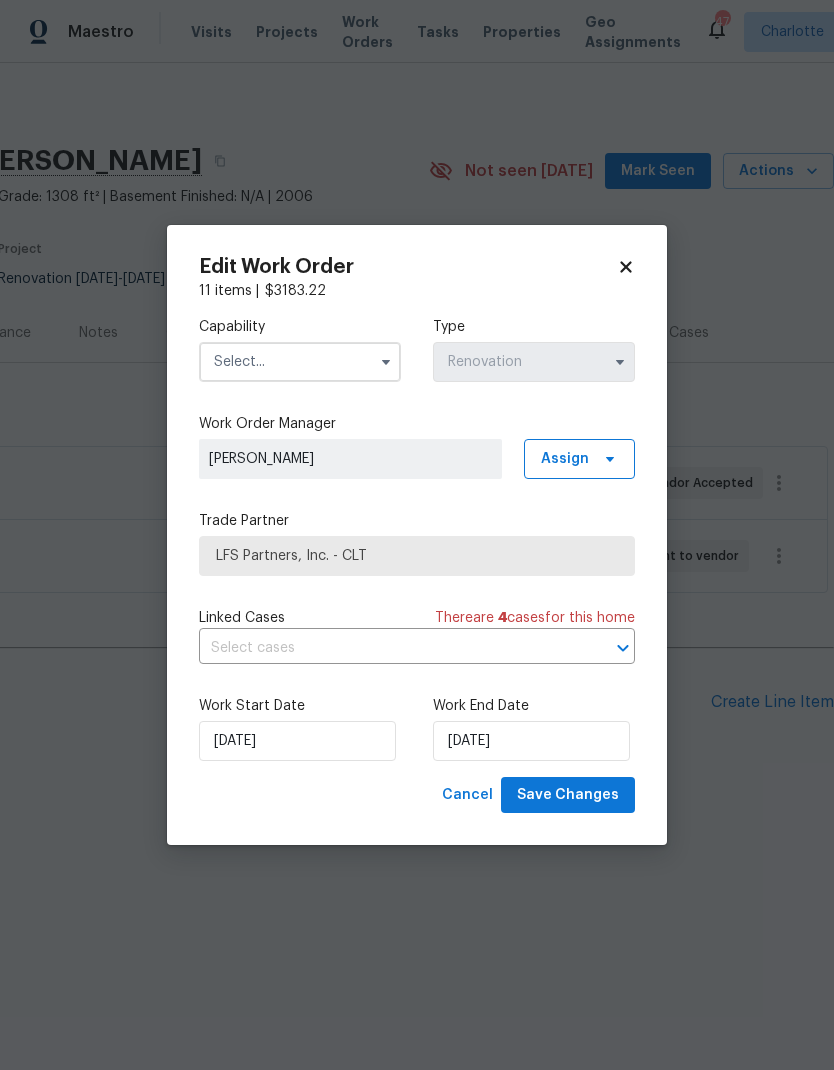 click at bounding box center [300, 362] 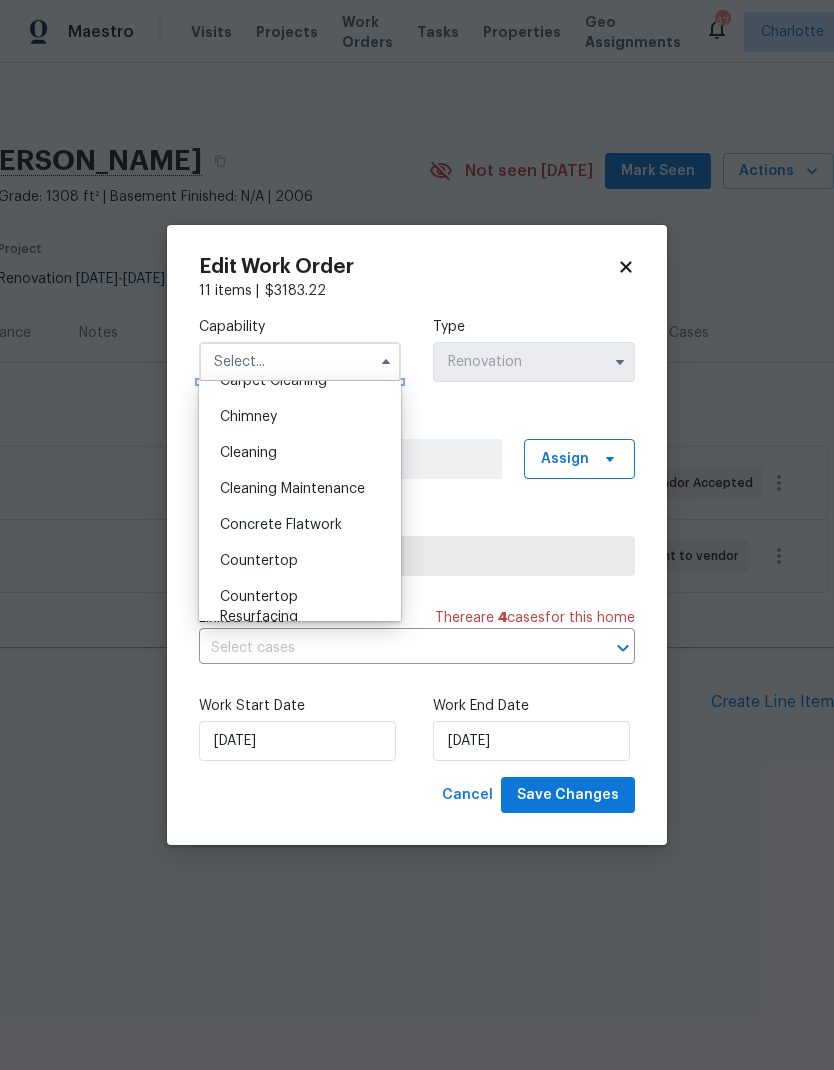 scroll, scrollTop: 223, scrollLeft: 0, axis: vertical 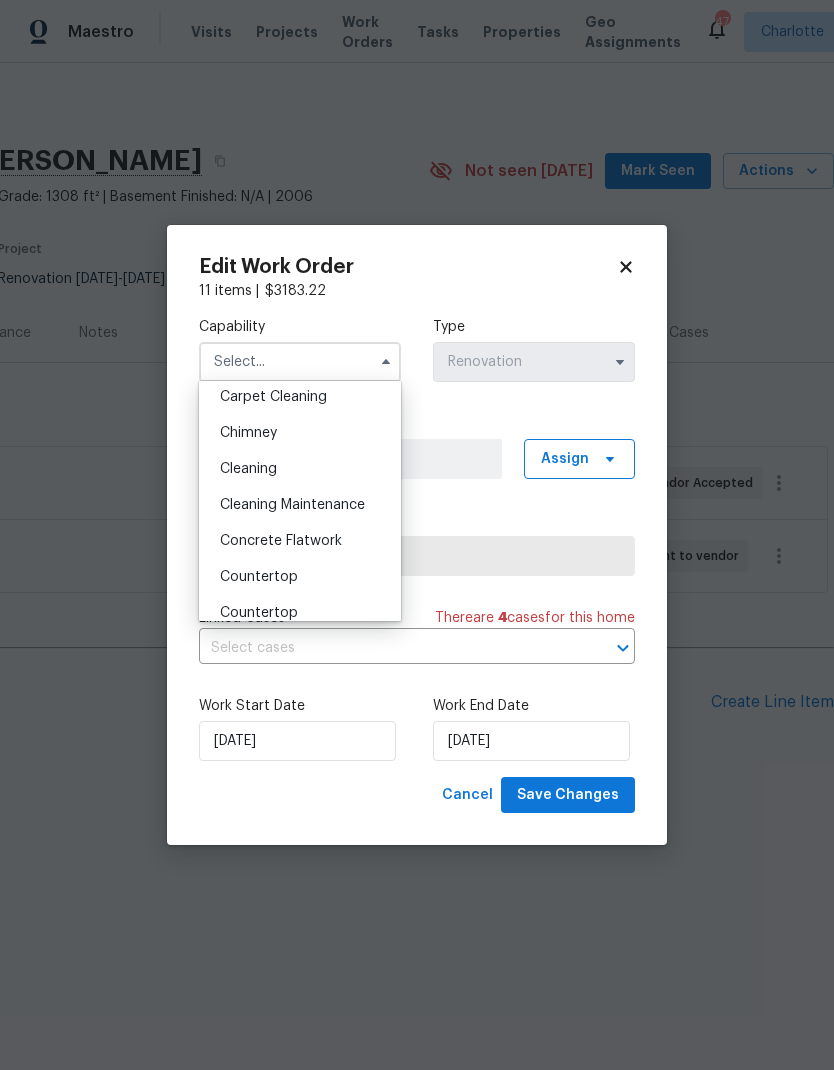 click 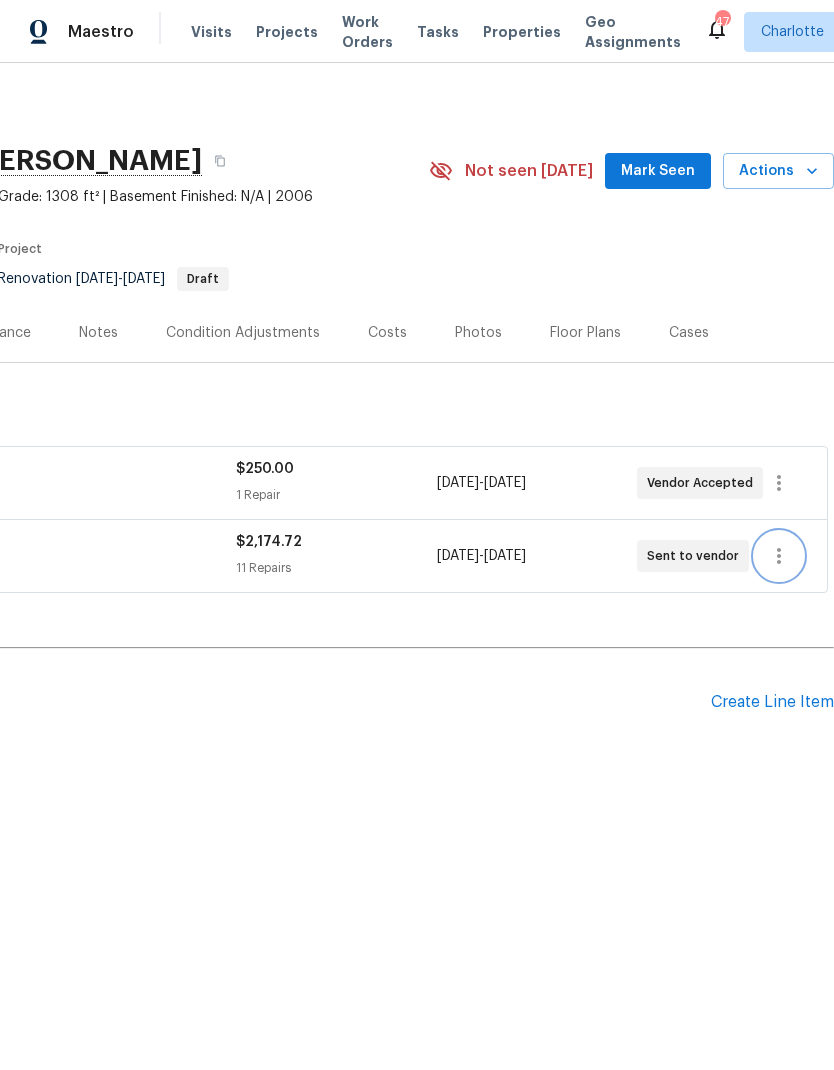 click 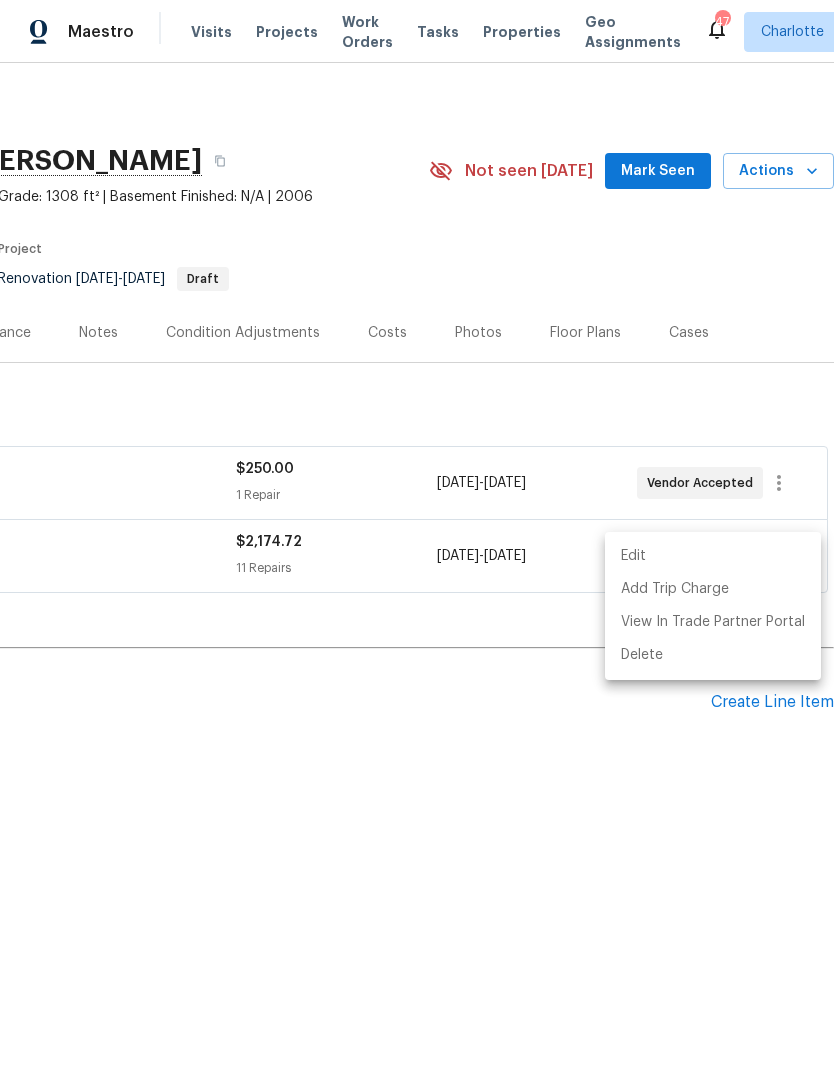 click on "Edit" at bounding box center (713, 556) 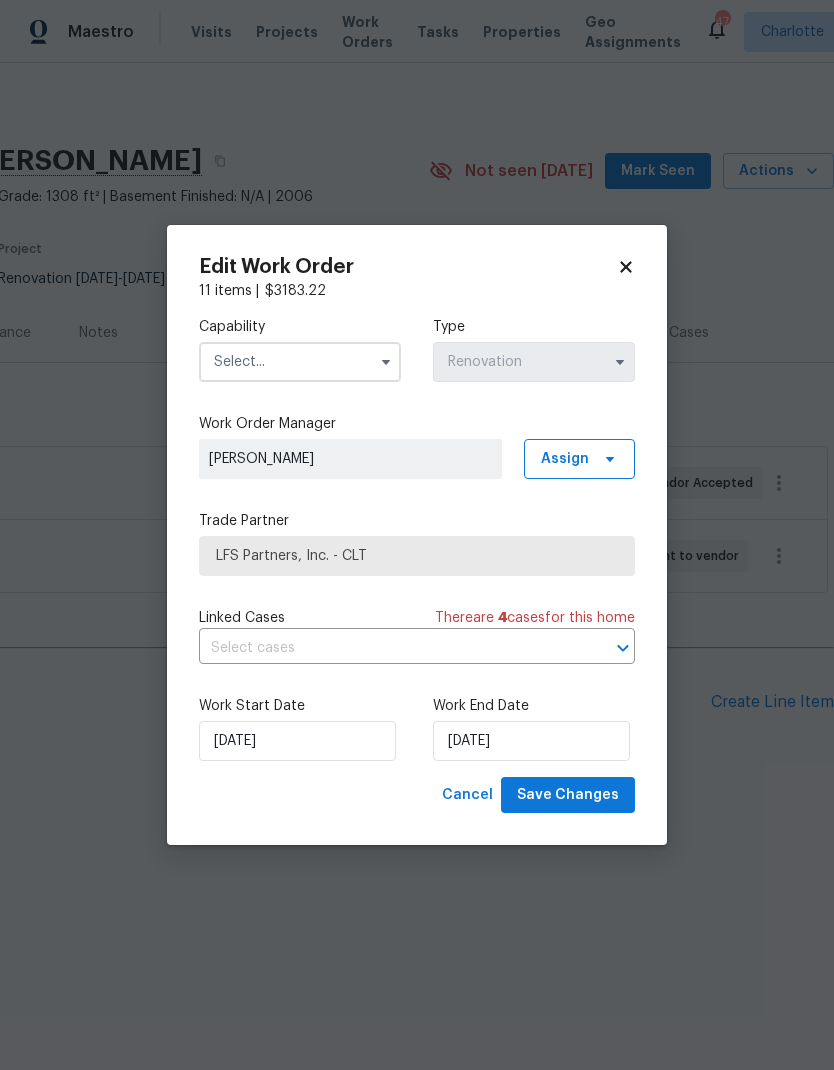 click at bounding box center [300, 362] 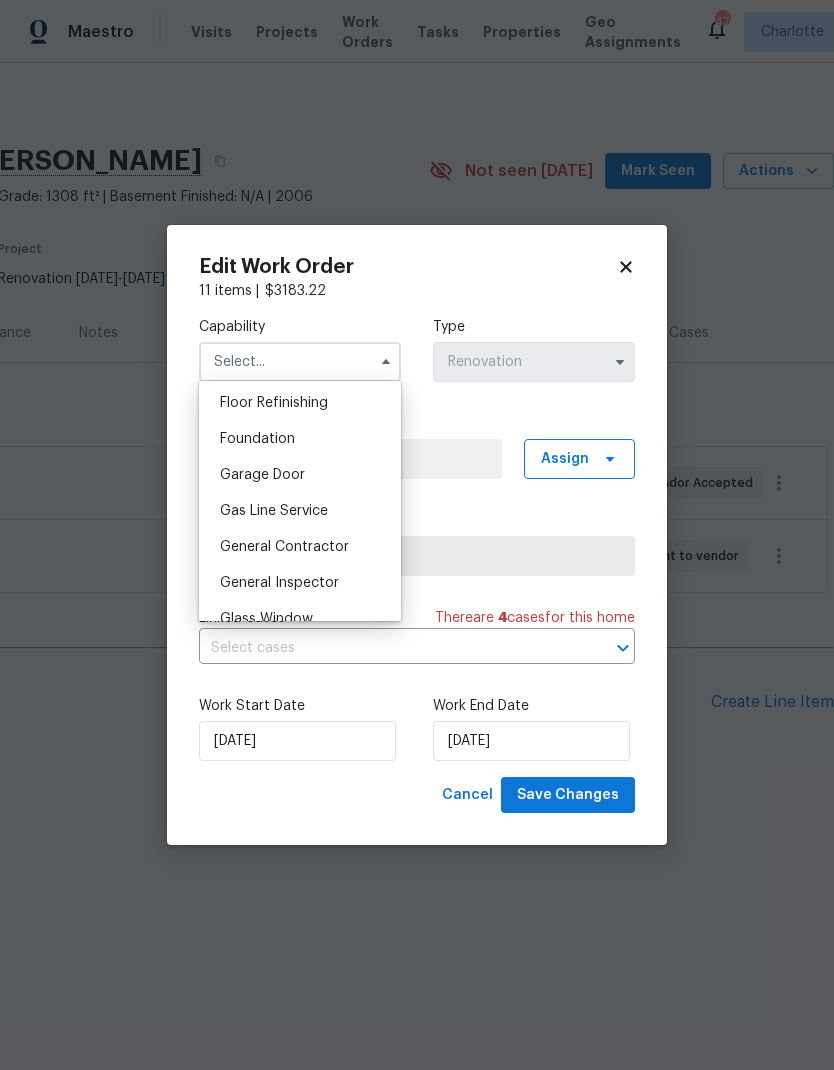 scroll, scrollTop: 814, scrollLeft: 0, axis: vertical 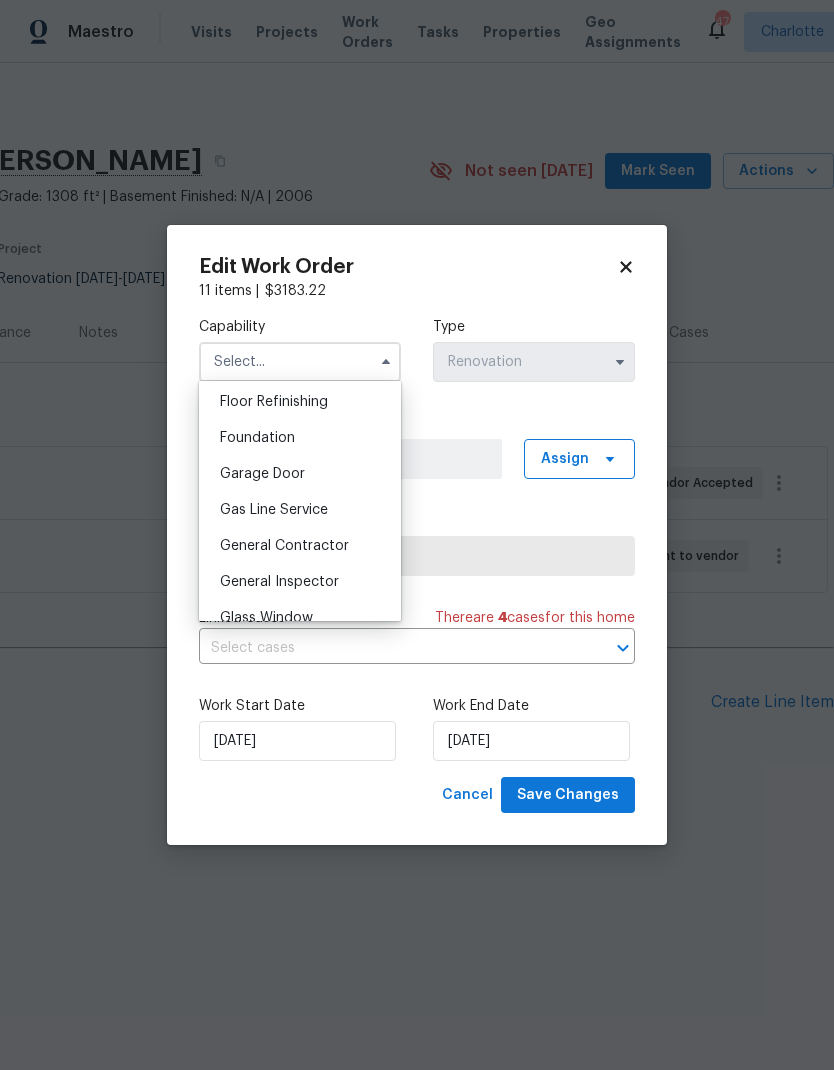 click on "General Contractor" at bounding box center [284, 546] 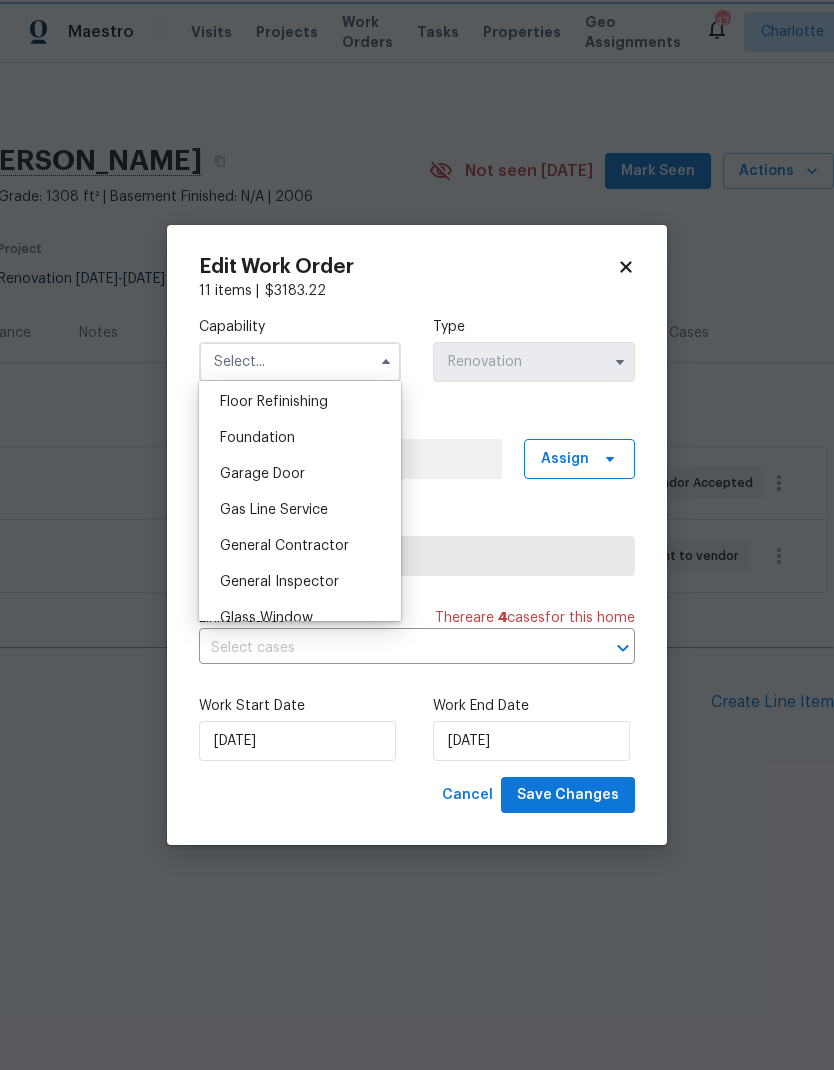 type on "General Contractor" 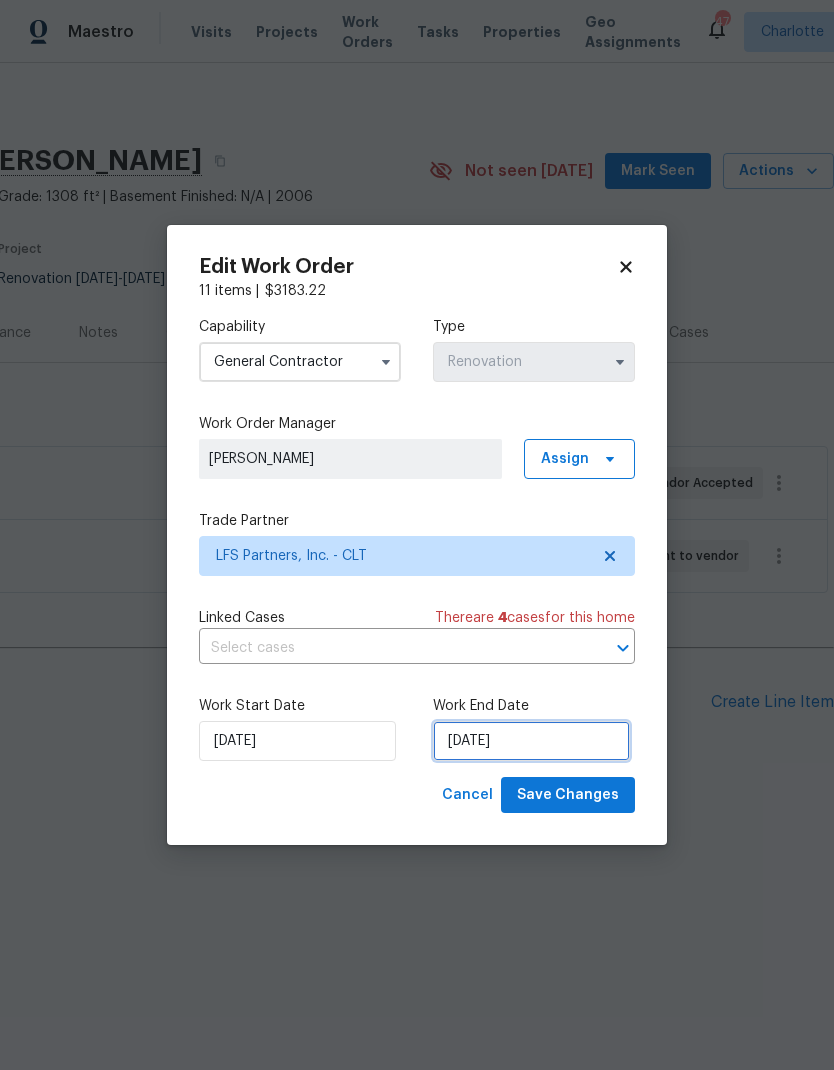 click on "[DATE]" at bounding box center [531, 741] 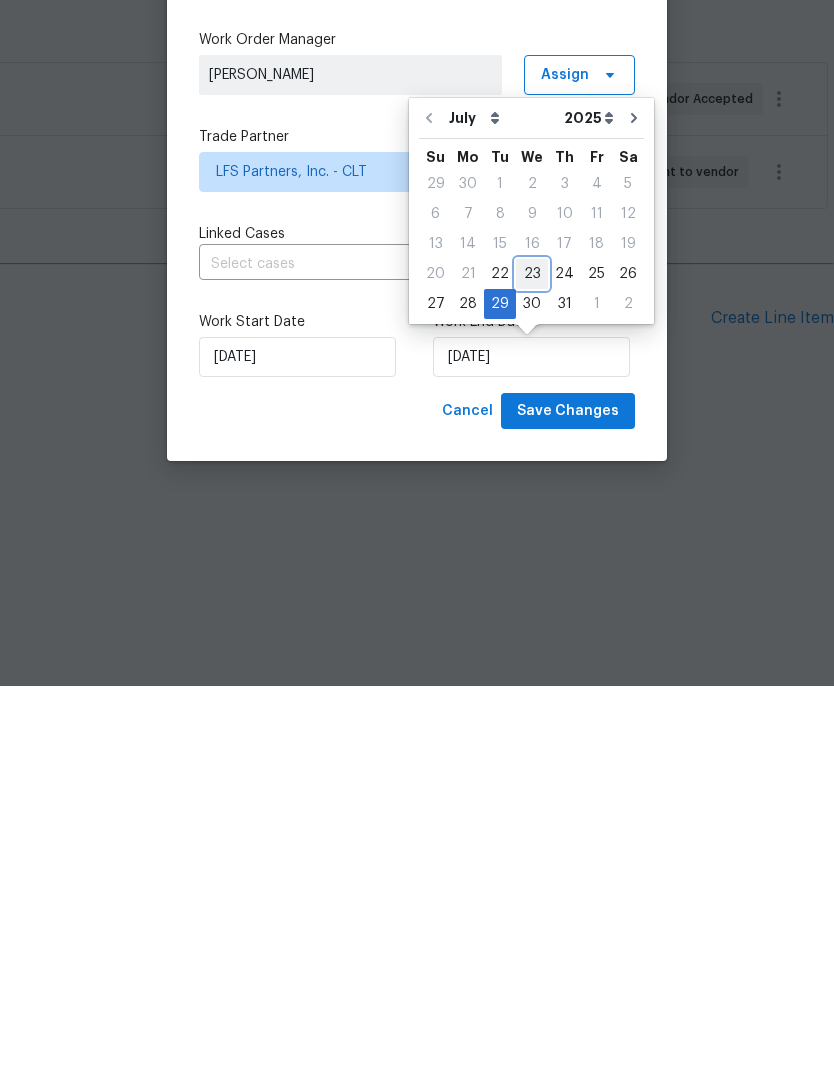 click on "23" at bounding box center [532, 658] 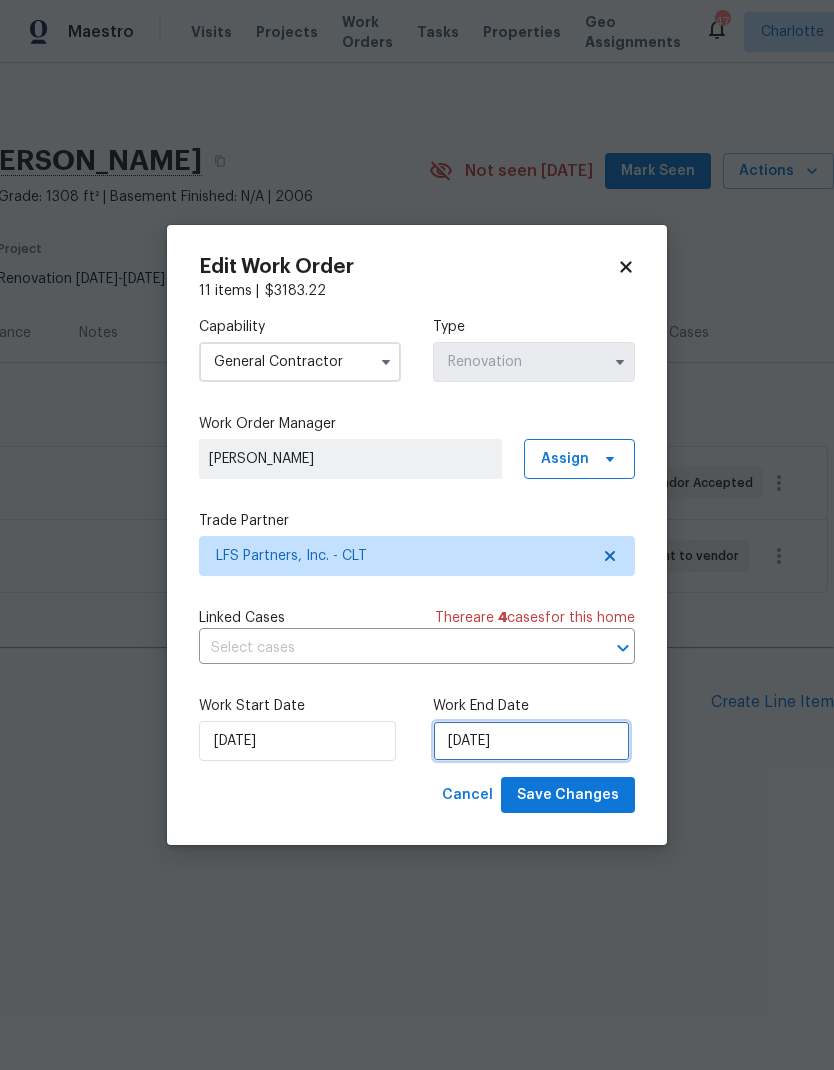 click on "7/23/2025" at bounding box center (531, 741) 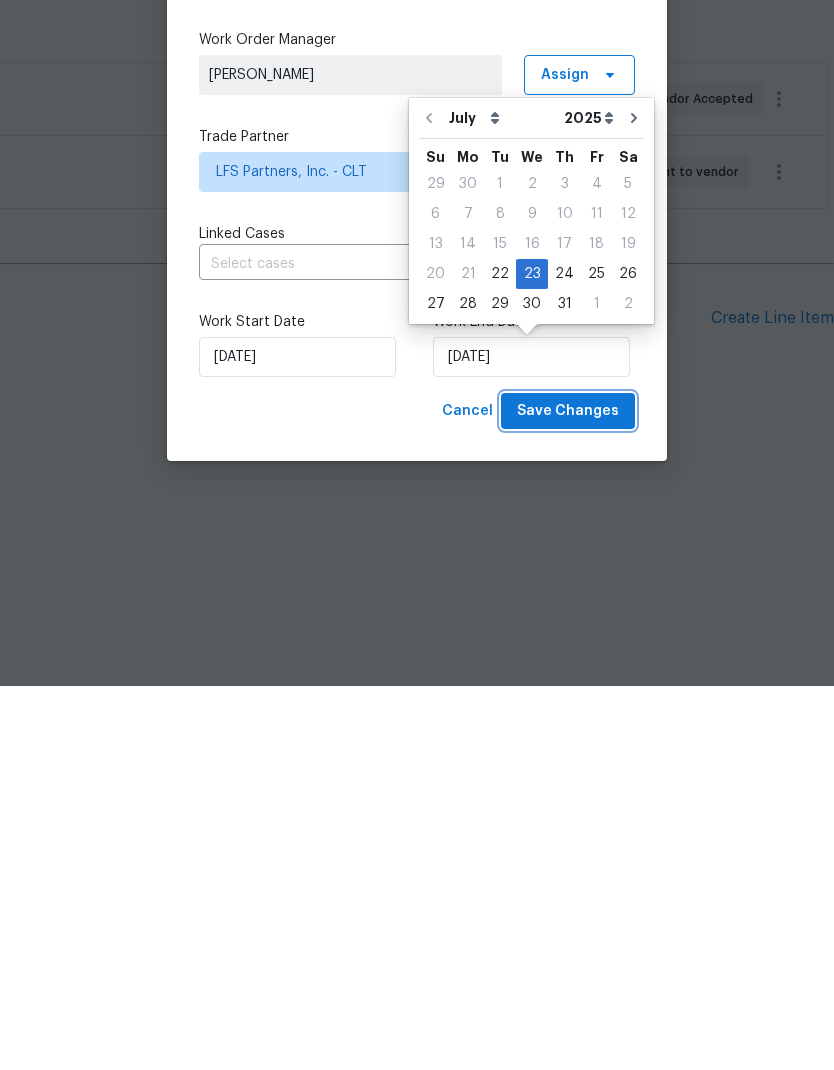 click on "Save Changes" at bounding box center (568, 795) 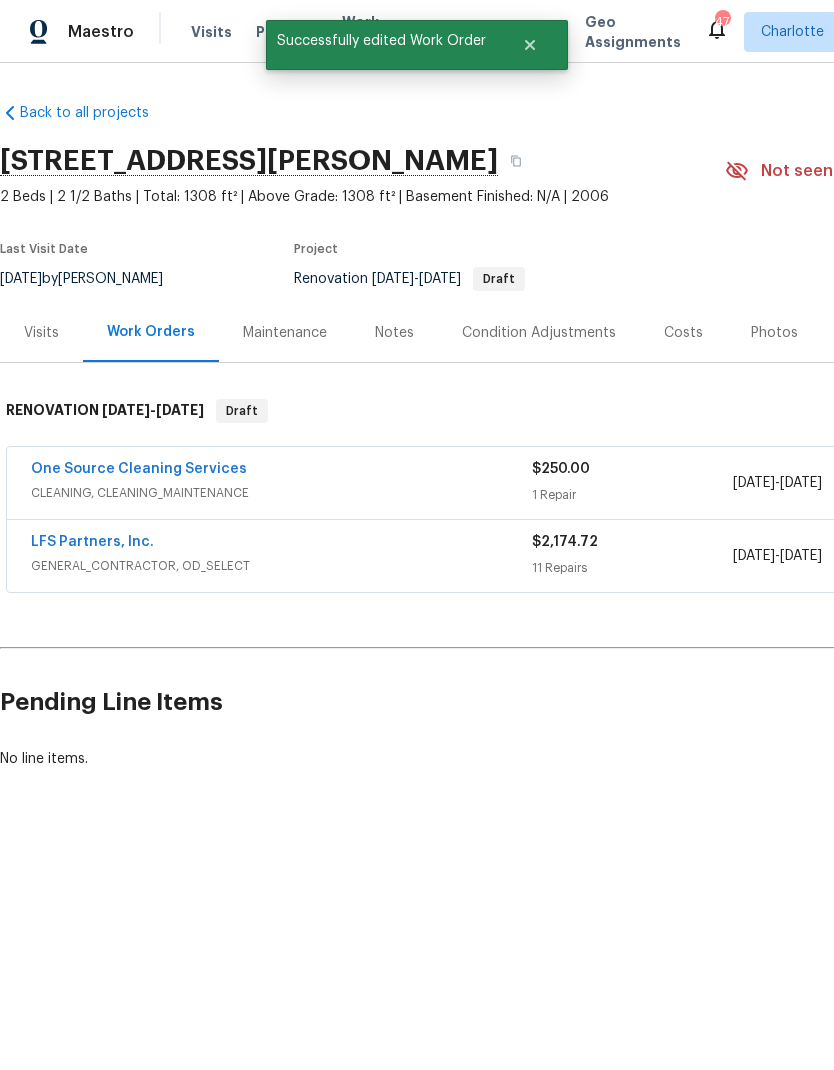 scroll, scrollTop: 0, scrollLeft: -1, axis: horizontal 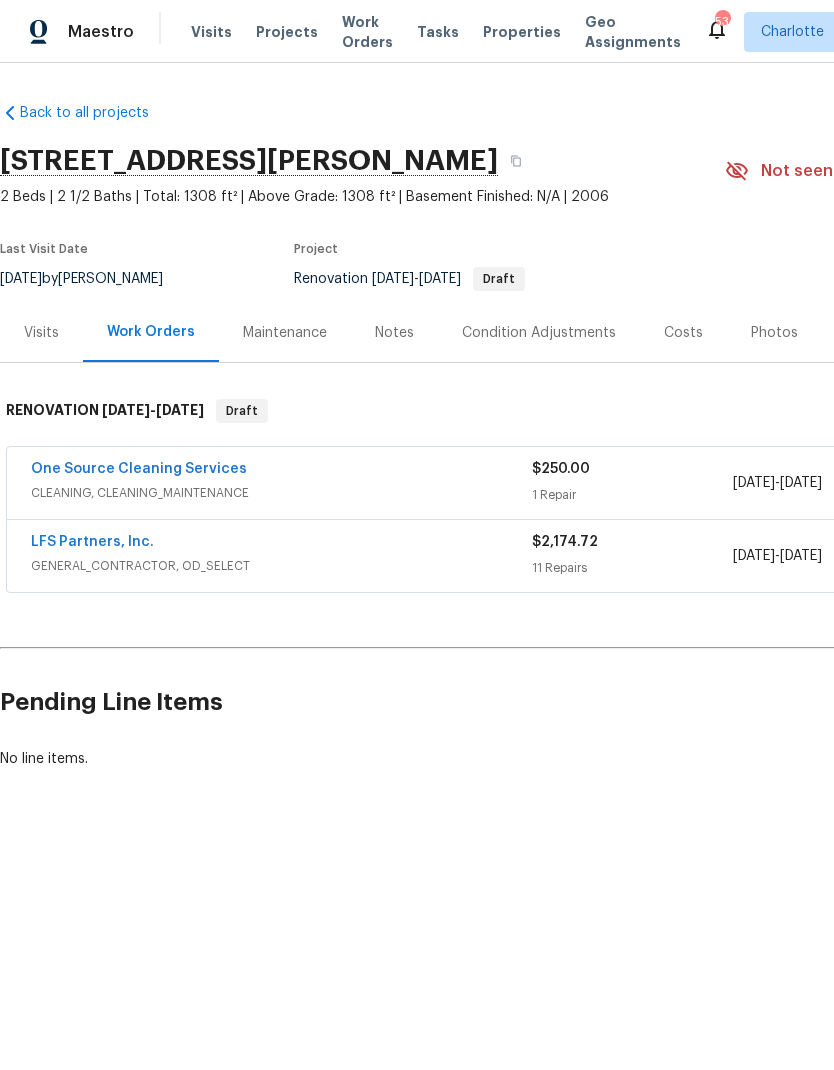 click on "GENERAL_CONTRACTOR, OD_SELECT" at bounding box center [281, 566] 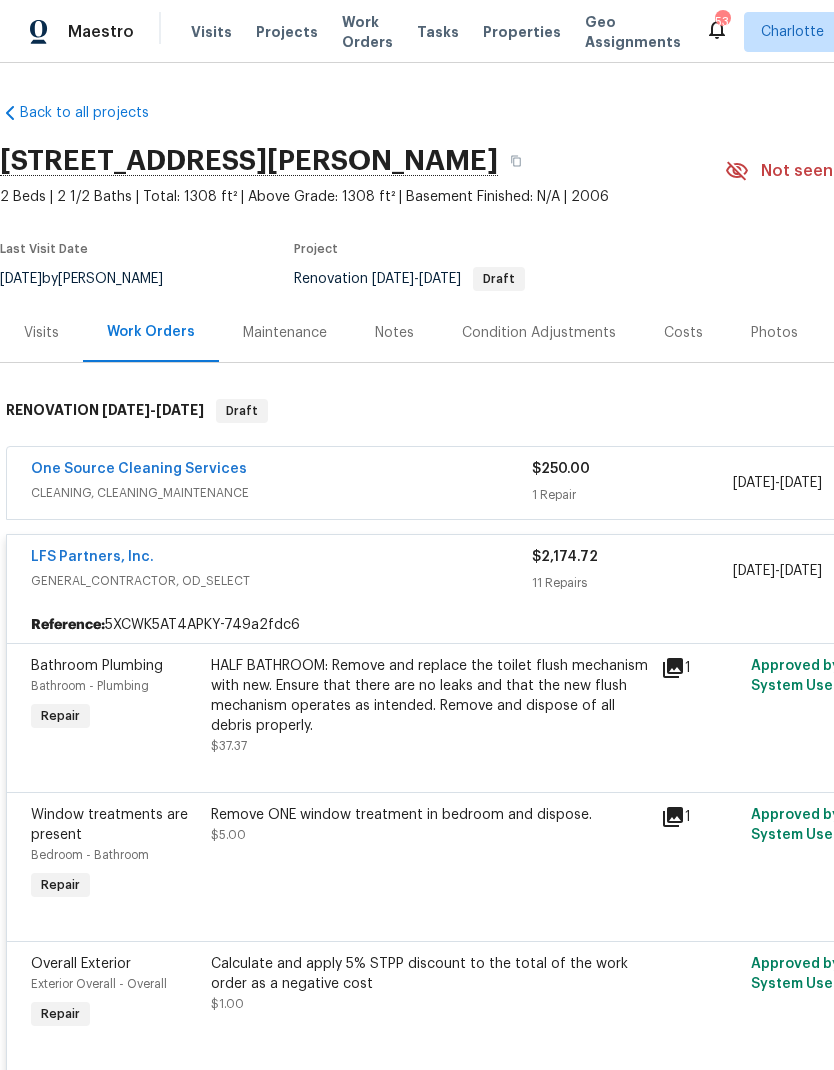 scroll, scrollTop: 0, scrollLeft: 0, axis: both 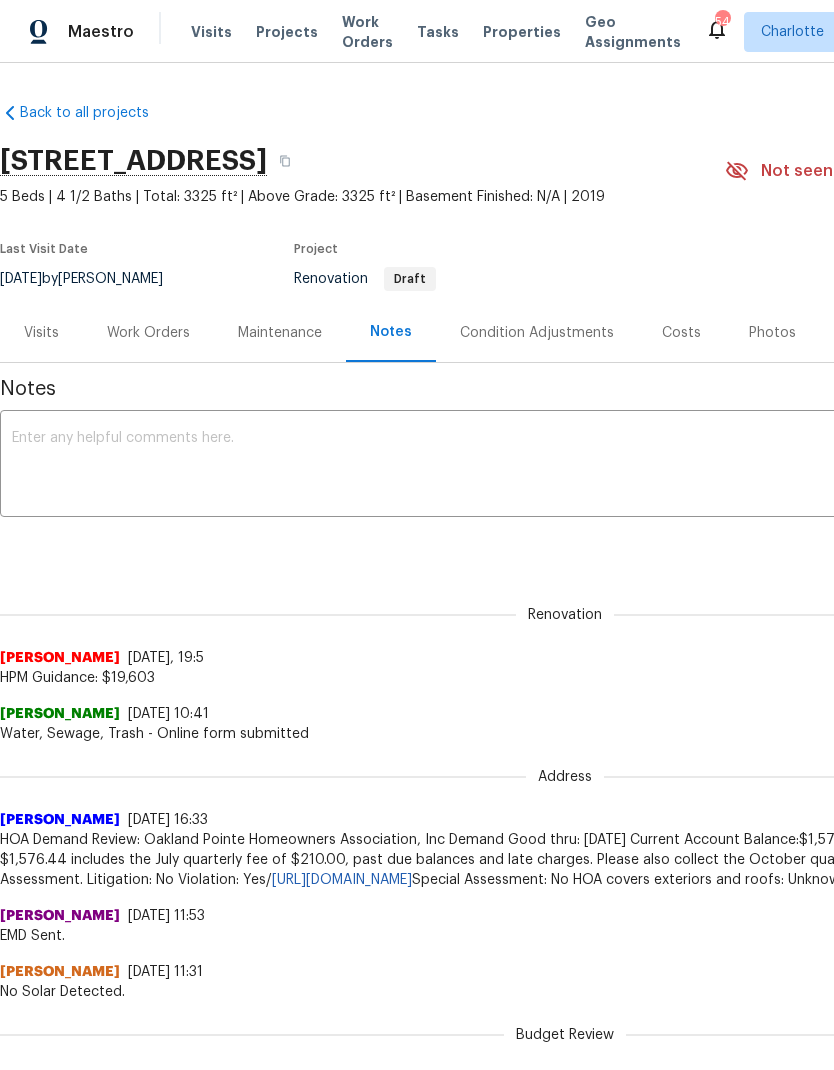 click on "Work Orders" at bounding box center [148, 332] 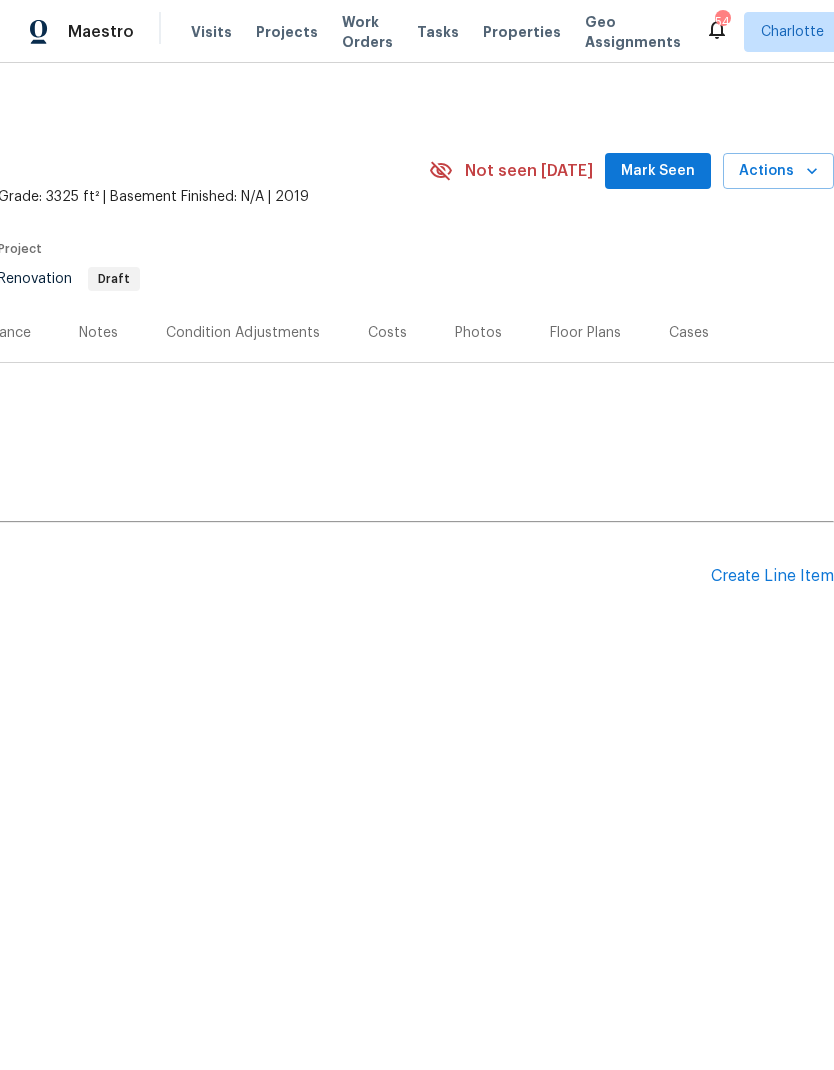 scroll, scrollTop: 0, scrollLeft: 296, axis: horizontal 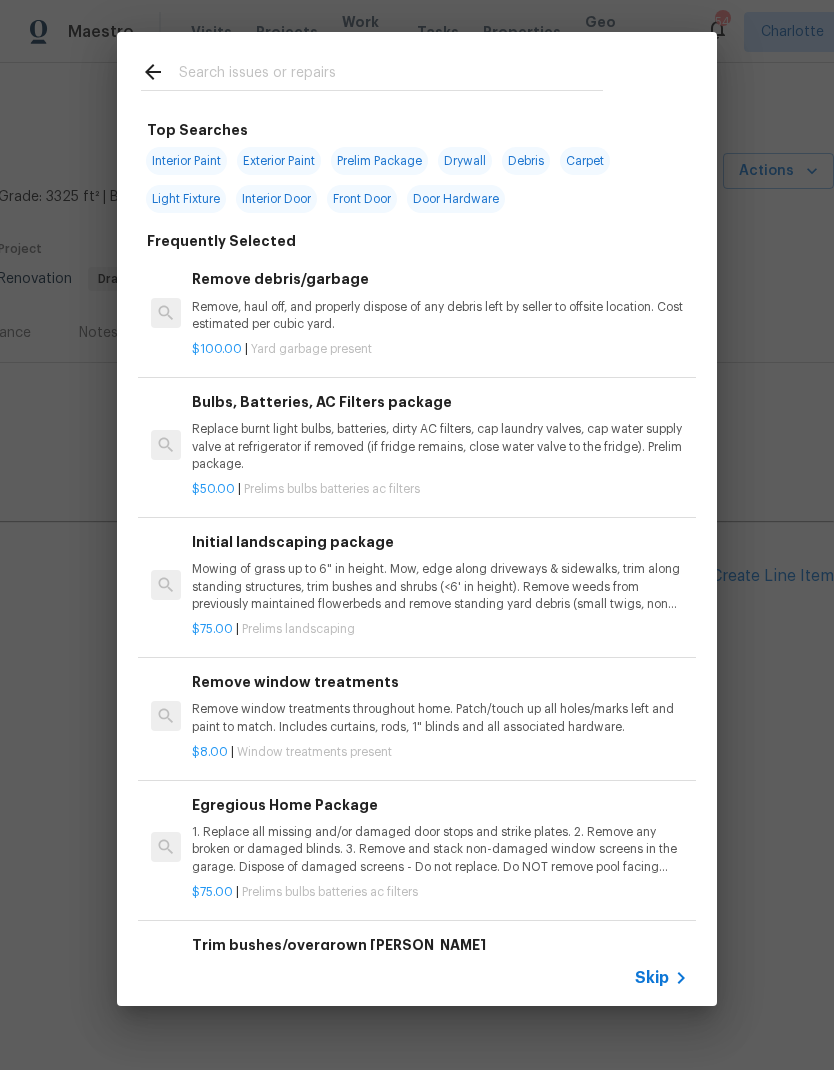 click at bounding box center (391, 75) 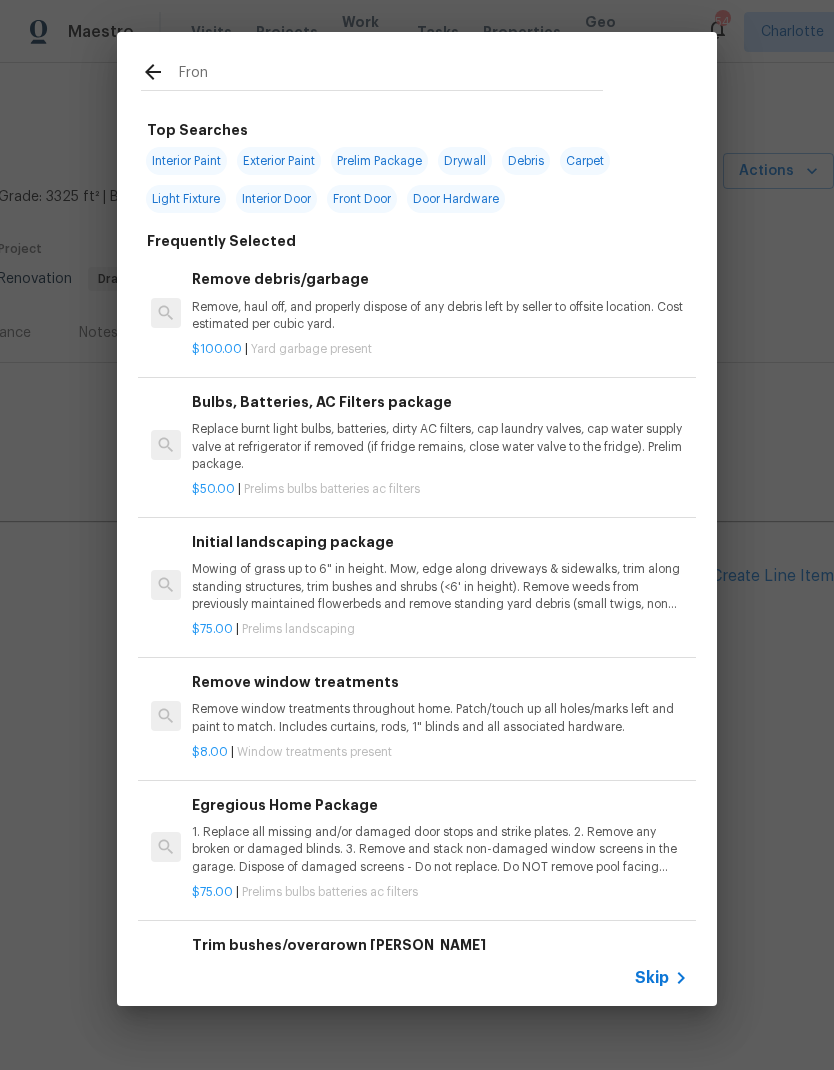 type on "Front" 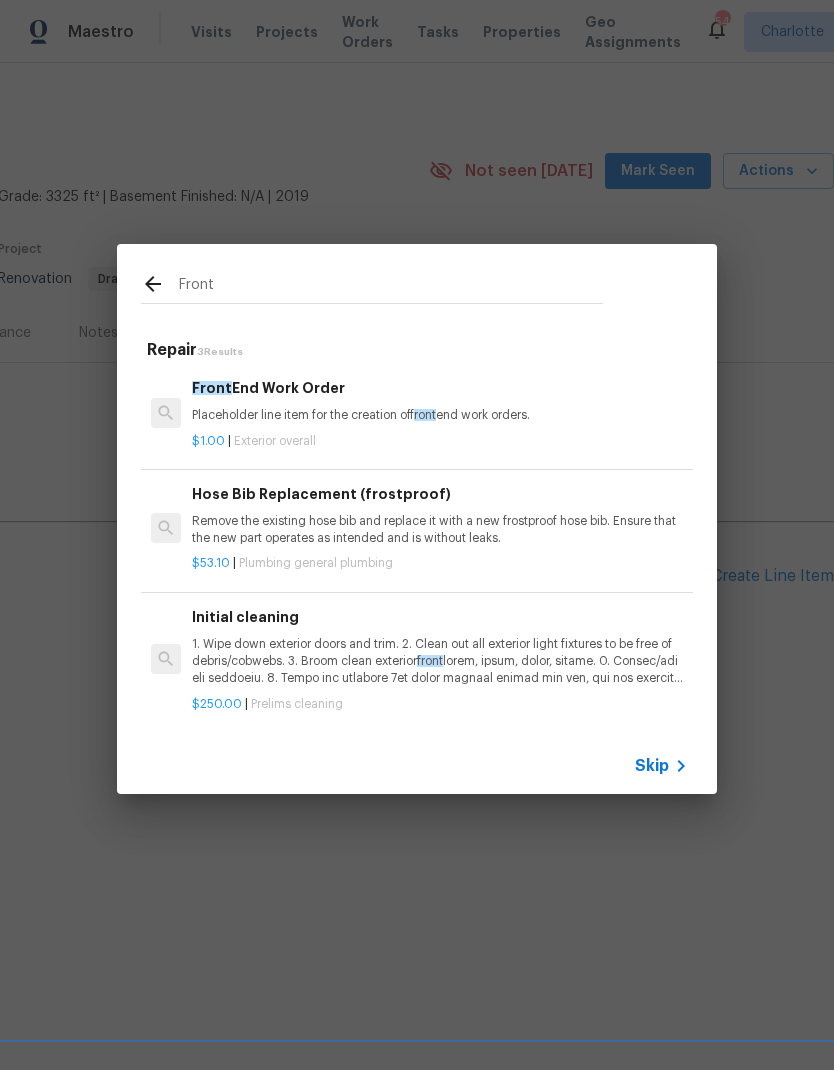 click on "Placeholder line item for the creation of  front  end work orders." at bounding box center (440, 415) 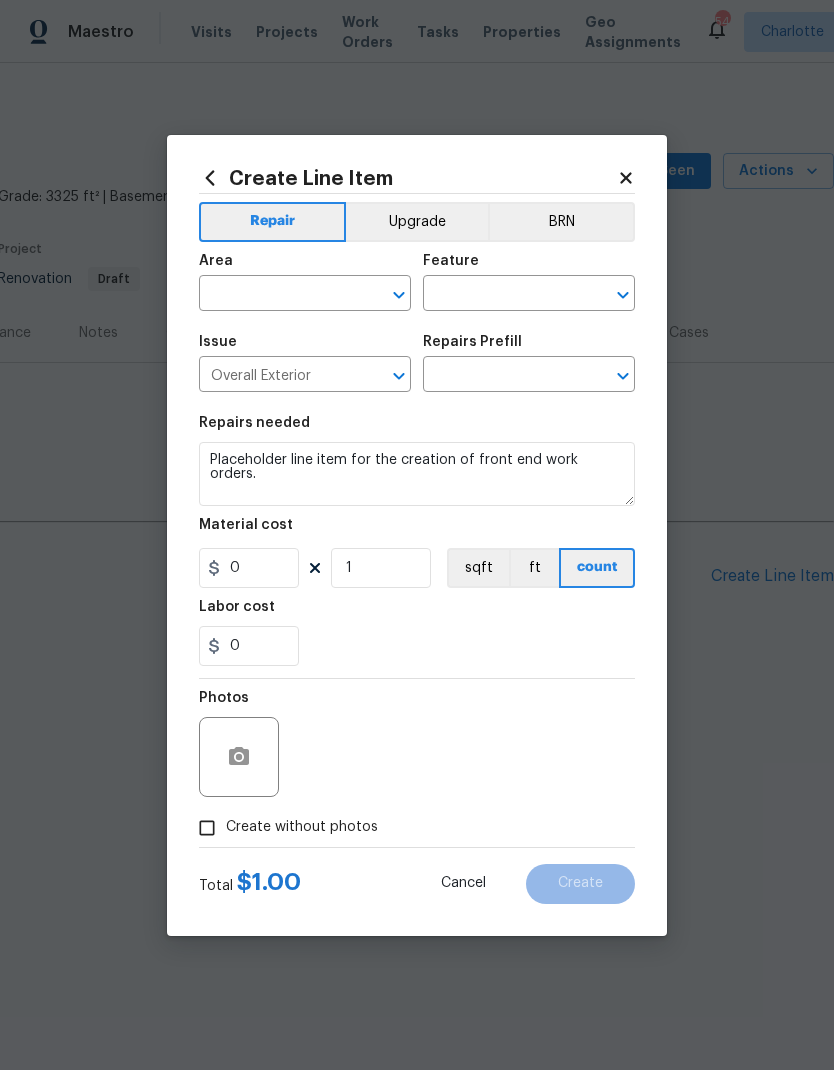 type on "Front End Work Order $1.00" 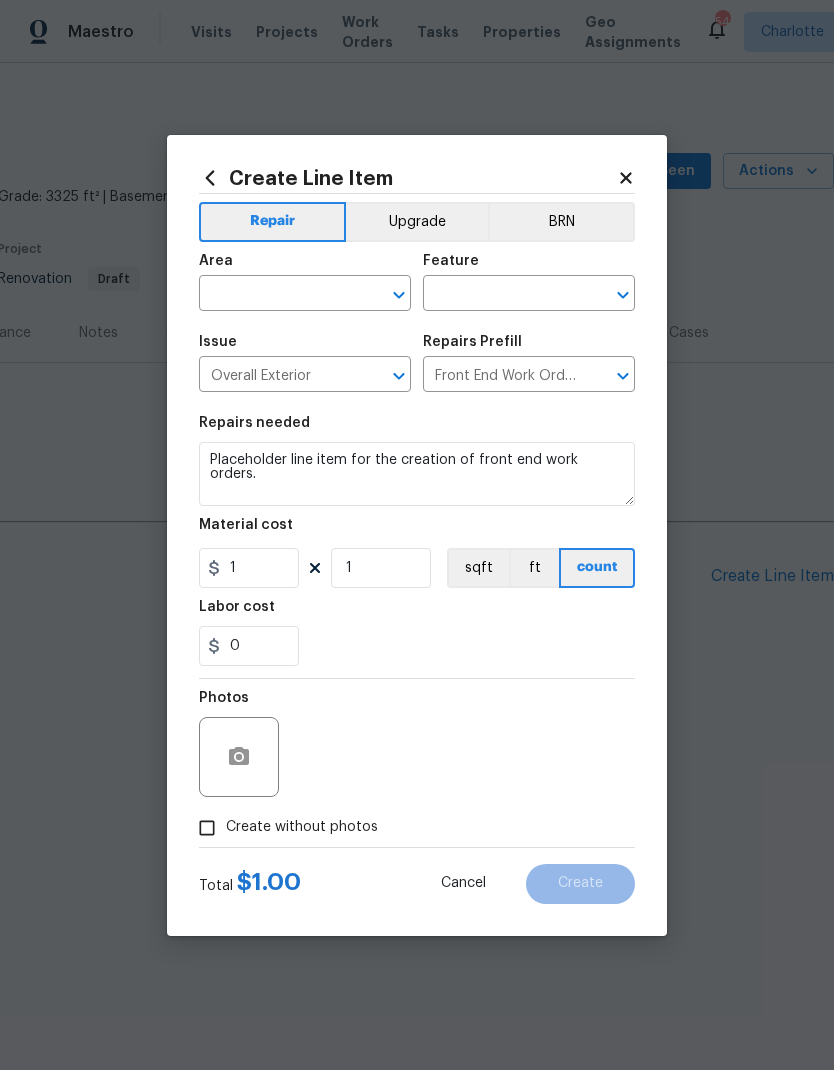 click at bounding box center (277, 295) 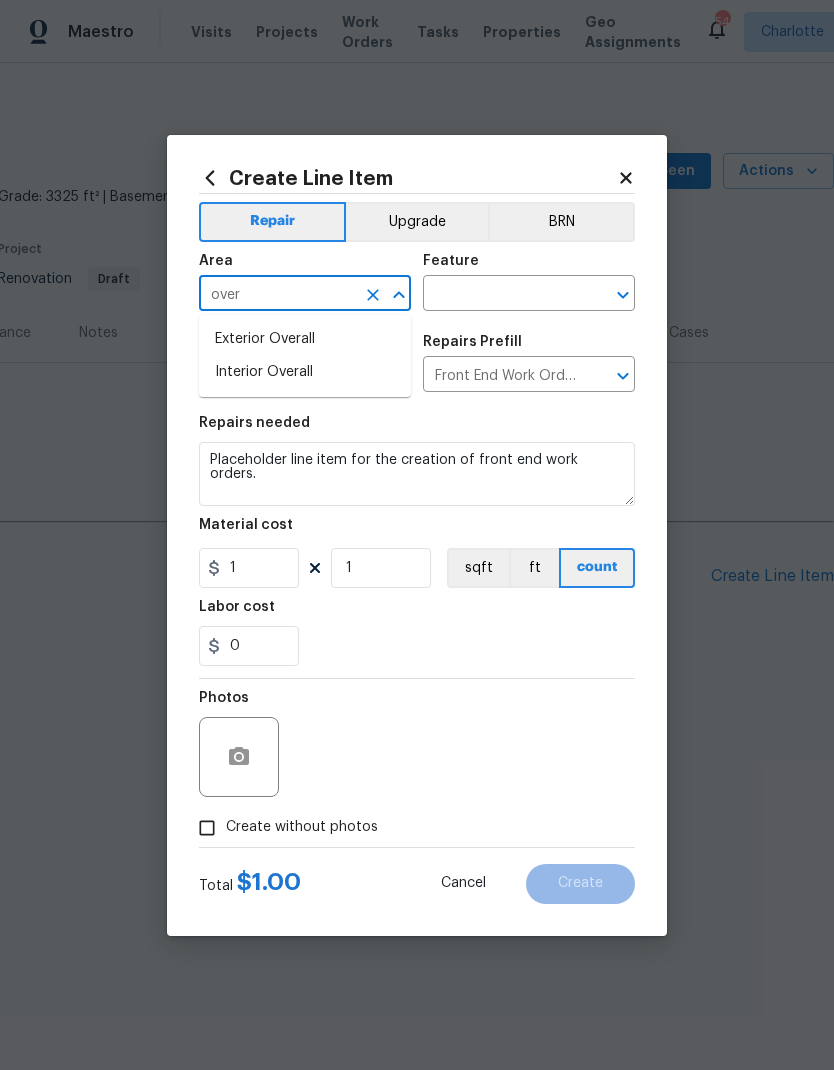 click on "Exterior Overall" at bounding box center [305, 339] 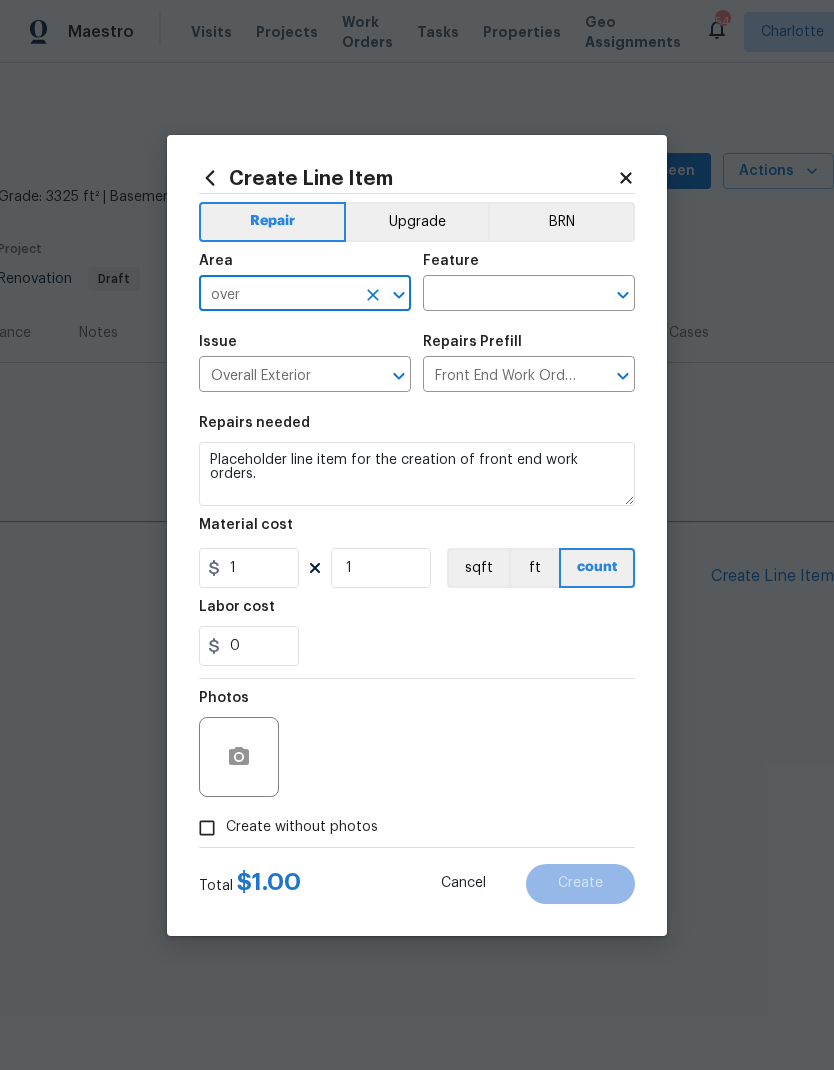 type on "Exterior Overall" 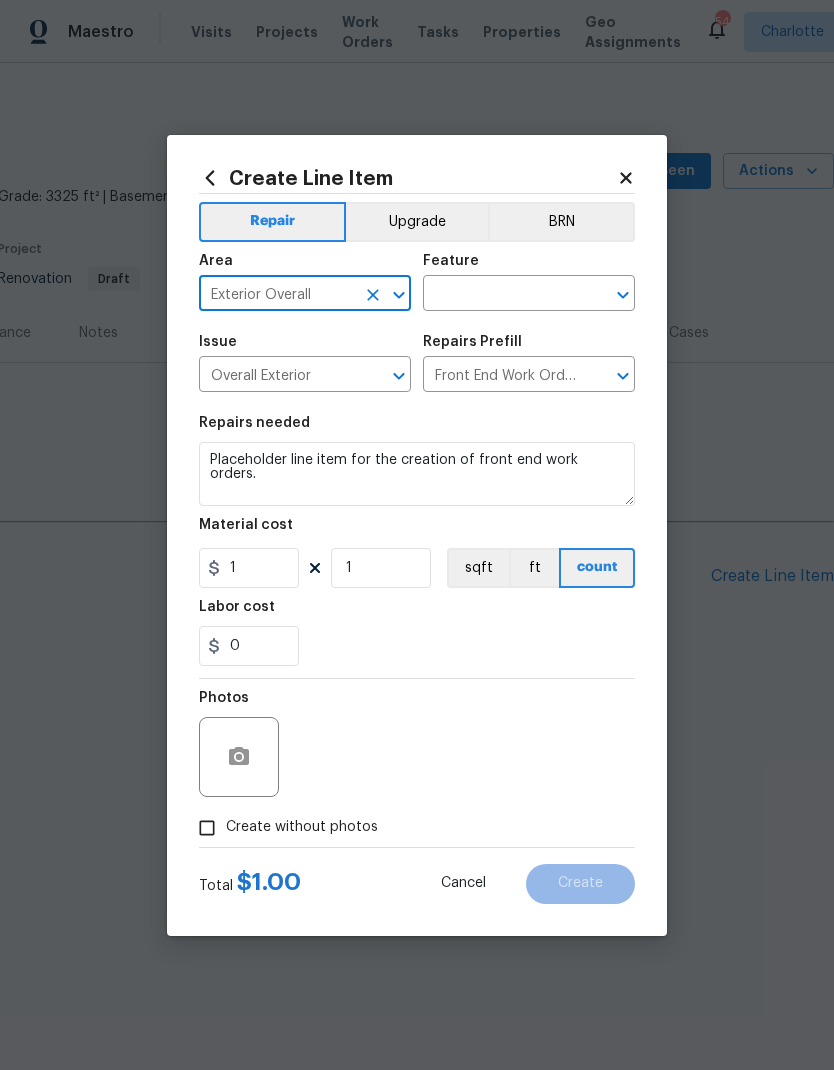 click at bounding box center (501, 295) 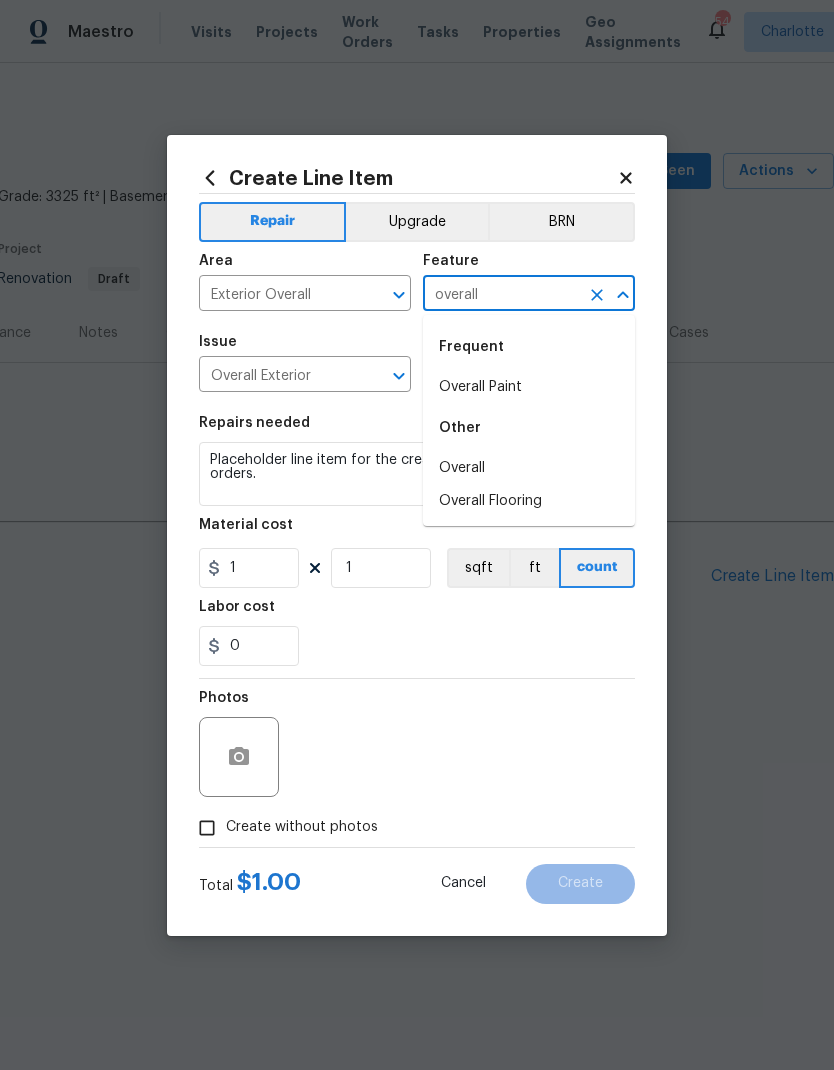 click on "Overall" at bounding box center (529, 468) 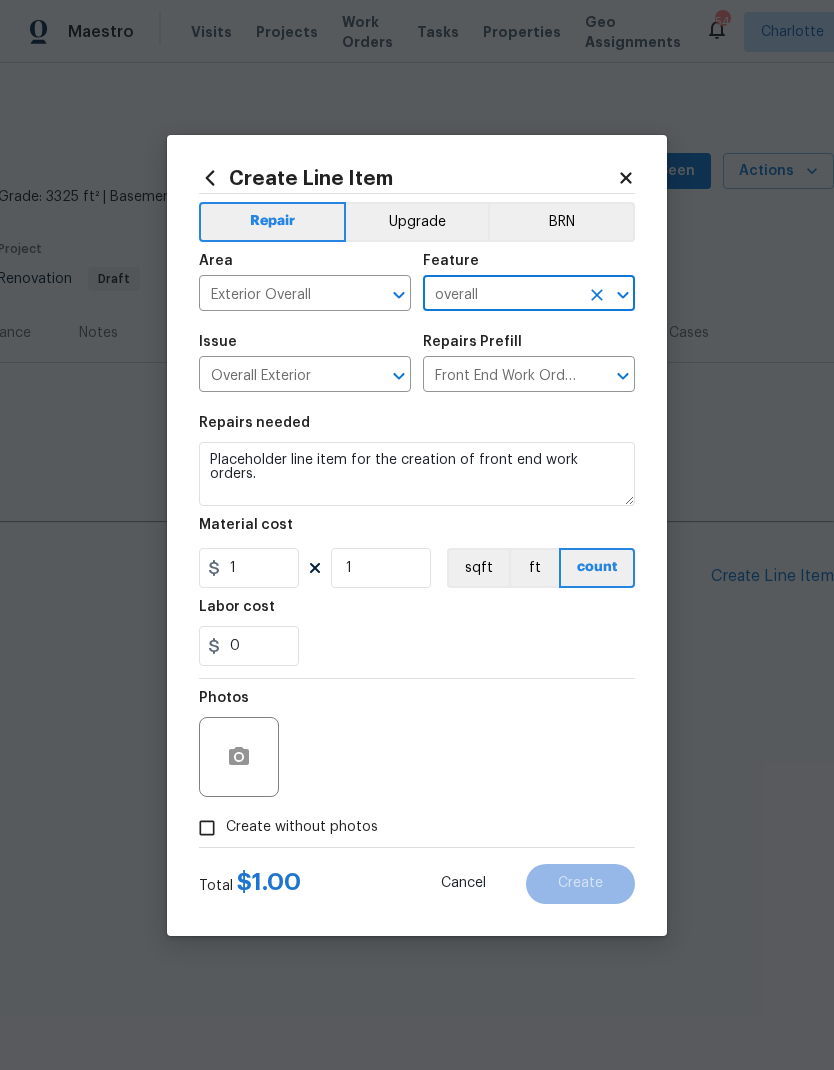 type on "Overall" 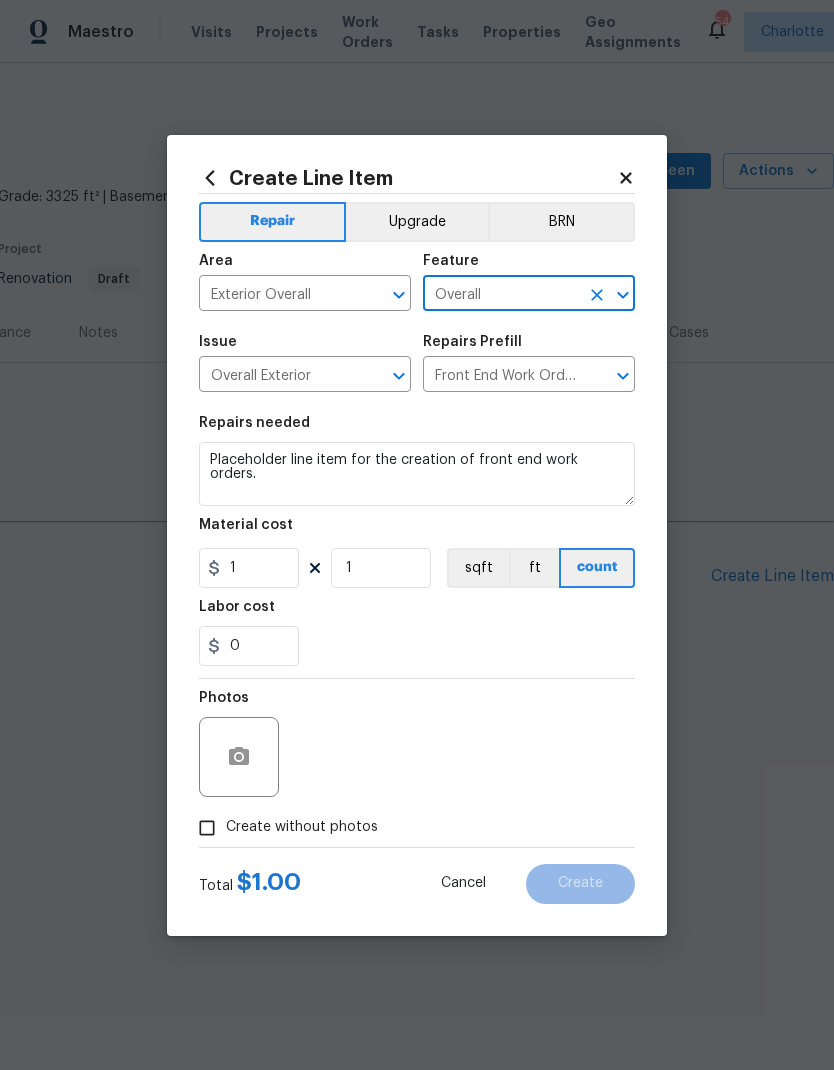 click on "0" at bounding box center (417, 646) 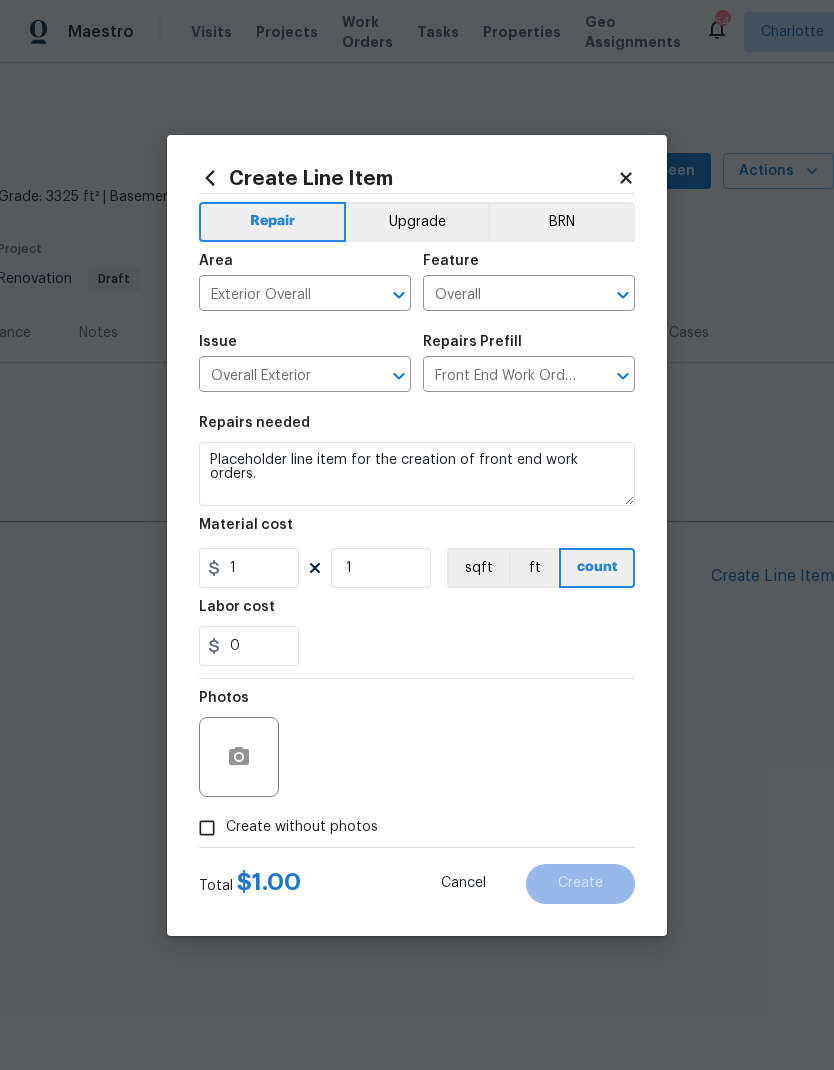 click on "Create without photos" at bounding box center (207, 828) 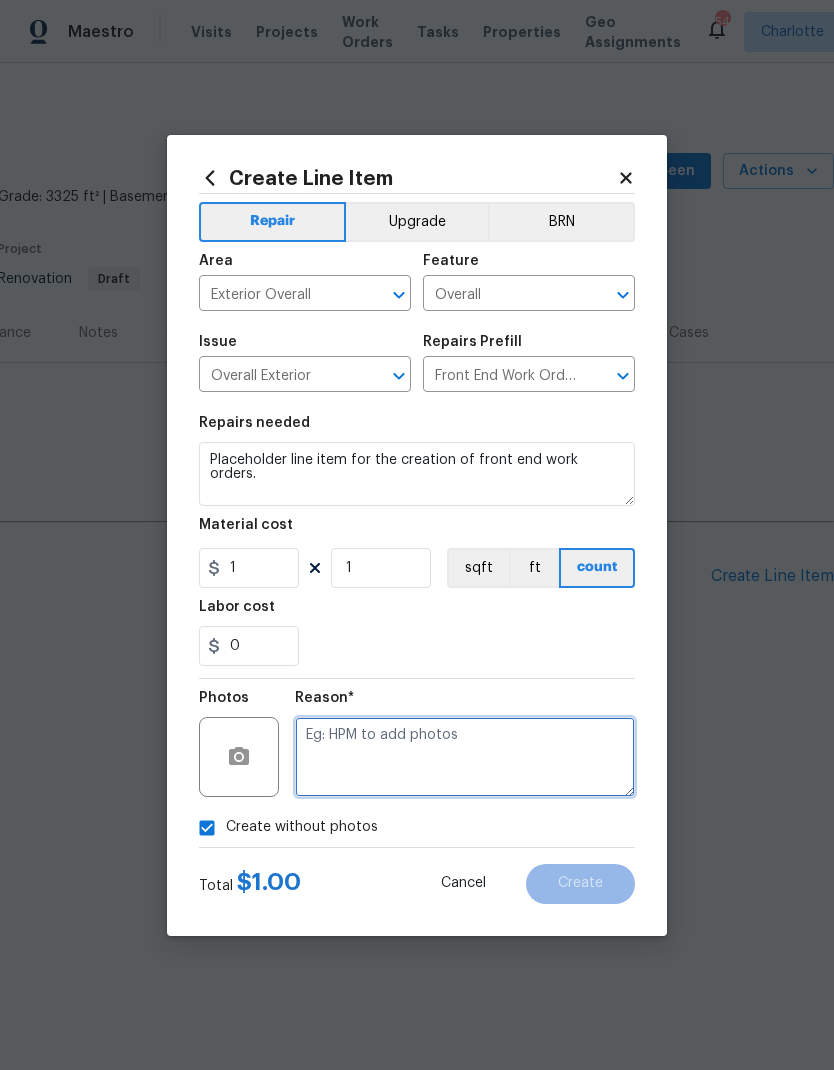 click at bounding box center (465, 757) 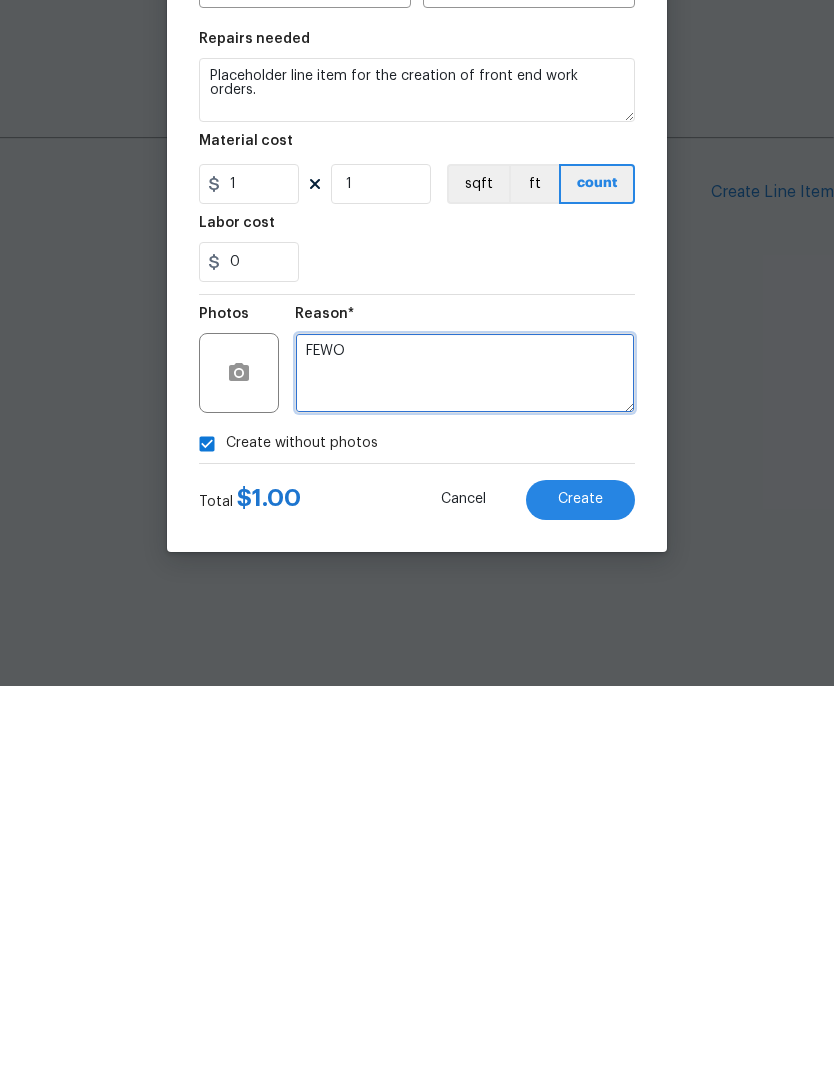 click on "FEWO" at bounding box center [465, 757] 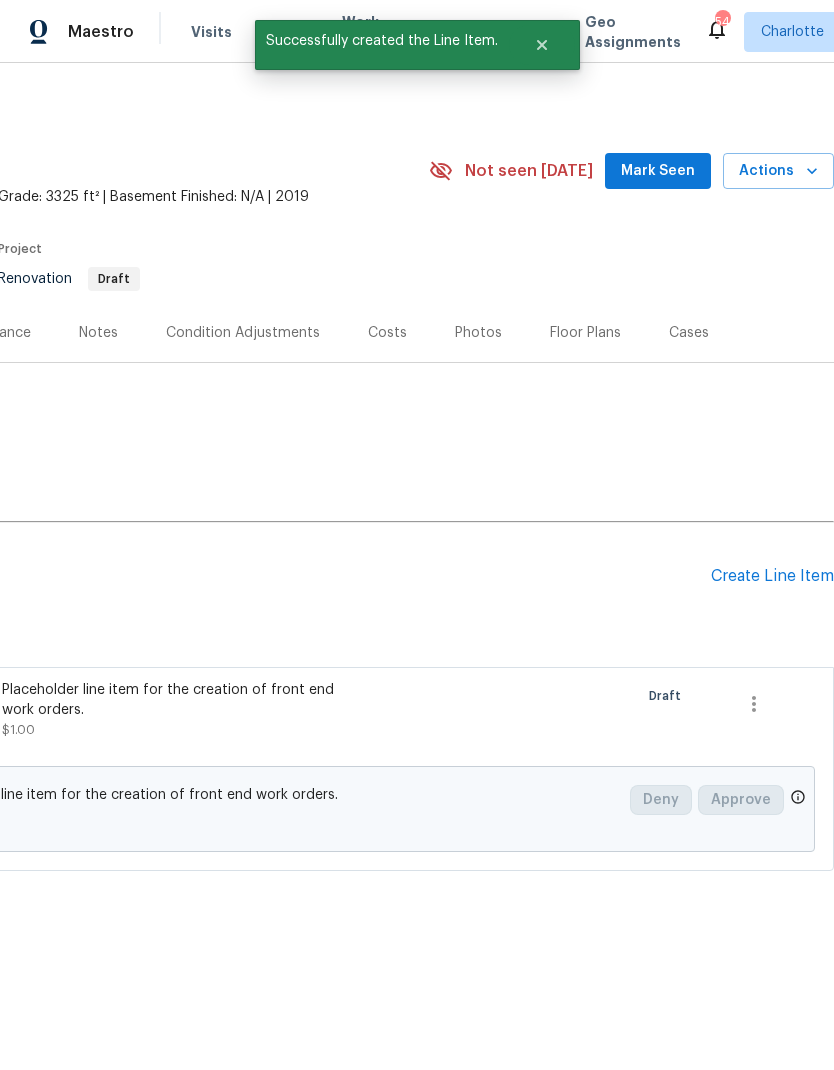 click on "Create Line Item" at bounding box center [772, 576] 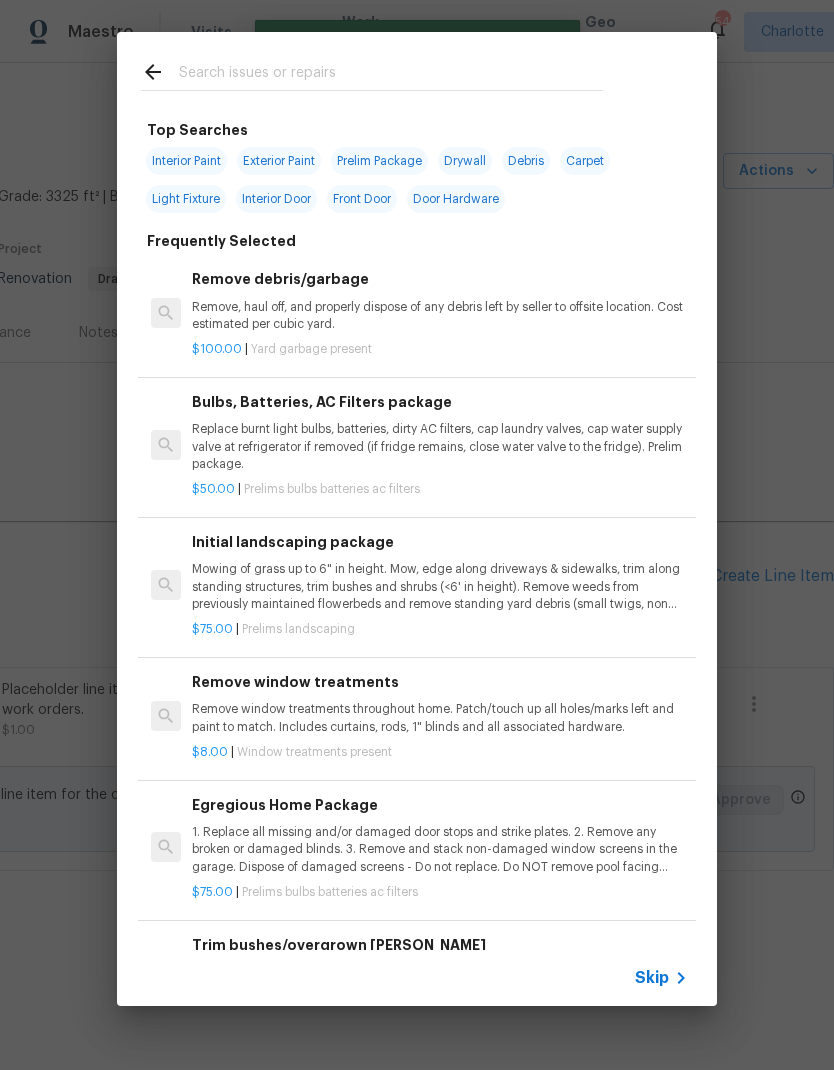 click at bounding box center [391, 75] 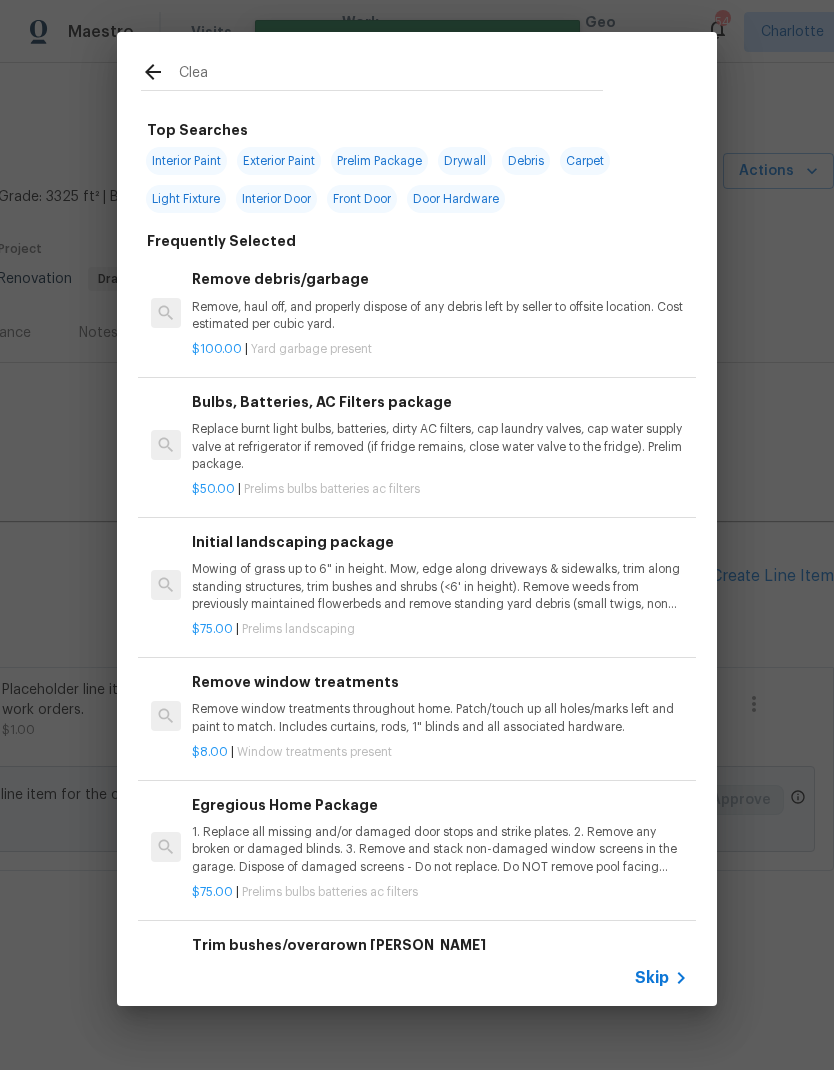 type on "Clean" 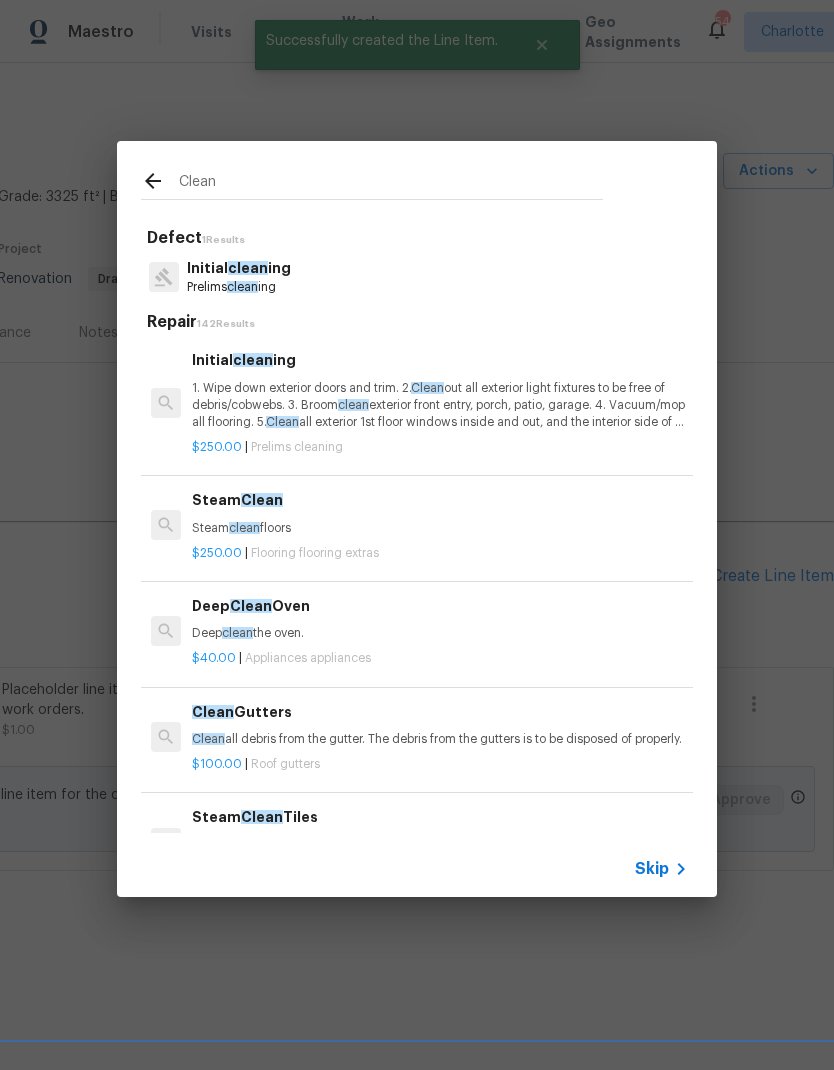 click on "Initial  clean ing" at bounding box center [239, 268] 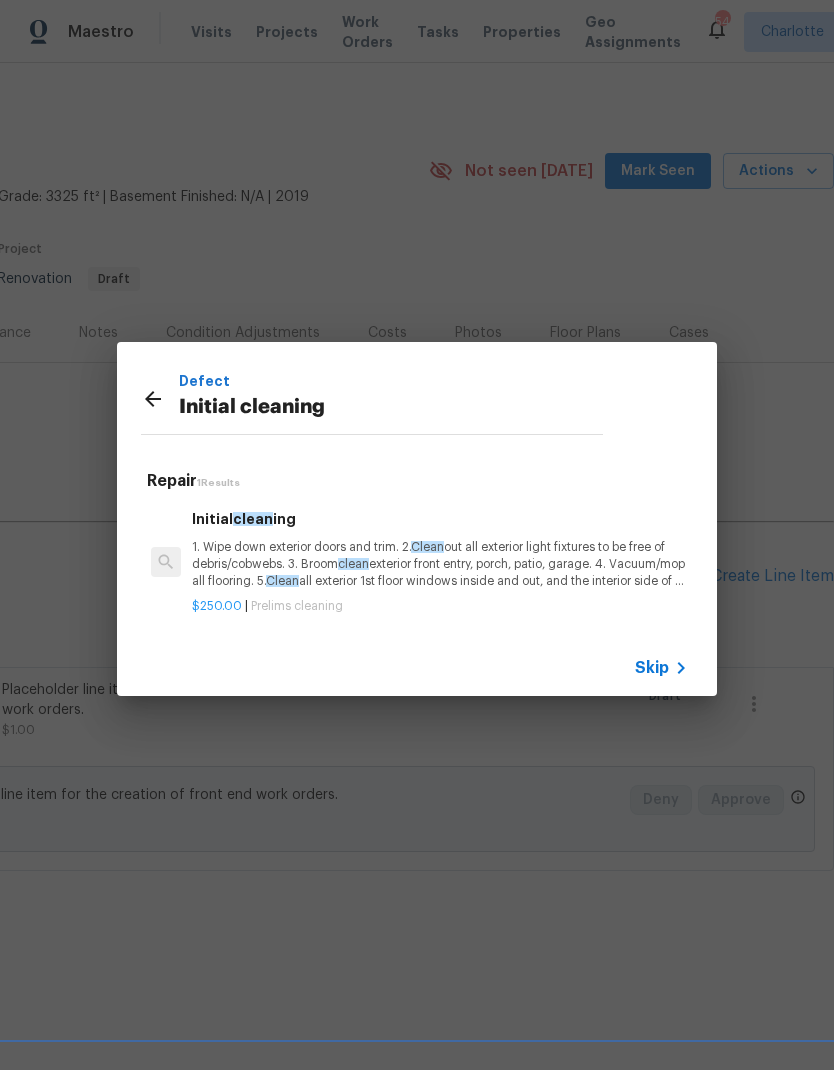 click on "1. Wipe down exterior doors and trim. 2.  Clean  out all exterior light fixtures to be free of debris/cobwebs. 3. Broom  clean  exterior front entry, porch, patio, garage. 4. Vacuum/mop all flooring. 5.  Clean  all exterior 1st floor windows inside and out, and the interior side of all above grade windows.  Clean  all tracks/frames. 6.  Clean  all air vent grills. 7.  Clean  all interior window, base, sill and trim. 8.  Clean  all switch/outlet plates and remove any paint. 9.  Clean  all light fixtures and ceiling fans. 10.  Clean  all doors, frames and trim. 11.  Clean  kitchen and laundry appliances - inside-outside and underneath. 12.  Clean  cabinetry inside and outside and top including drawers. 13.  Clean  counters, sinks, plumbing fixtures, toilets seat to remain down. 14.  Clean  showers, tubs, surrounds, wall tile free of grime and soap scum. 15.  Clean  window coverings if left in place. 16.  Clean  baseboards. 17.  Clean" at bounding box center (440, 564) 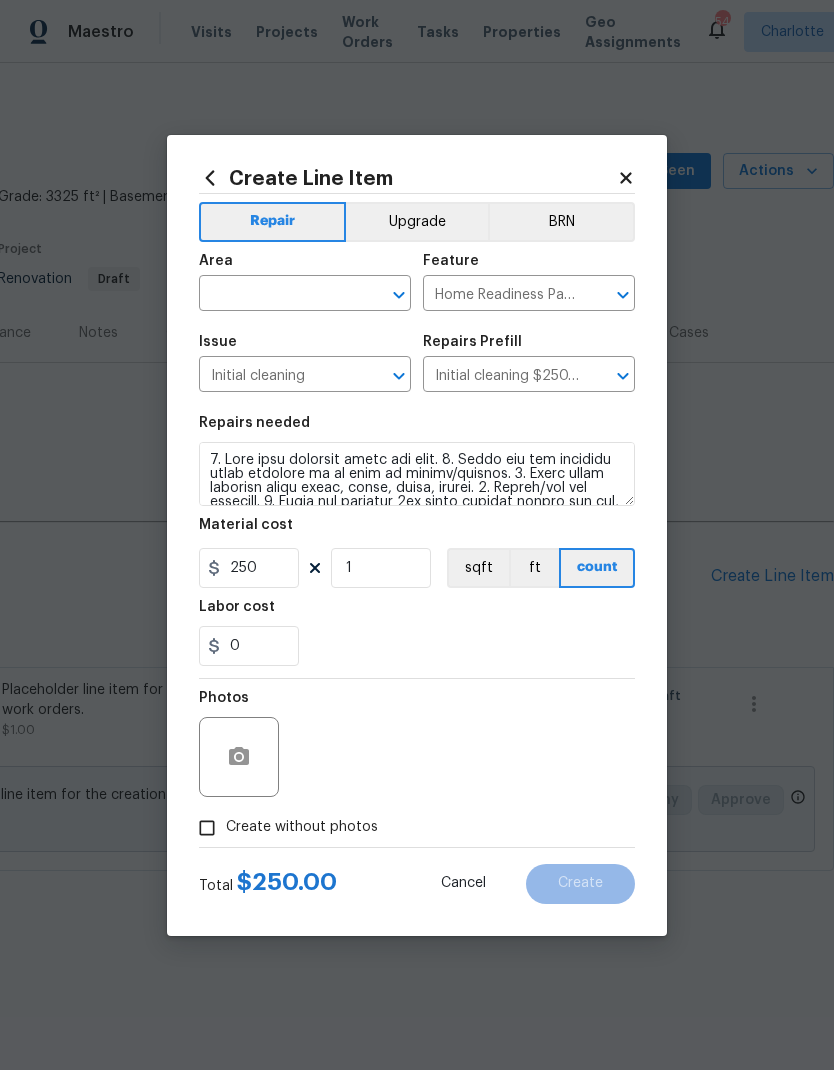 click at bounding box center (277, 295) 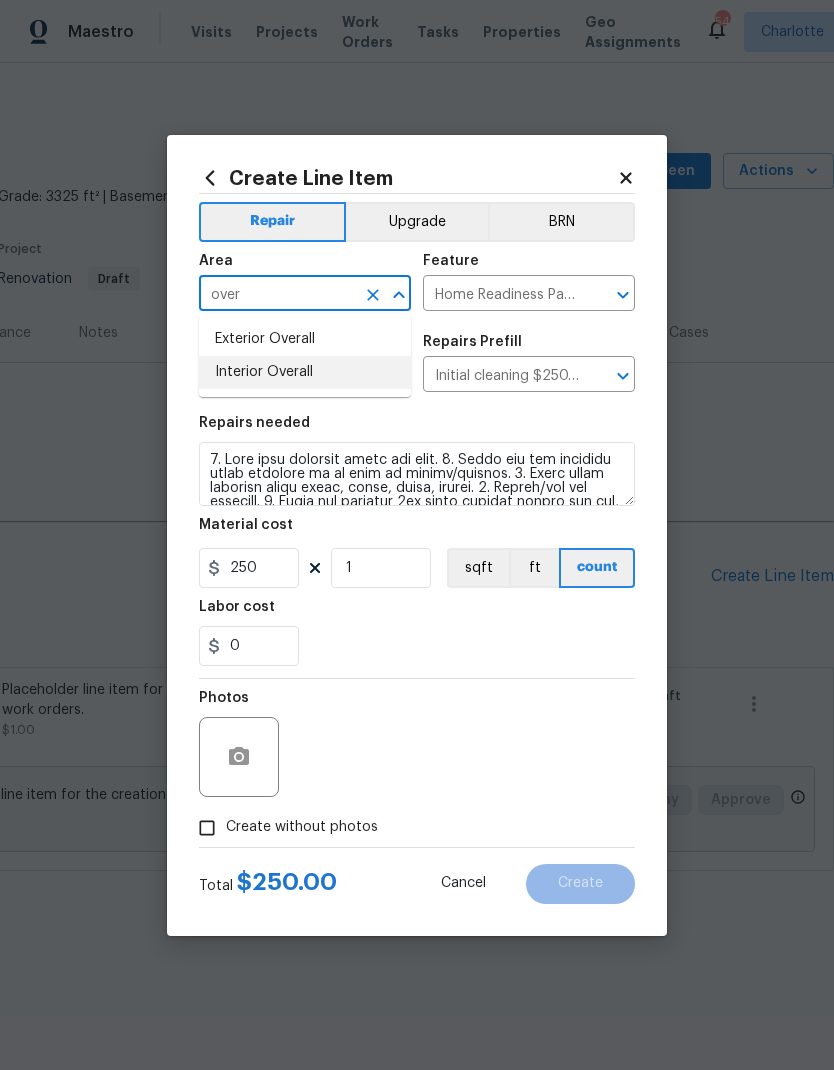 click on "Interior Overall" at bounding box center [305, 372] 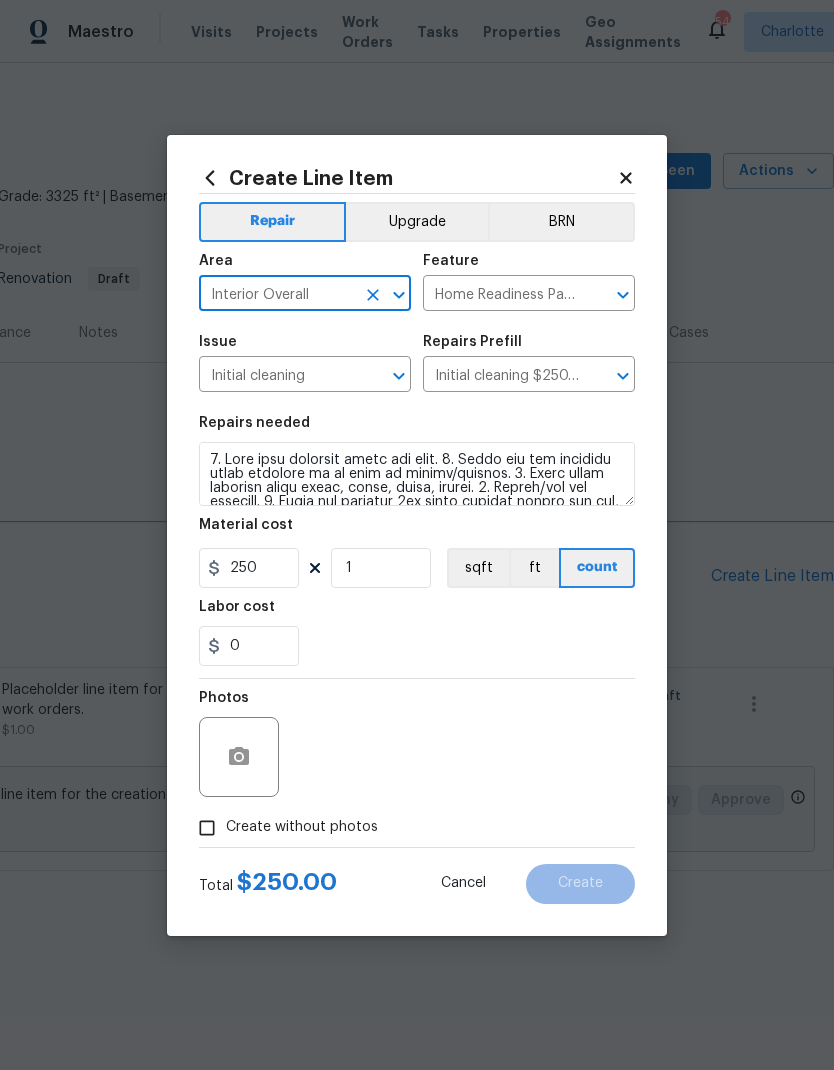 click on "0" at bounding box center [417, 646] 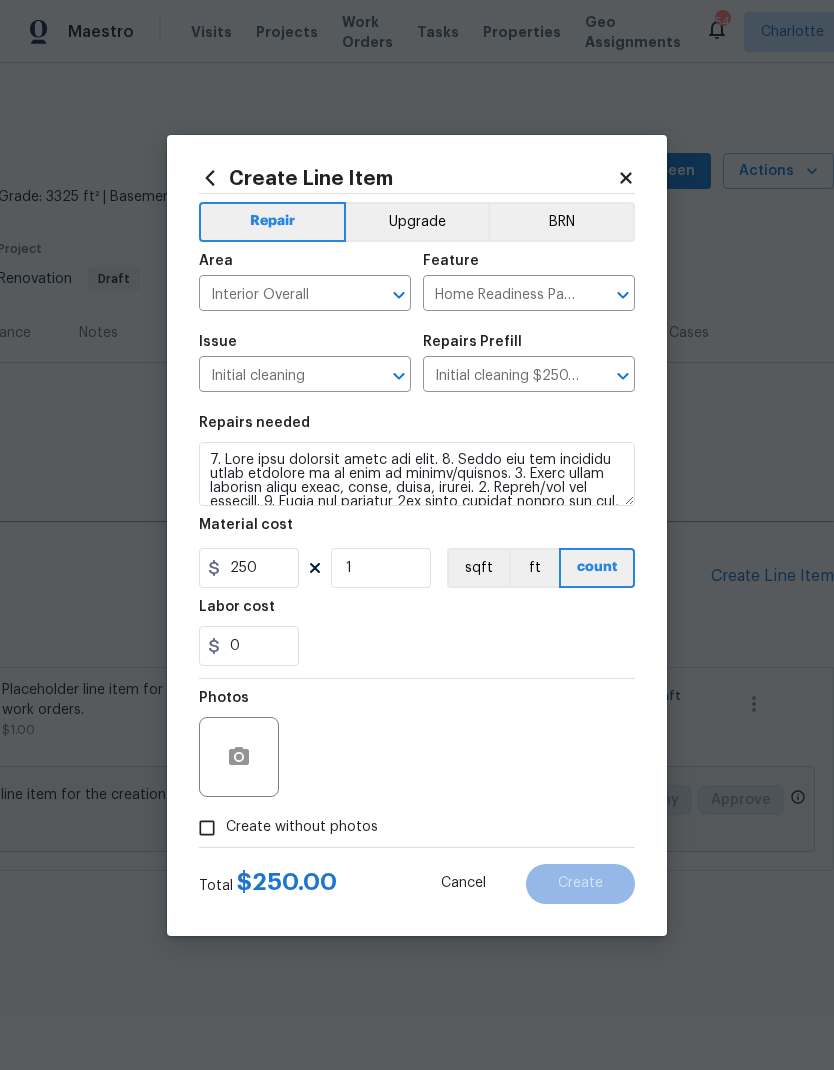 click on "Create without photos" at bounding box center [207, 828] 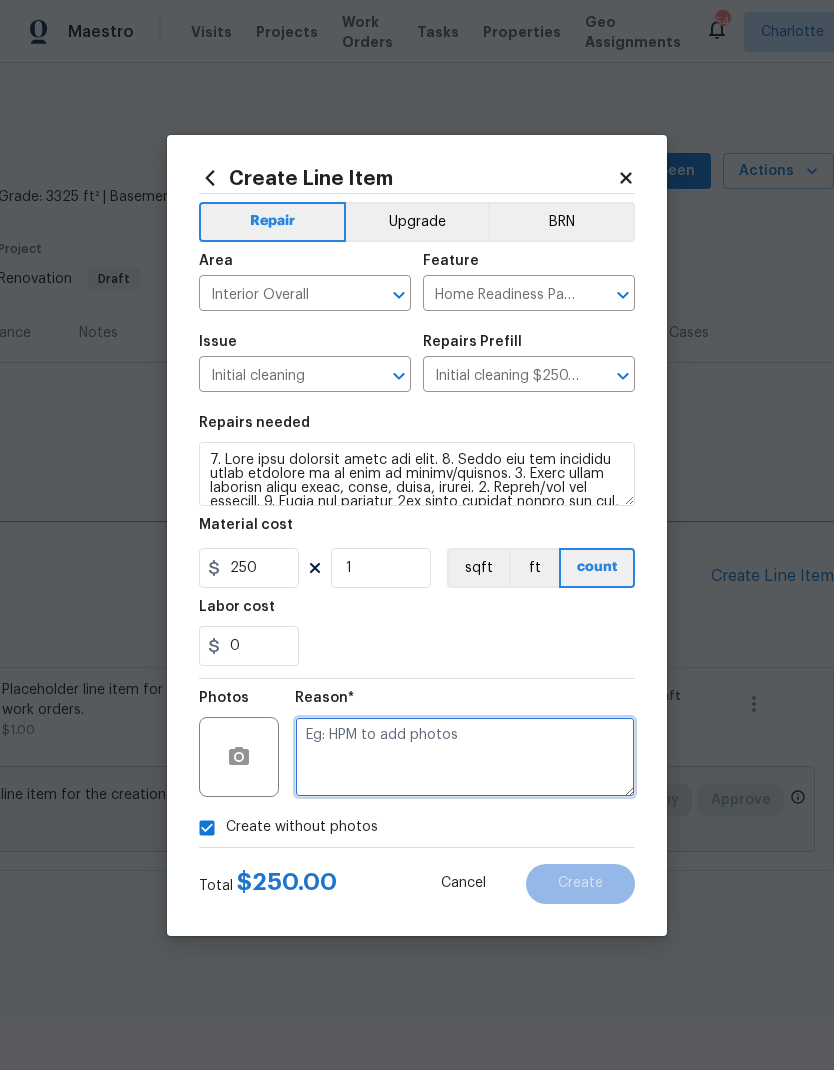 click at bounding box center (465, 757) 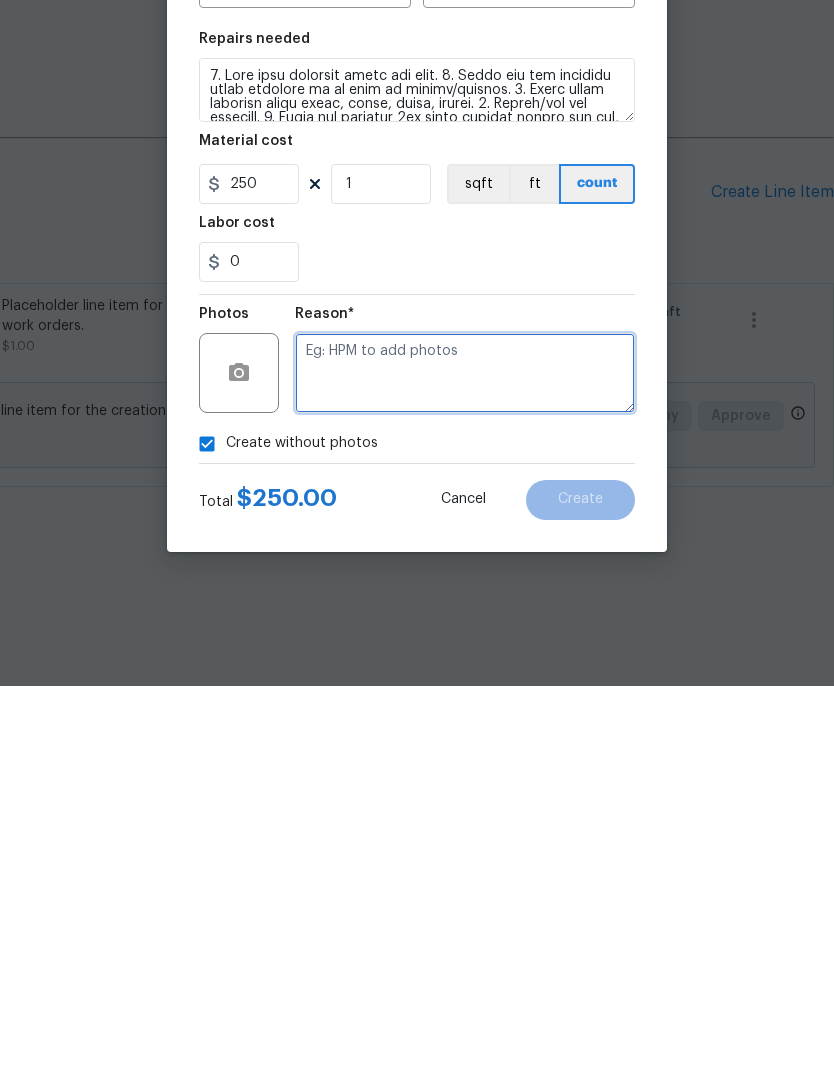 click at bounding box center [465, 757] 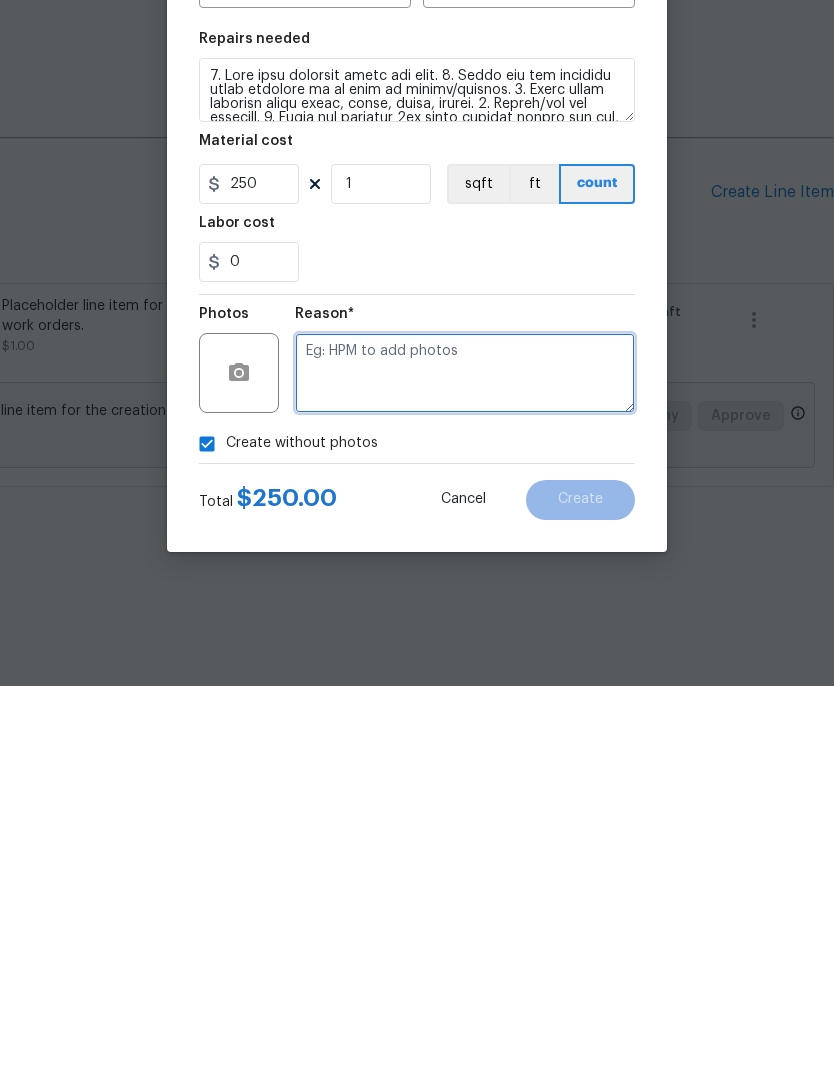 paste on "FEWO" 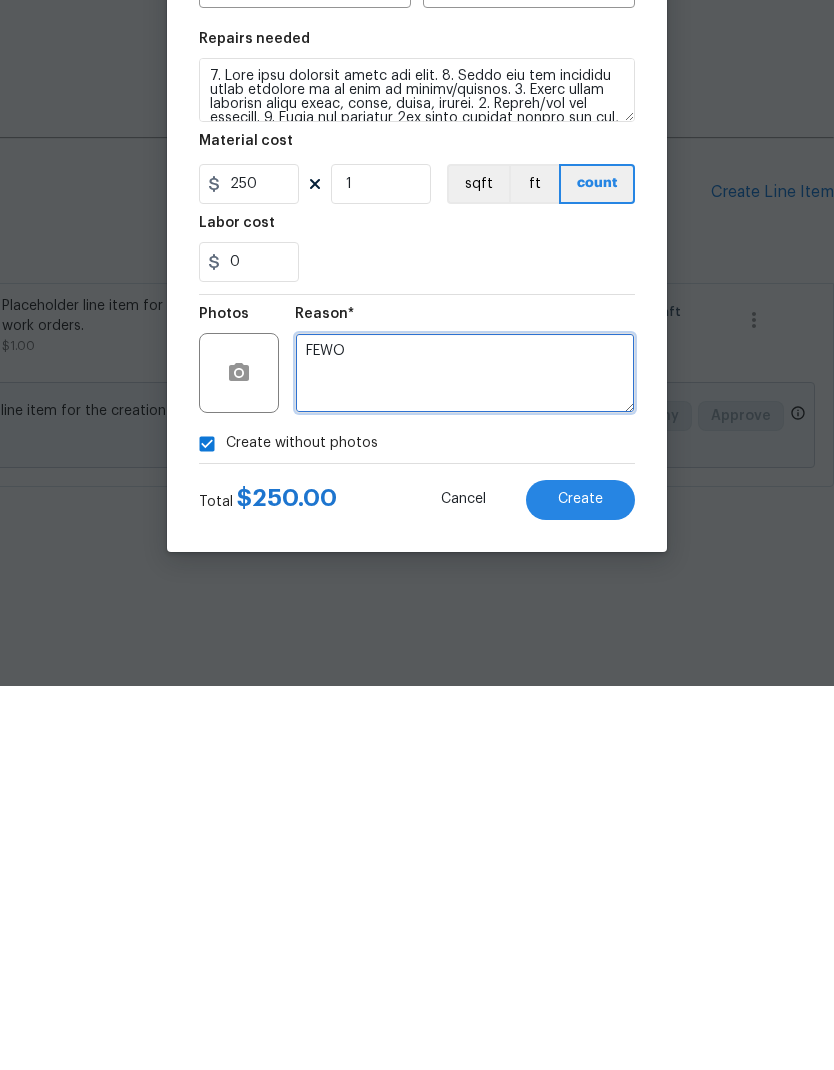 type on "FEWO" 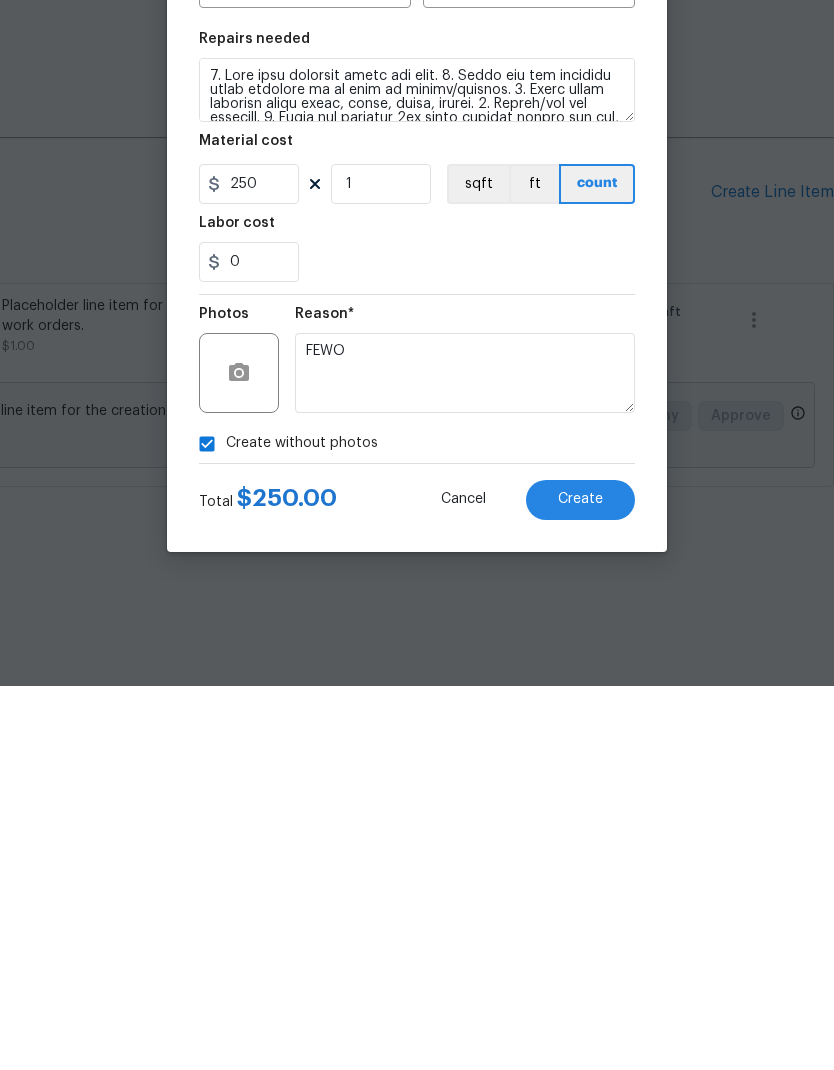 click on "Create" at bounding box center (580, 884) 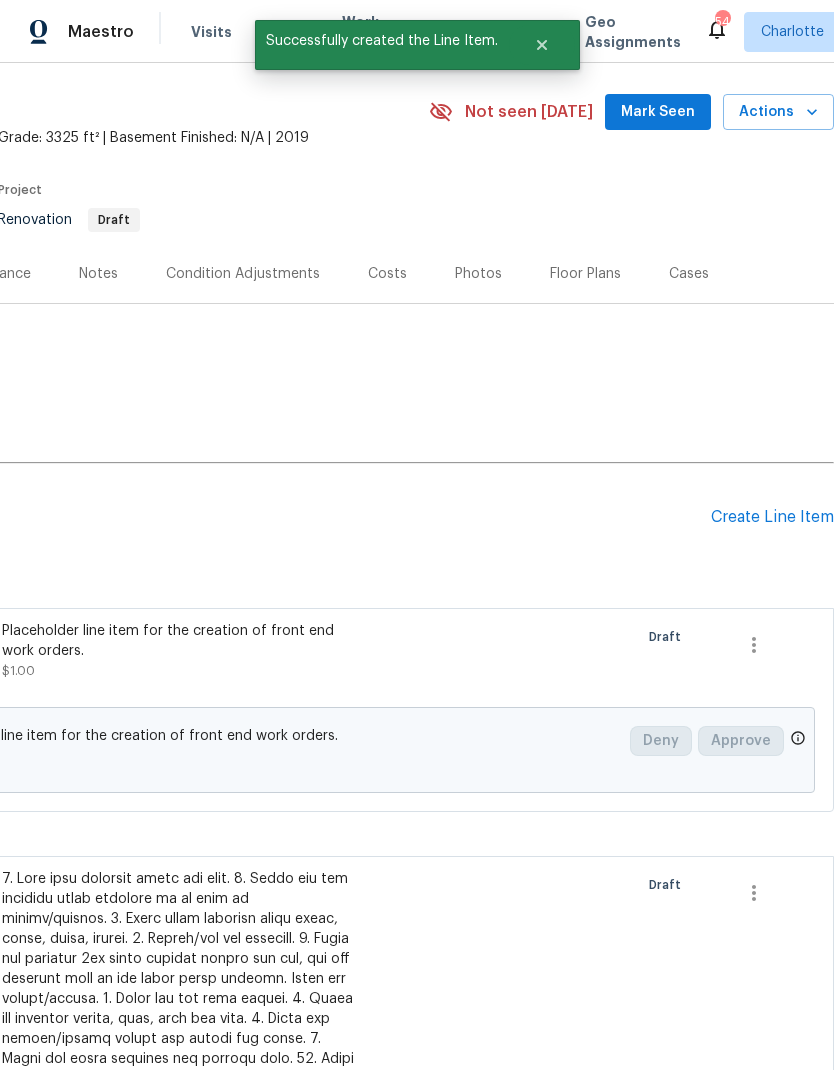 scroll, scrollTop: 61, scrollLeft: 296, axis: both 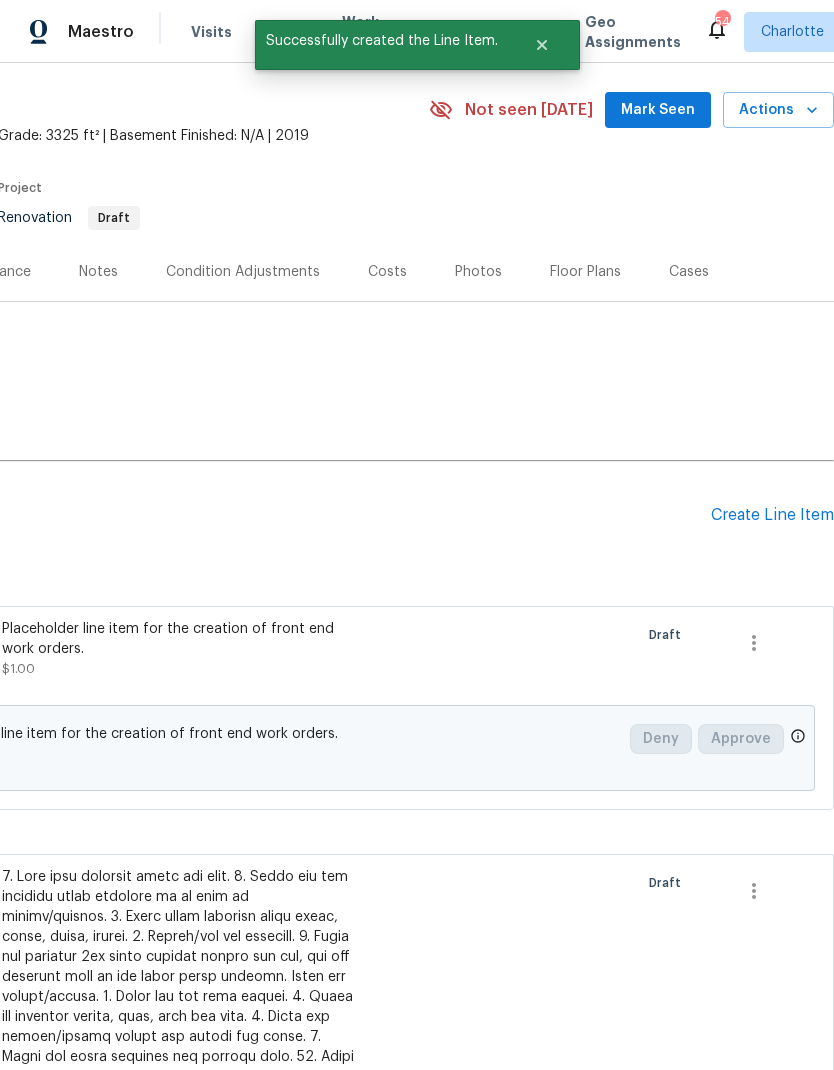 click on "Create Line Item" at bounding box center [772, 515] 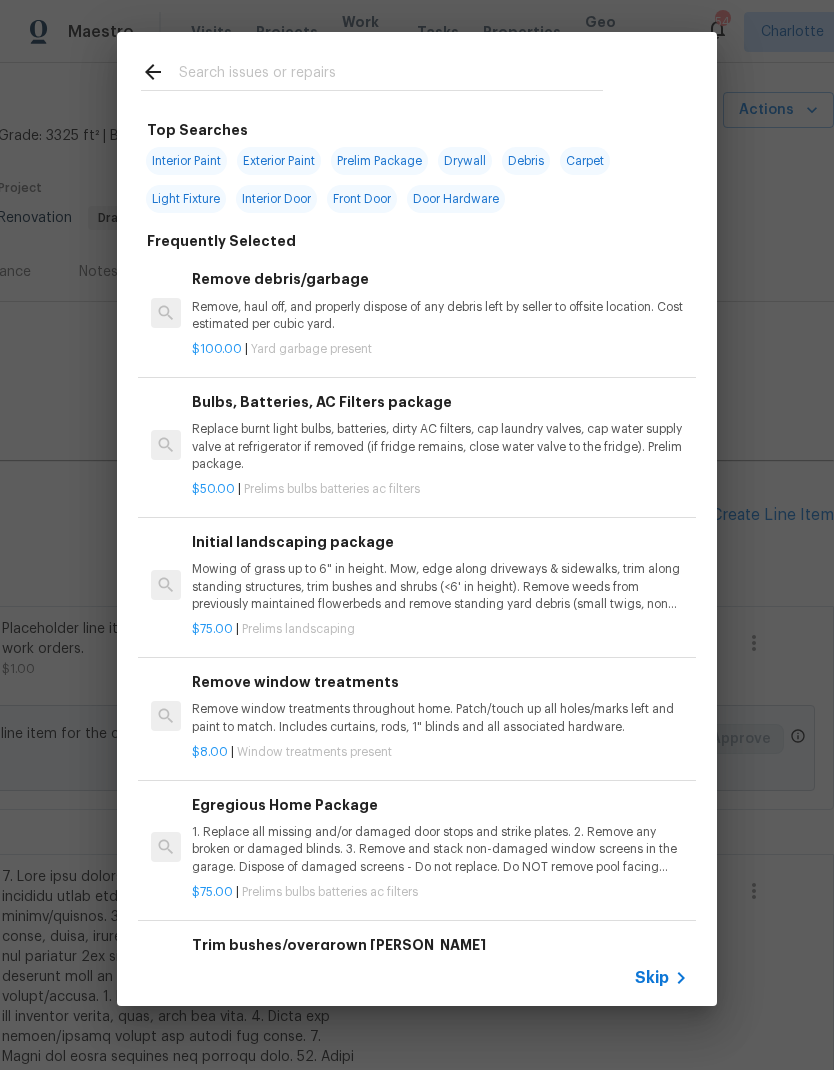 click at bounding box center (391, 75) 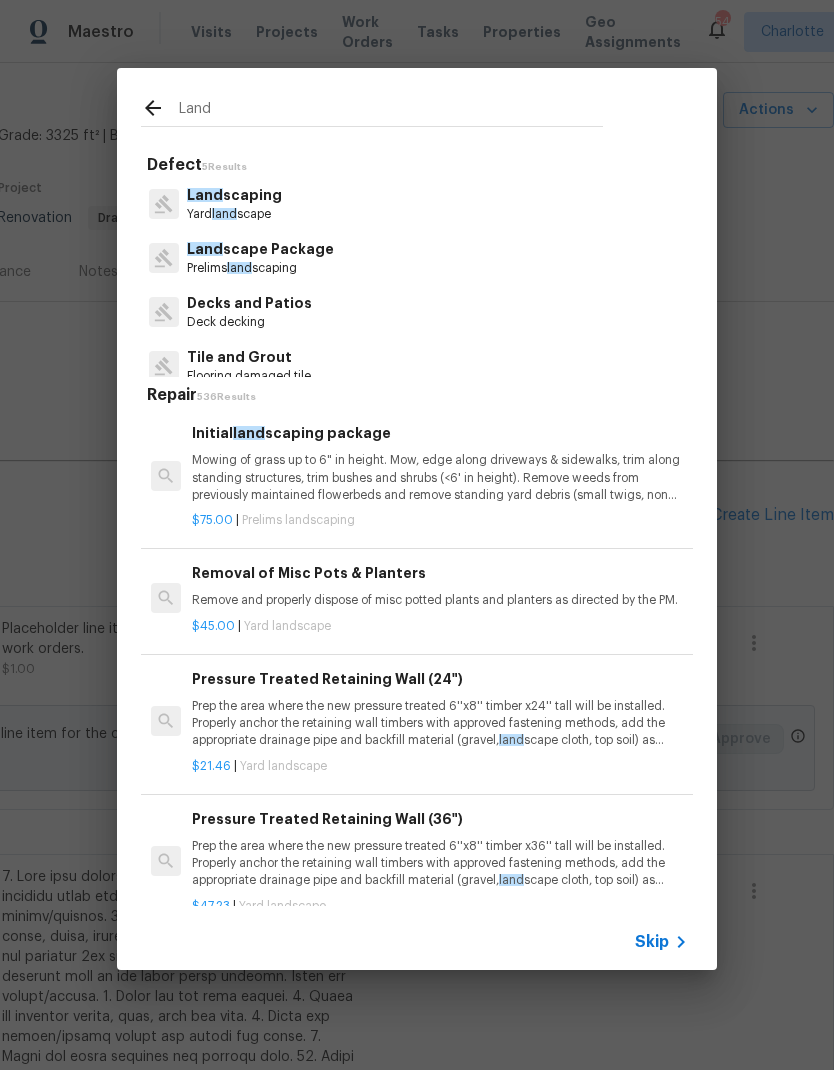 type on "Land" 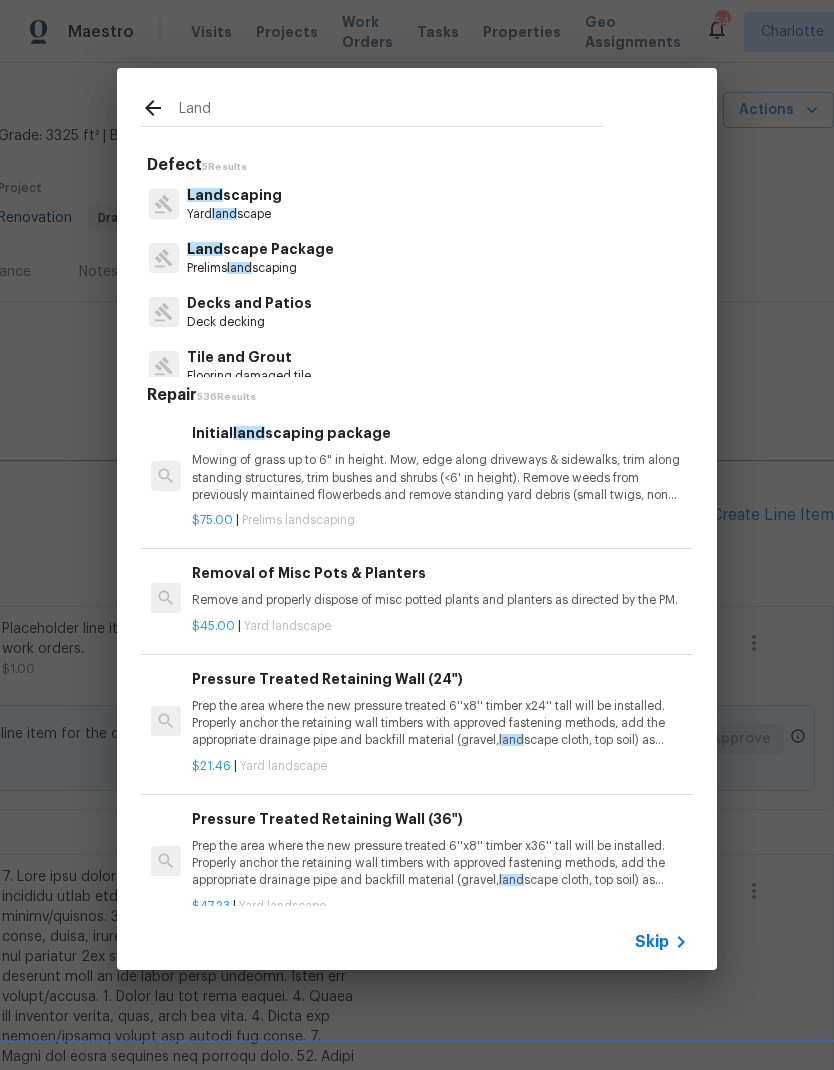 click on "Land scape Package Prelims  land scaping" at bounding box center [417, 258] 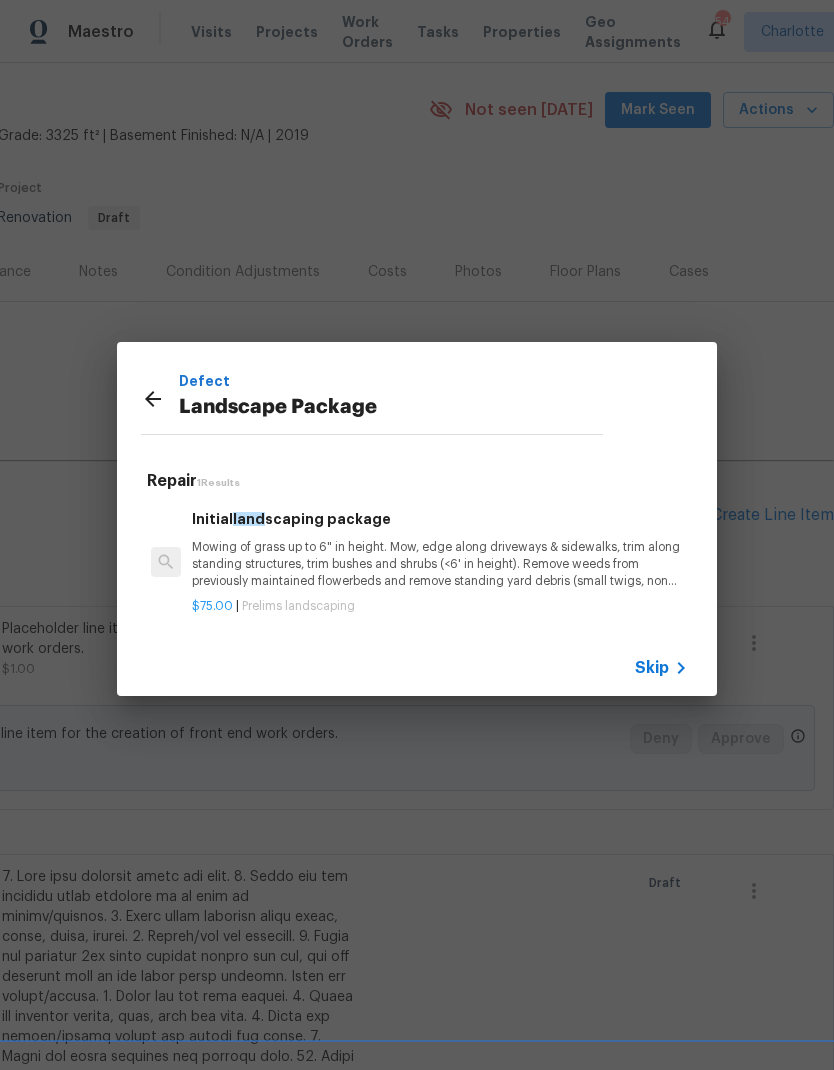 click on "Mowing of grass up to 6" in height. Mow, edge along driveways & sidewalks, trim along standing structures, trim bushes and shrubs (<6' in height). Remove weeds from previously maintained flowerbeds and remove standing yard debris (small twigs, non seasonal falling leaves).  Use leaf blower to remove clippings from hard surfaces."" at bounding box center (440, 564) 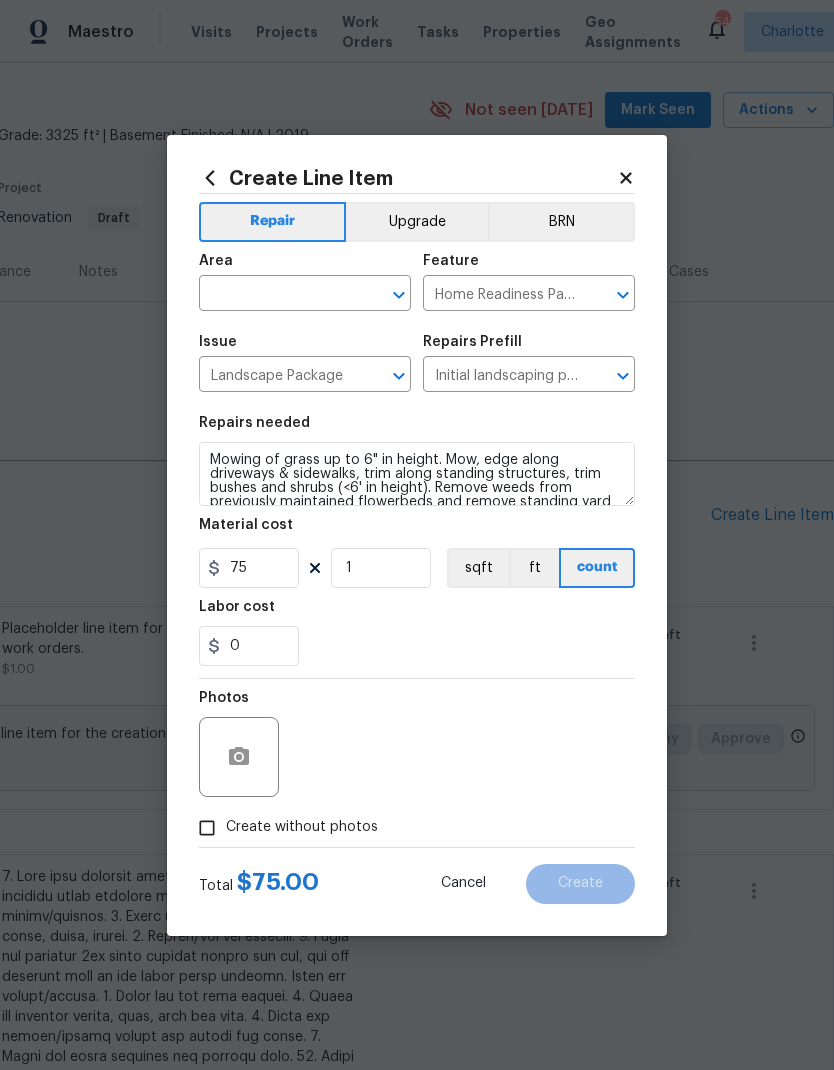 click at bounding box center (277, 295) 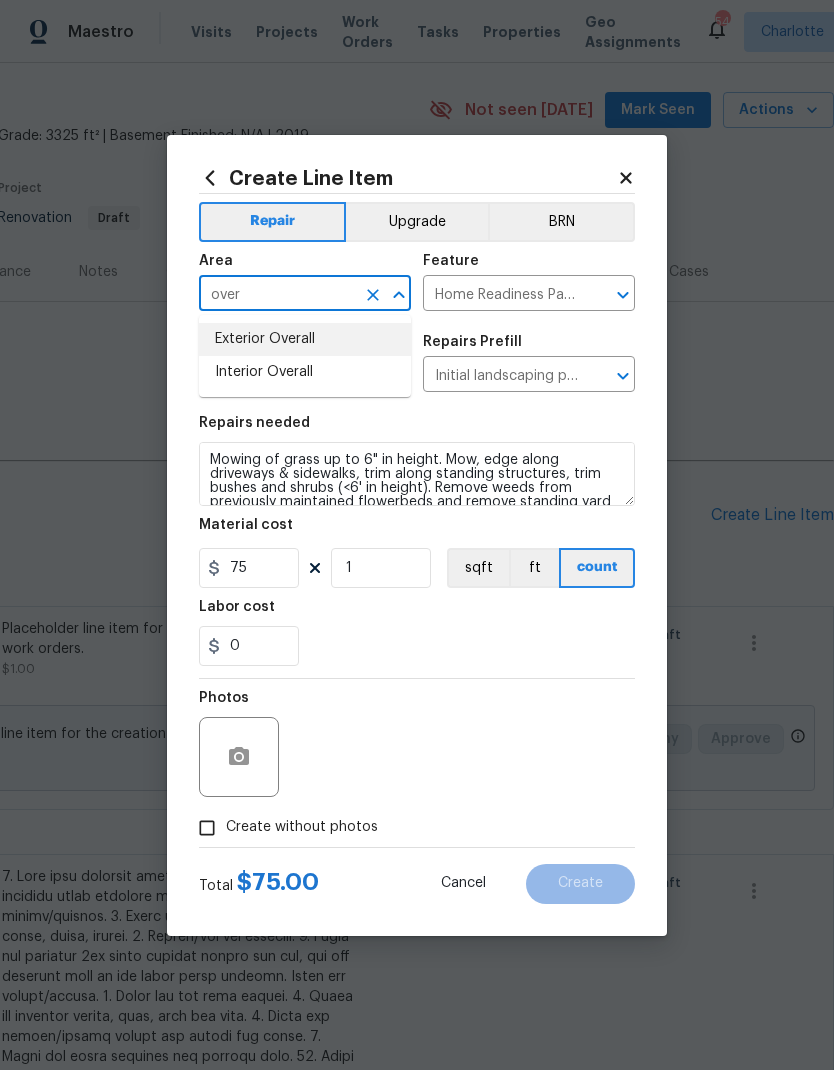 click on "Exterior Overall" at bounding box center (305, 339) 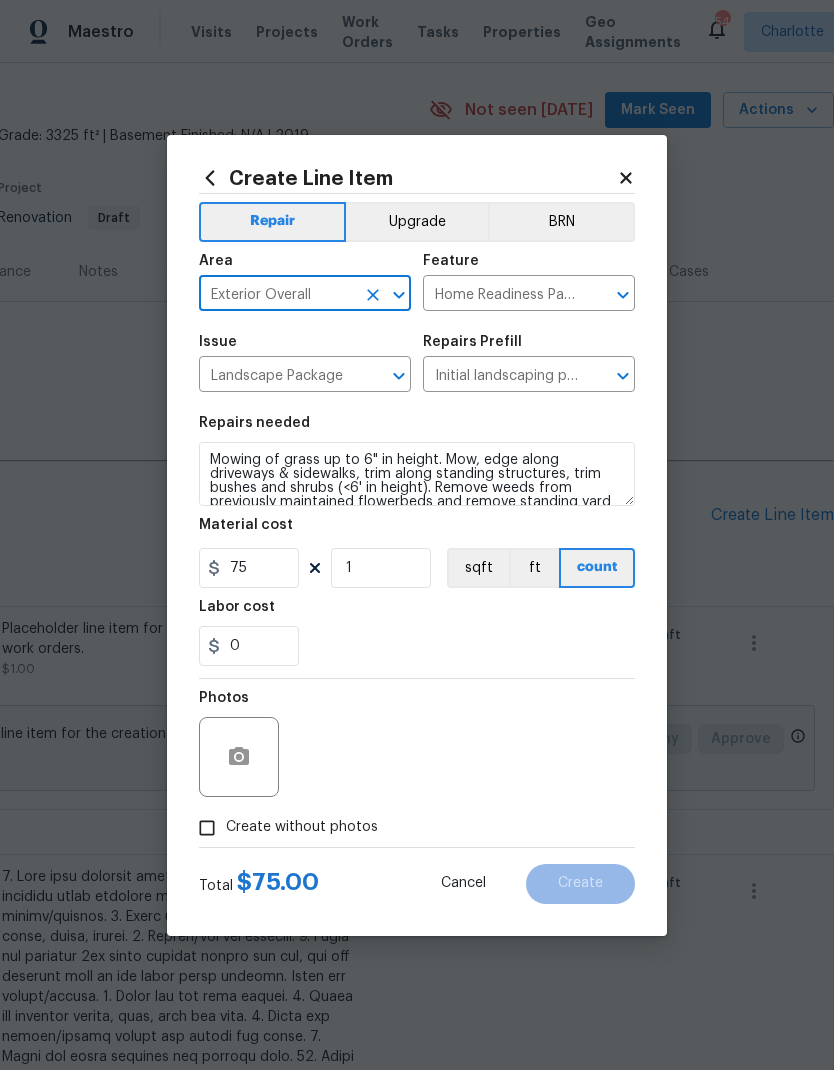click on "0" at bounding box center [417, 646] 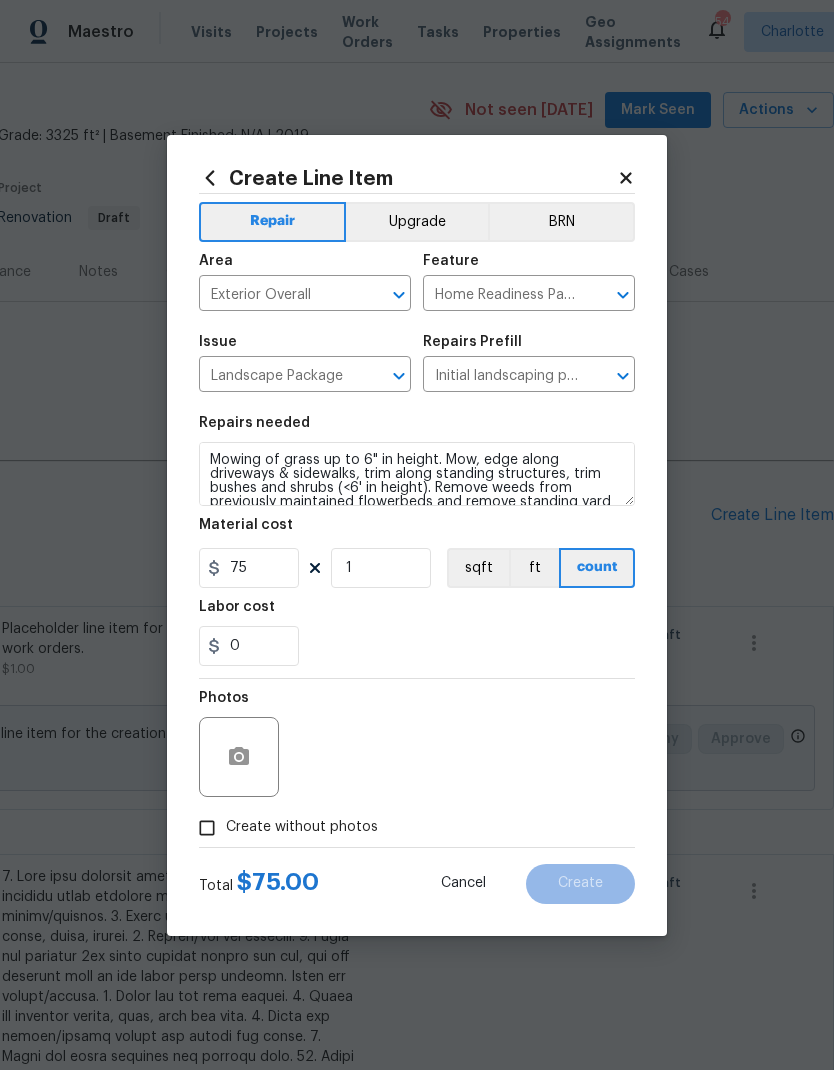 click on "Create without photos" at bounding box center (207, 828) 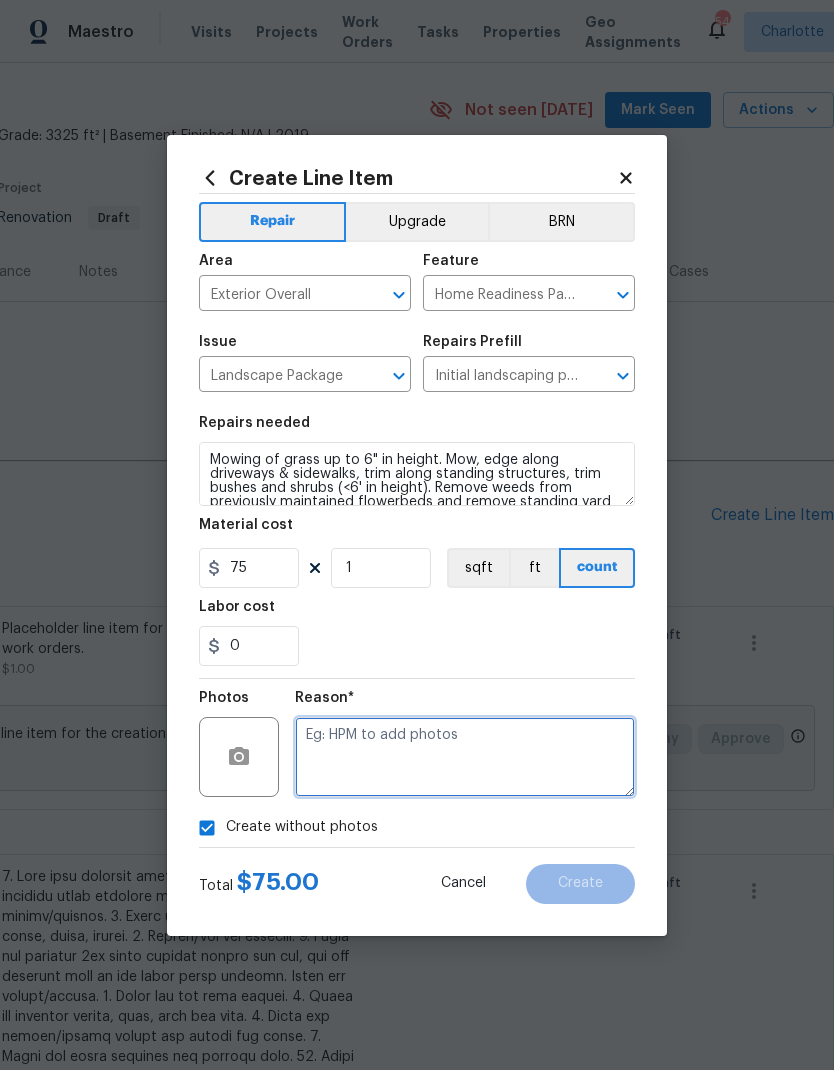 click at bounding box center (465, 757) 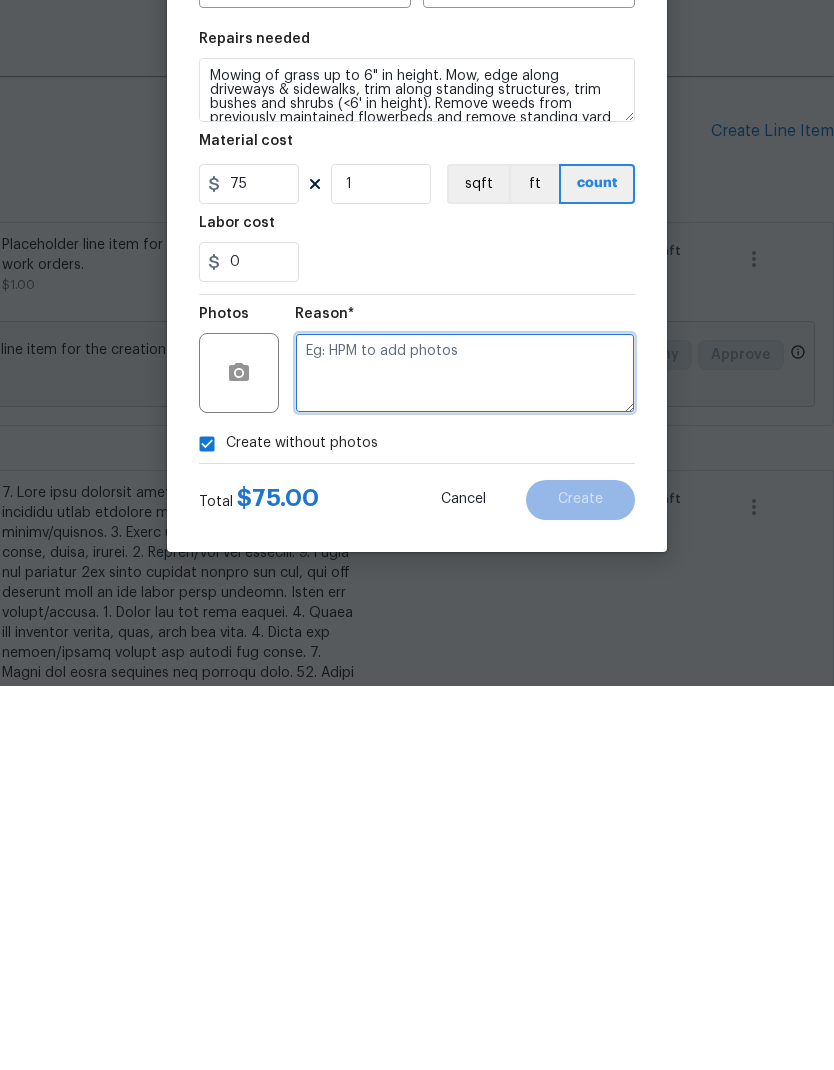 click at bounding box center [465, 757] 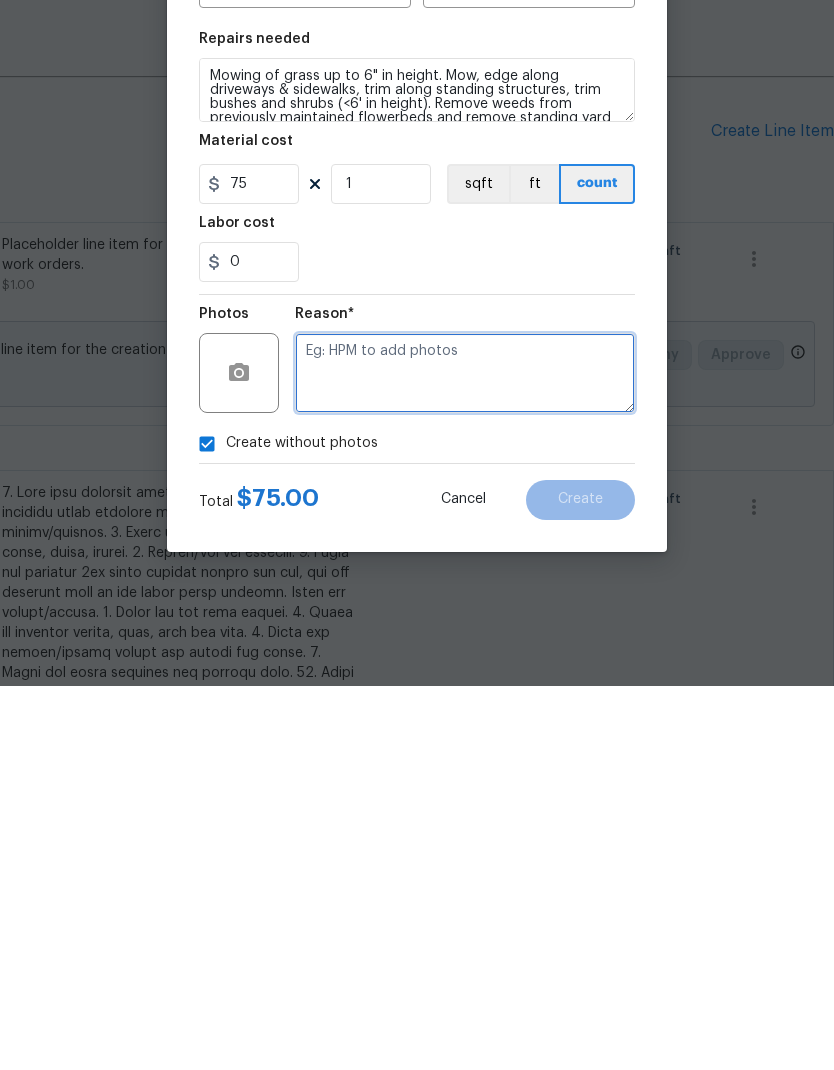 paste on "FEWO" 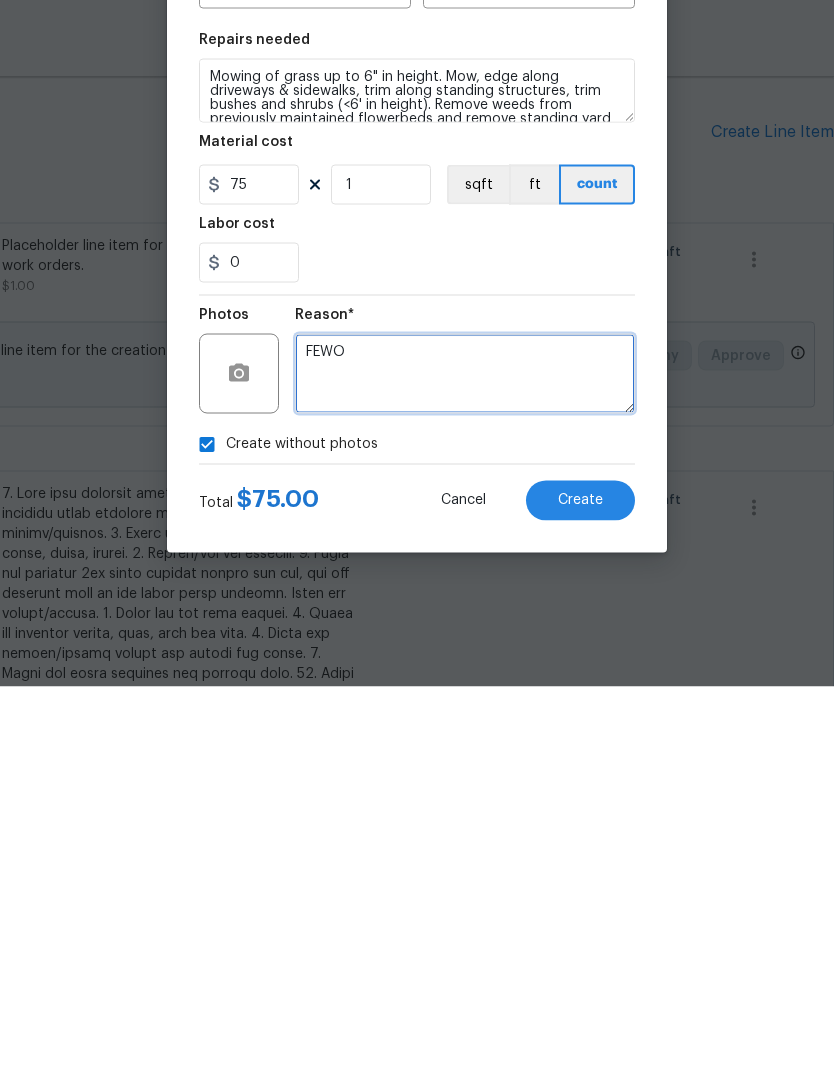 type on "FEWO" 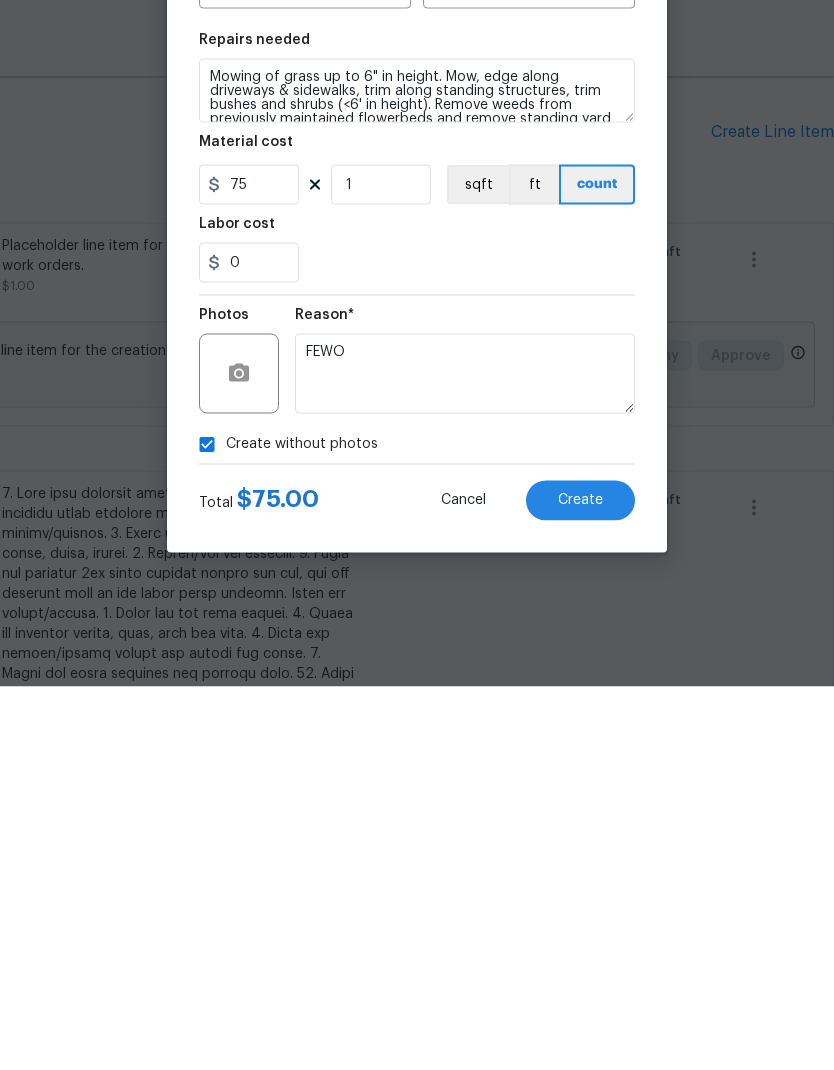 click on "Create" at bounding box center (580, 883) 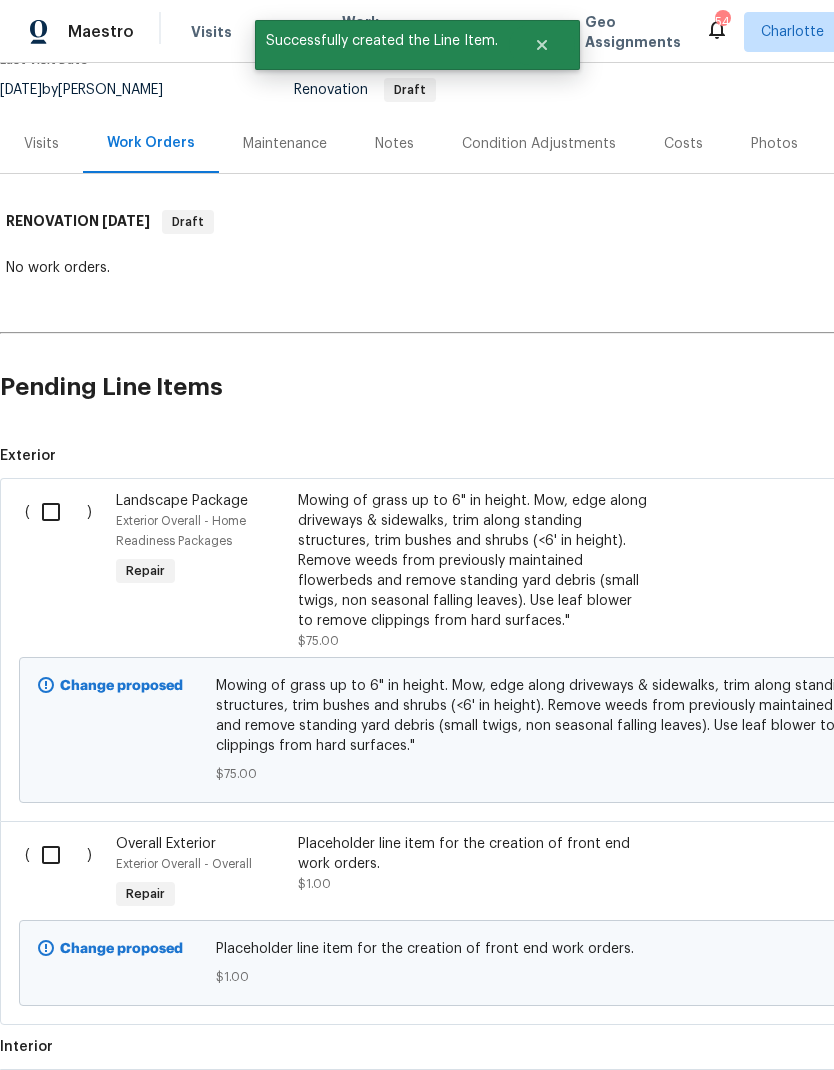 scroll, scrollTop: 189, scrollLeft: 0, axis: vertical 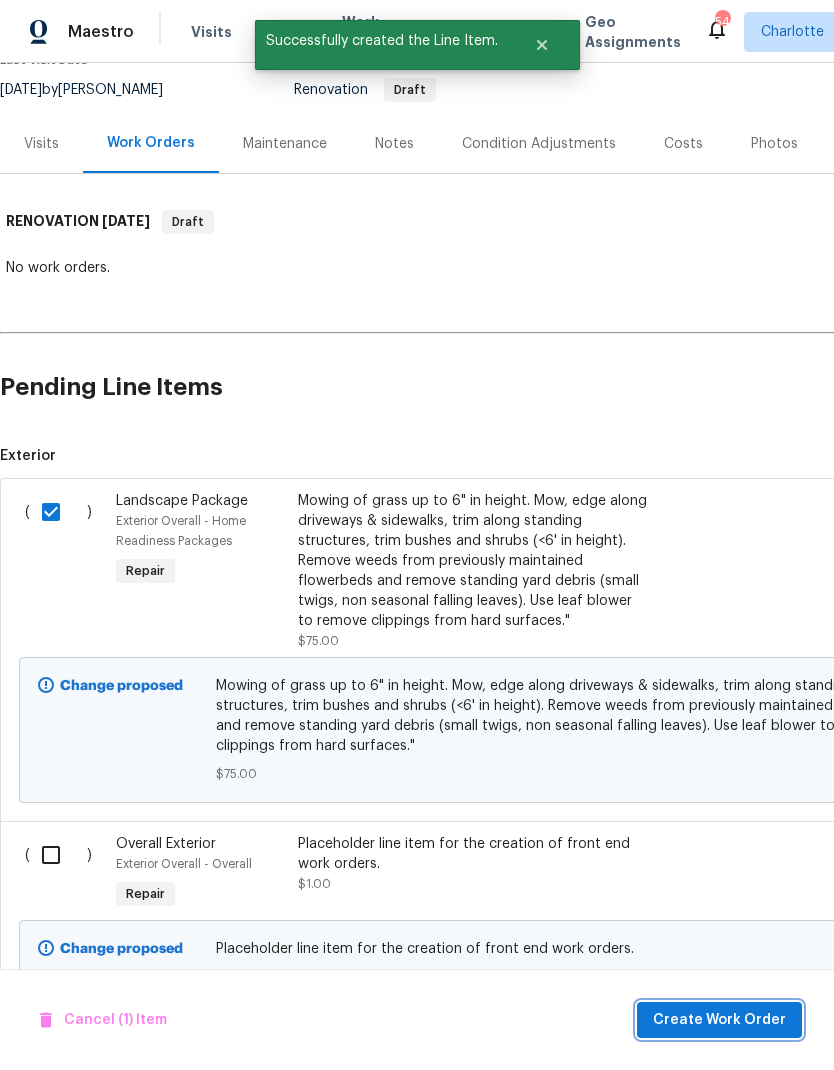 click on "Create Work Order" at bounding box center (719, 1020) 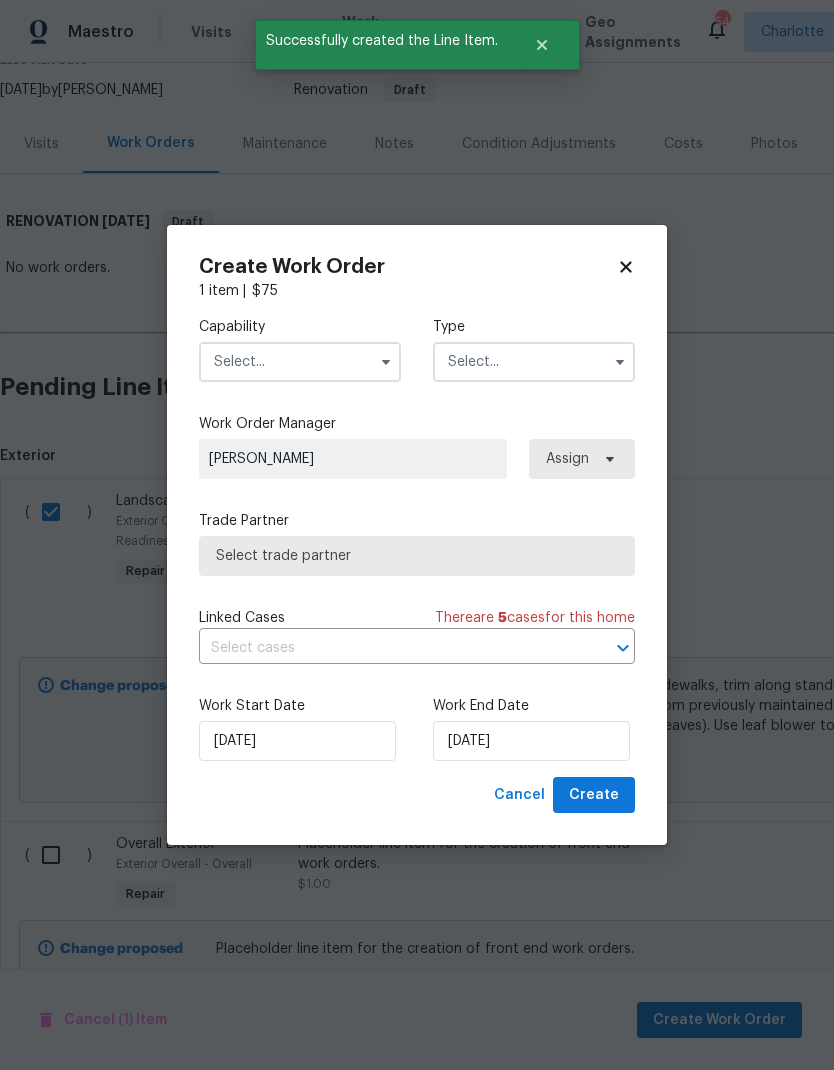 click at bounding box center (300, 362) 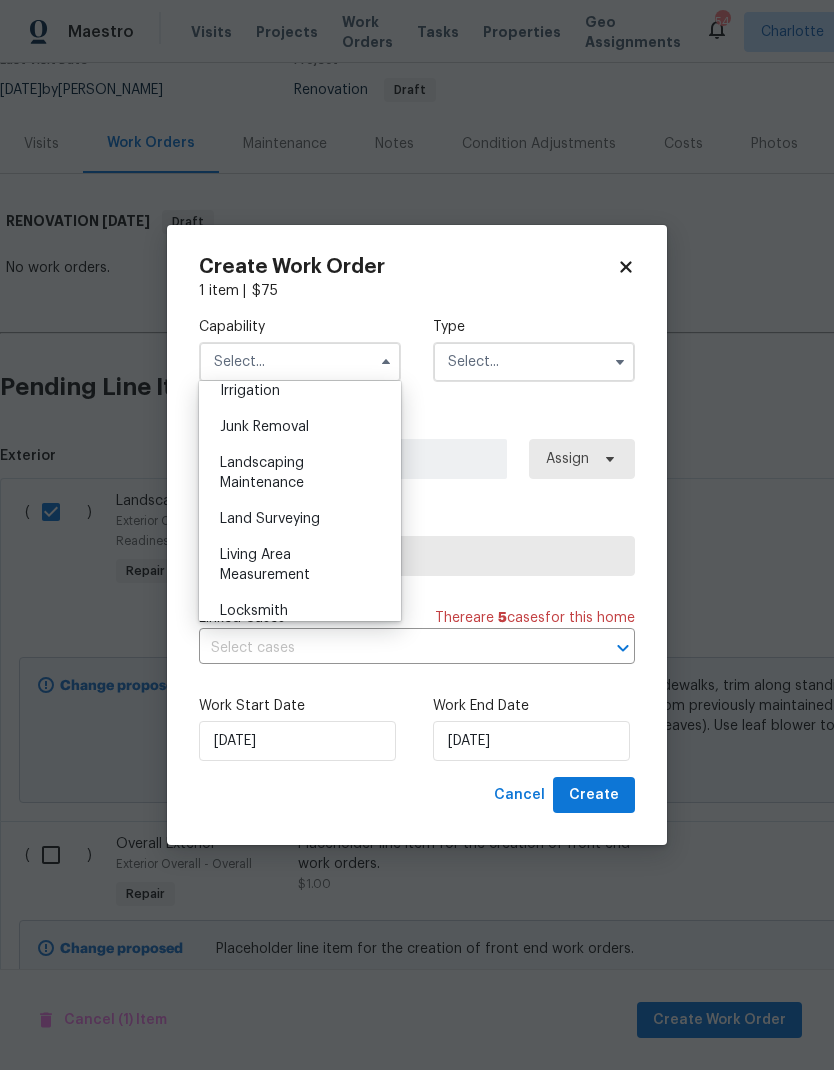 scroll, scrollTop: 1271, scrollLeft: 0, axis: vertical 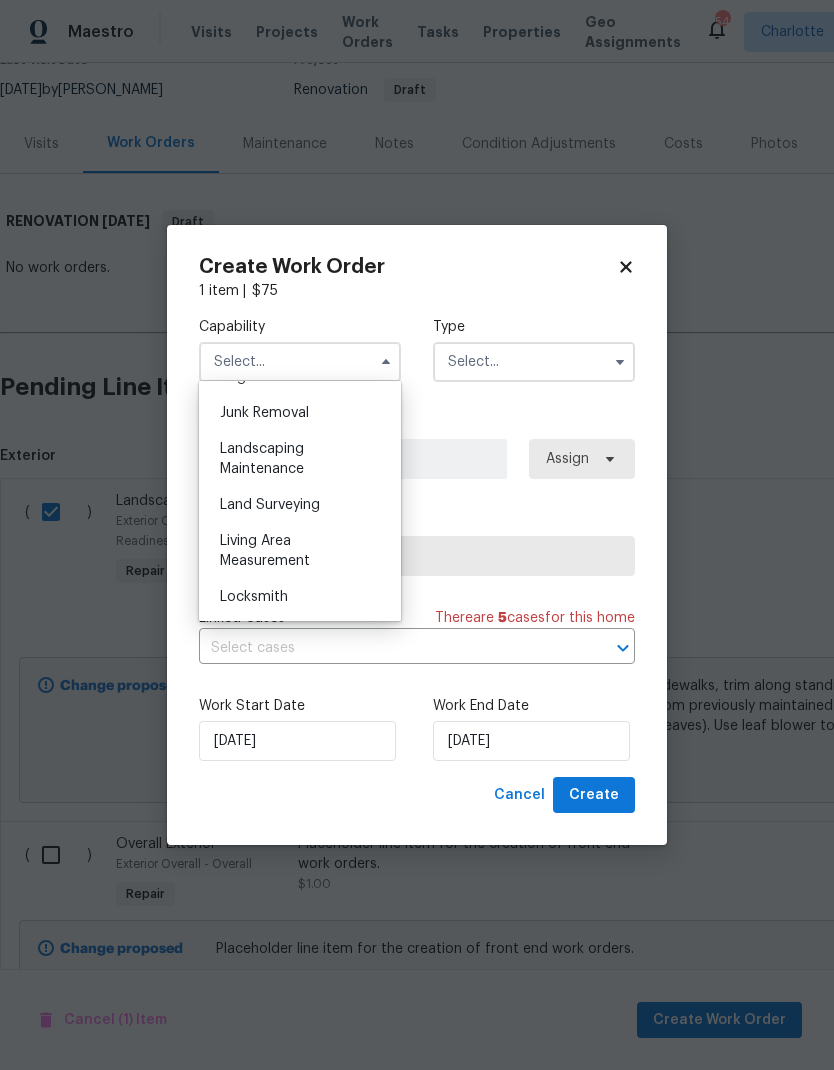click on "Landscaping Maintenance" at bounding box center (300, 459) 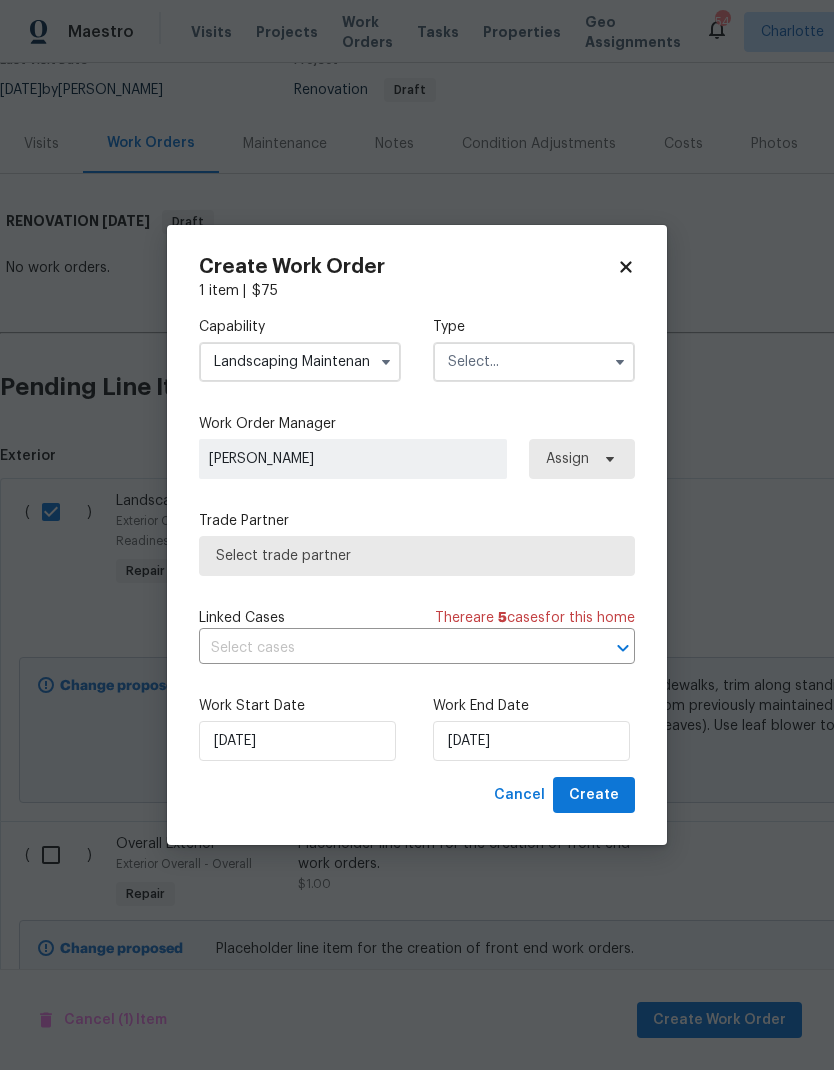 click at bounding box center (534, 362) 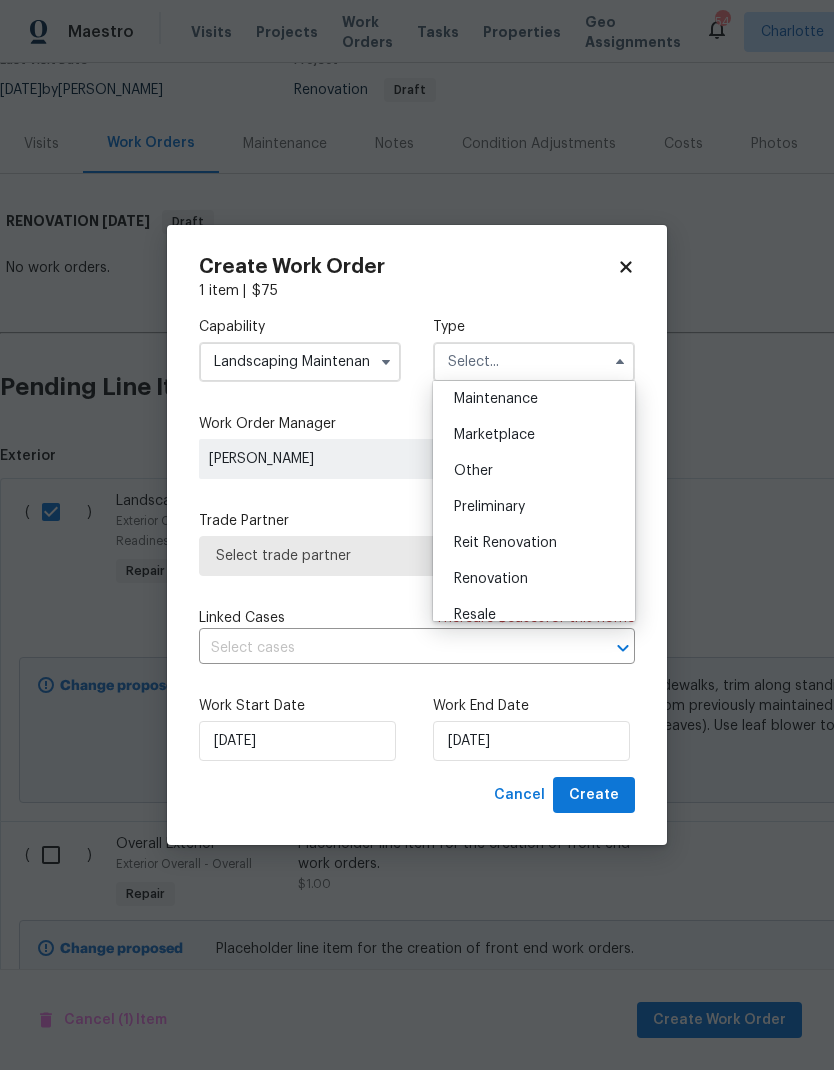 scroll, scrollTop: 337, scrollLeft: 0, axis: vertical 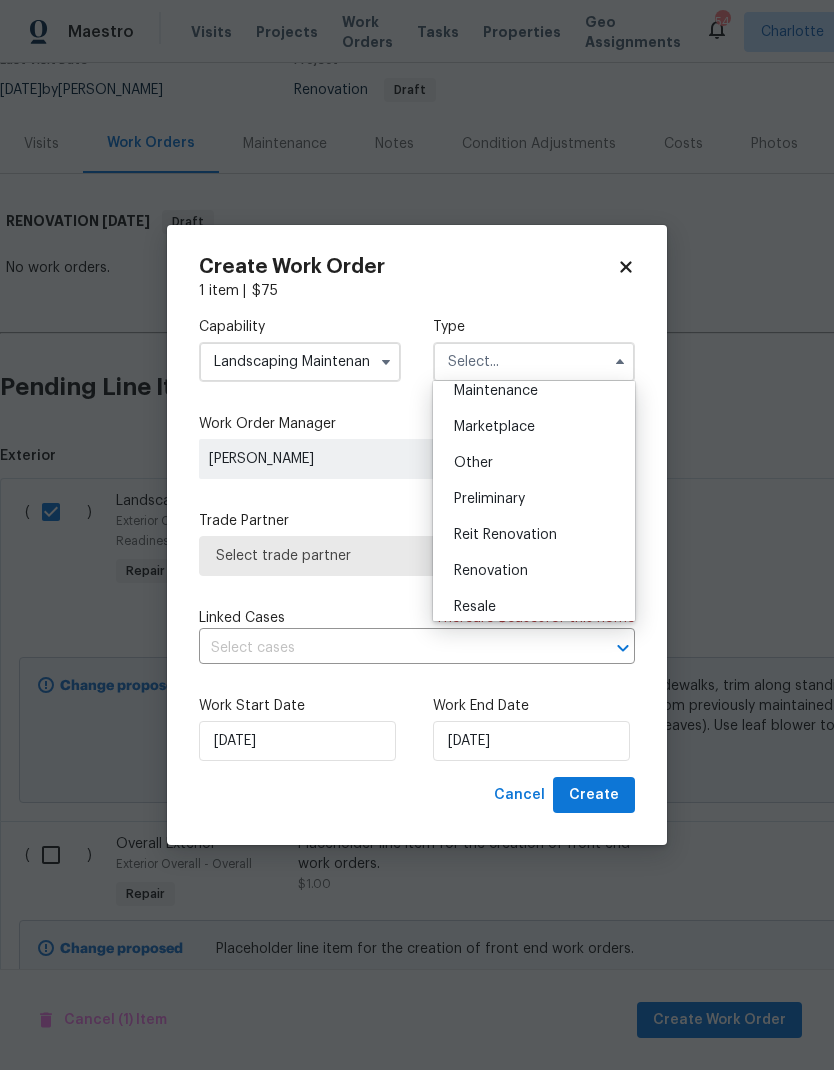 click on "Renovation" at bounding box center [534, 571] 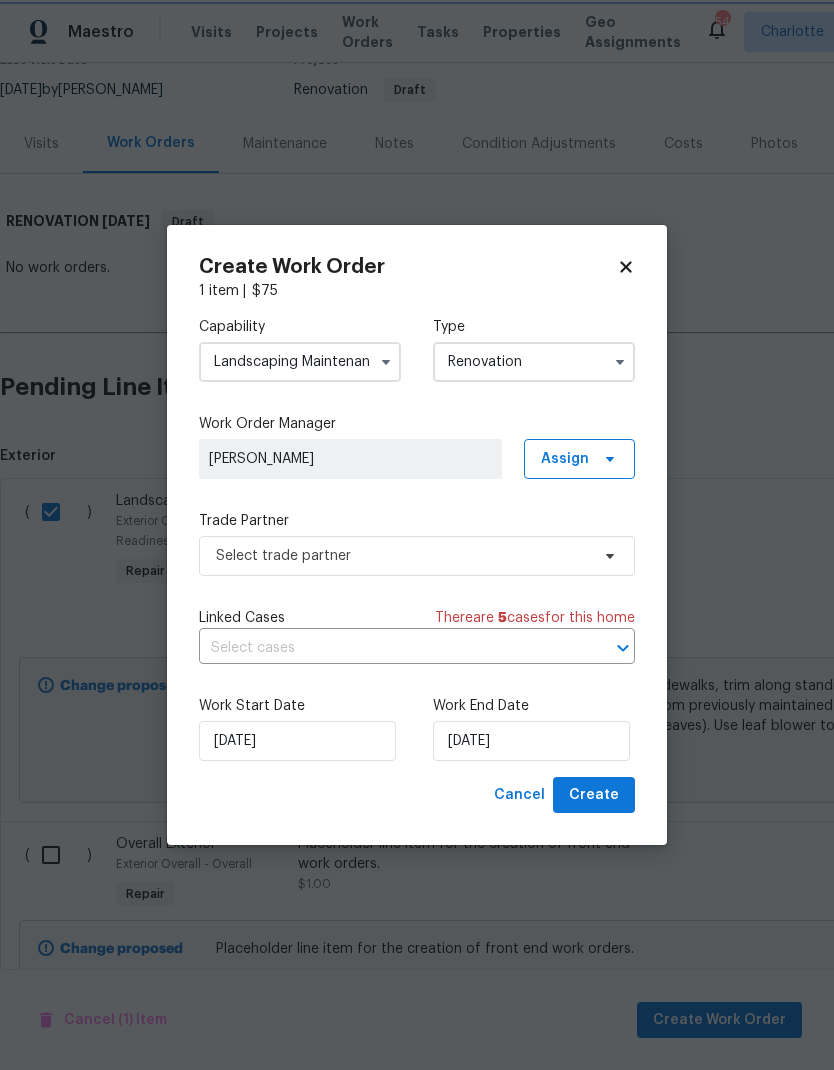 scroll, scrollTop: 0, scrollLeft: 0, axis: both 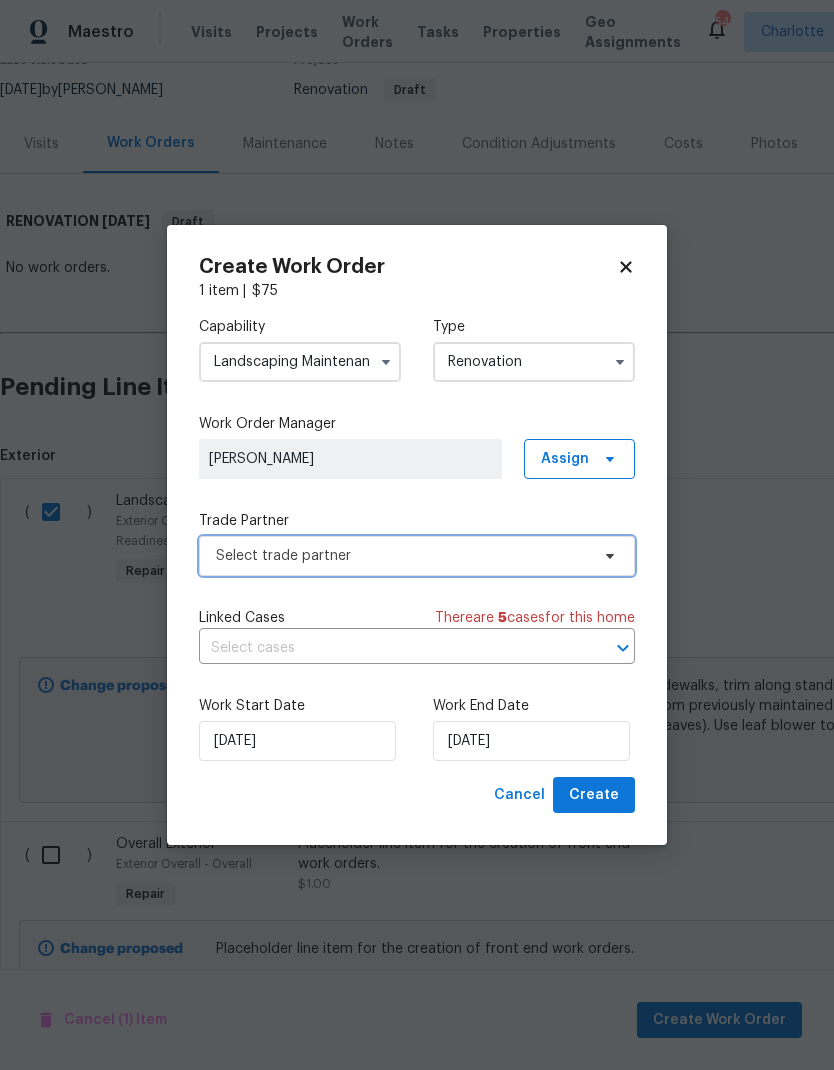 click on "Select trade partner" at bounding box center (402, 556) 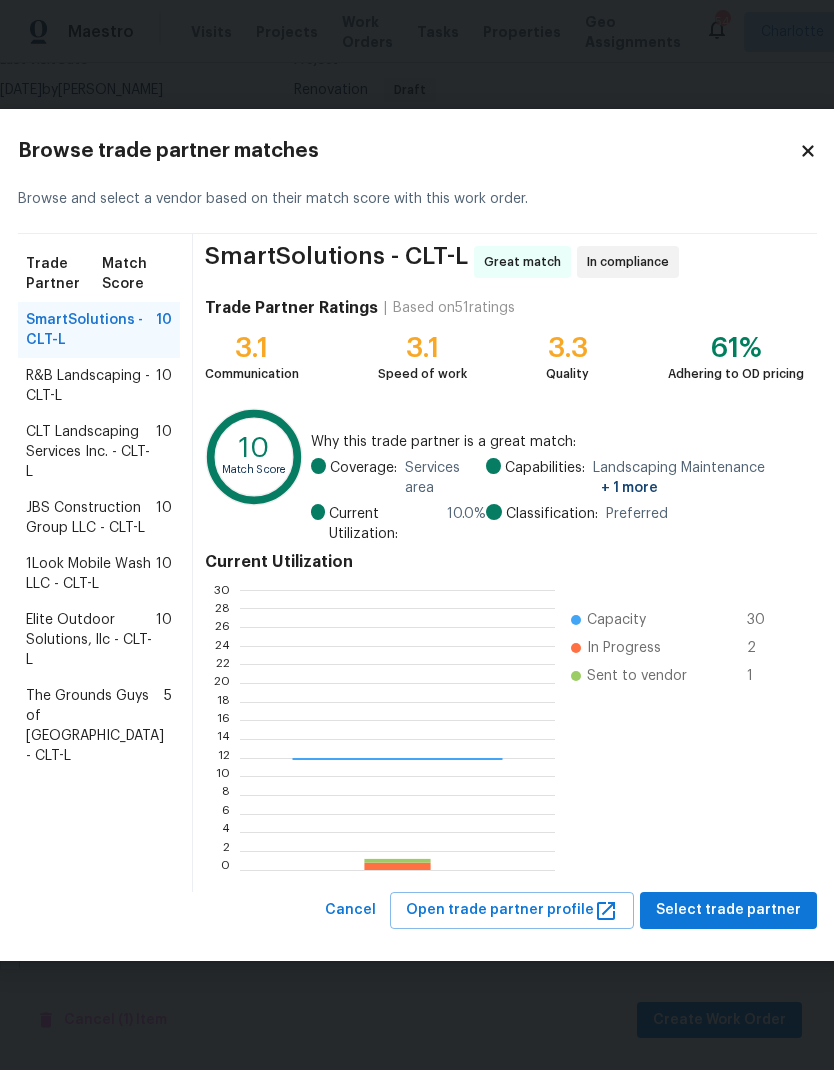scroll, scrollTop: 2, scrollLeft: 2, axis: both 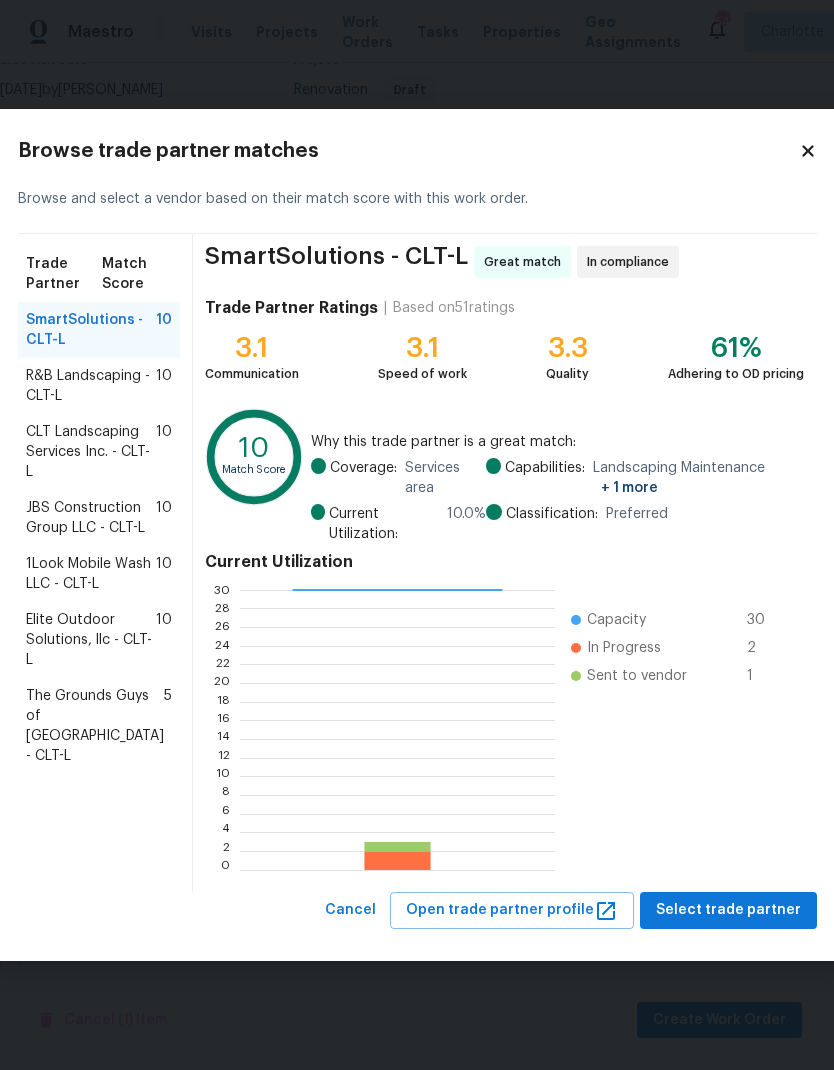 click on "Select trade partner" at bounding box center (728, 910) 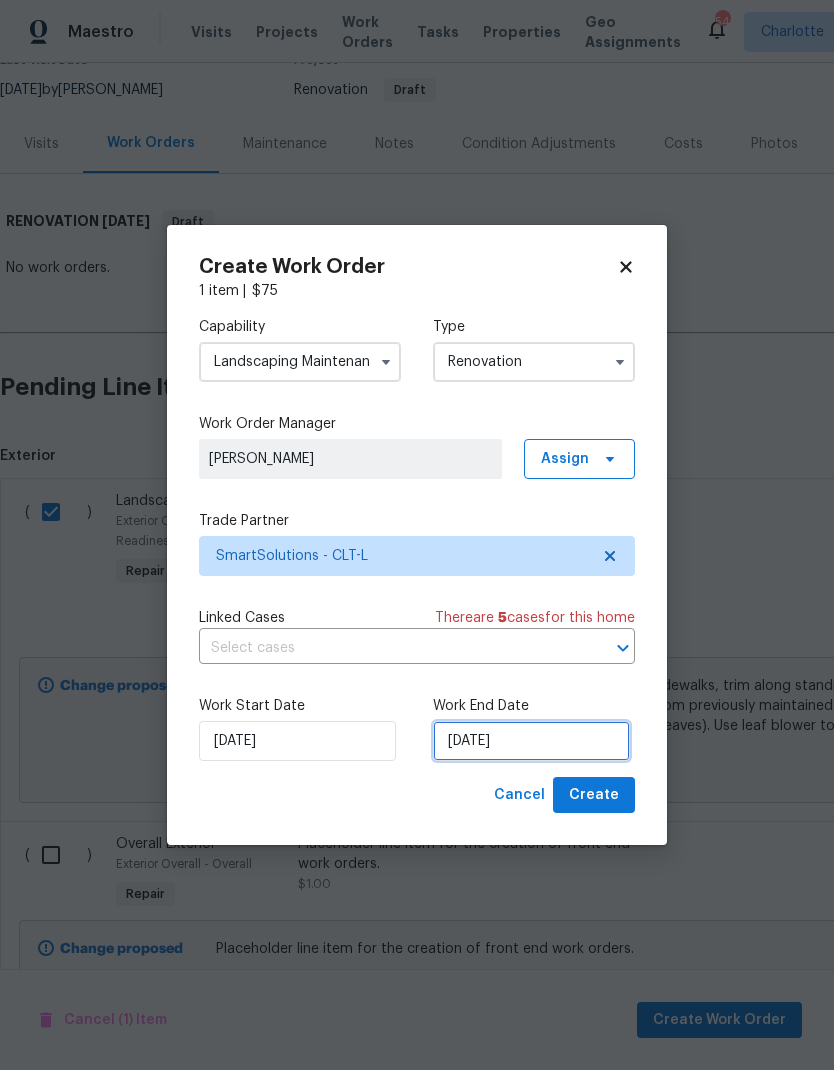 click on "[DATE]" at bounding box center [531, 741] 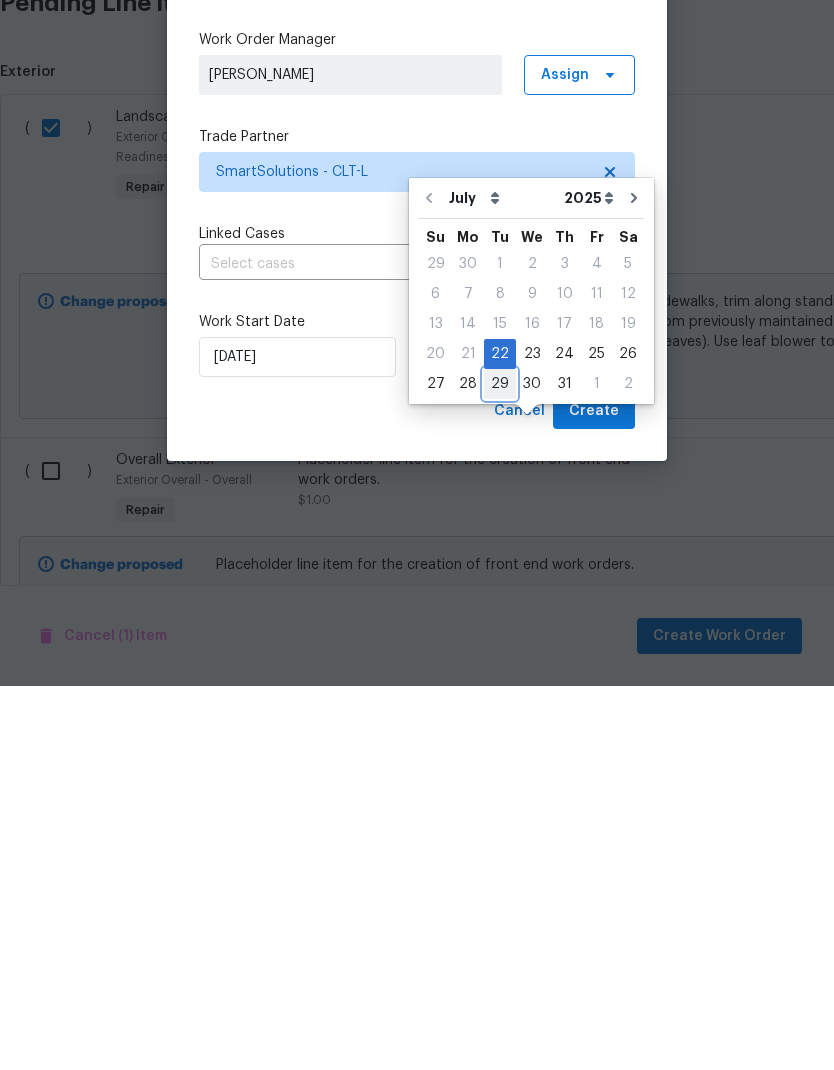 click on "29" at bounding box center [500, 768] 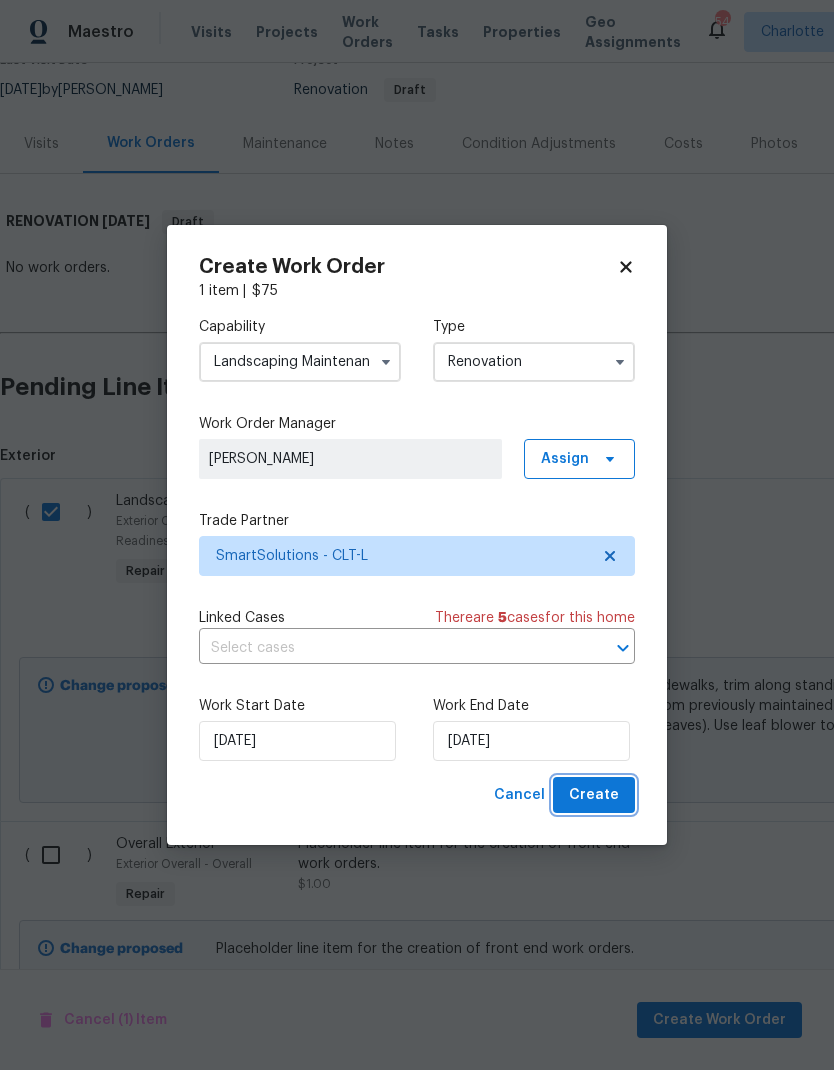 click on "Create" at bounding box center [594, 795] 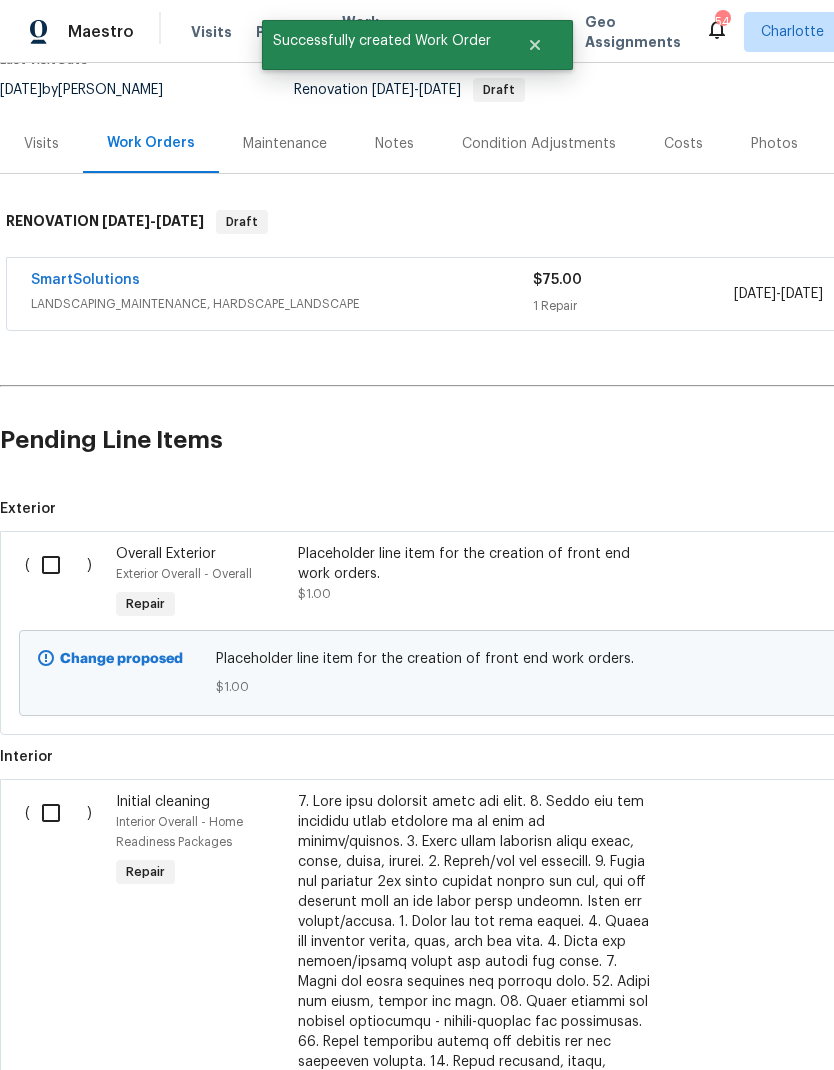 click at bounding box center (58, 565) 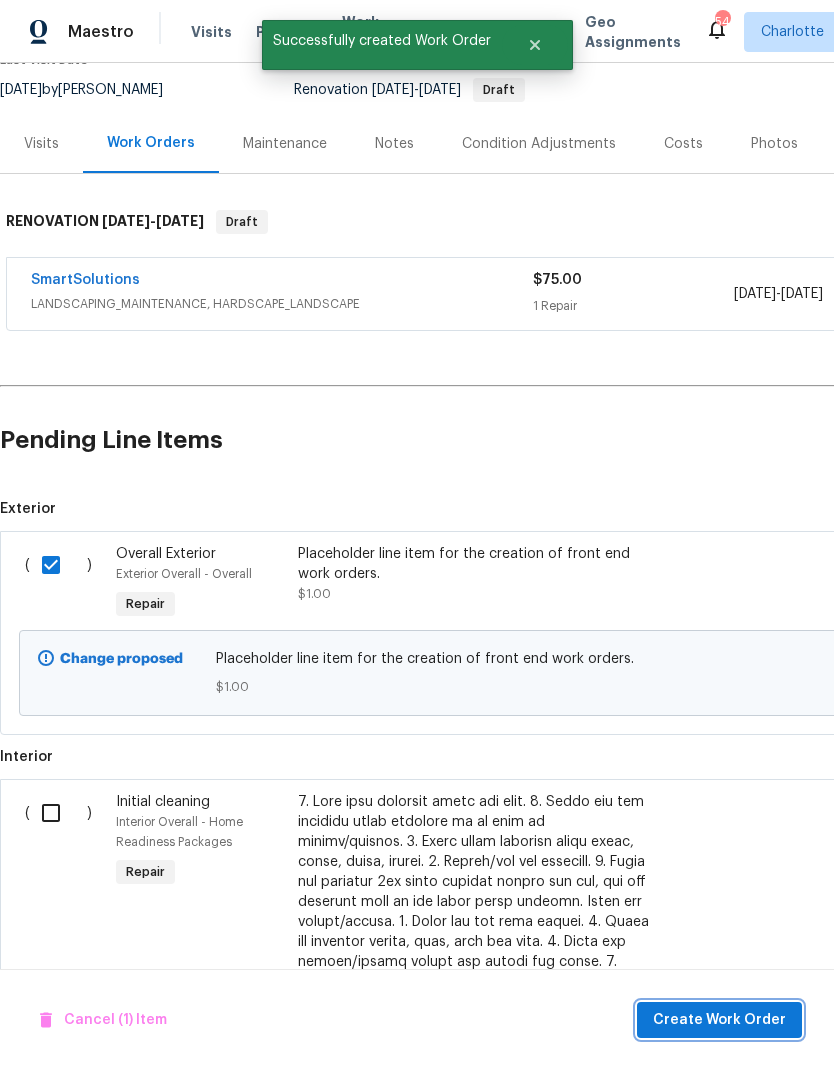 click on "Create Work Order" at bounding box center (719, 1020) 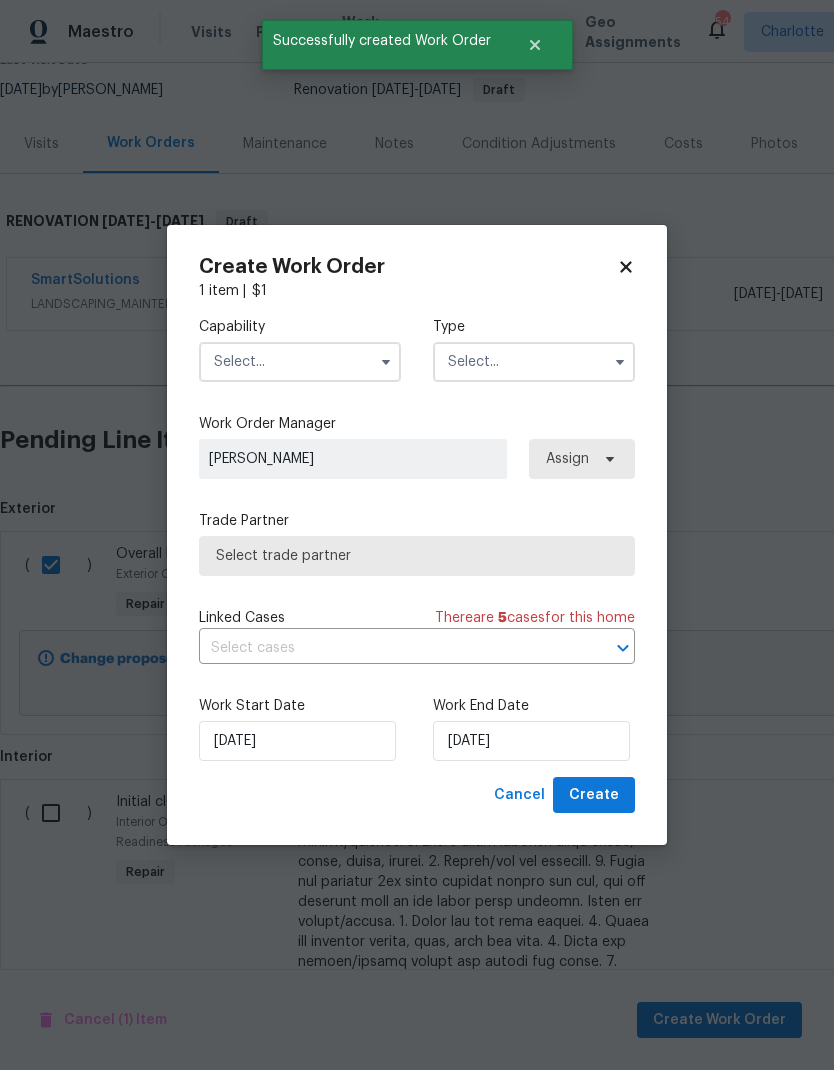 click at bounding box center [300, 362] 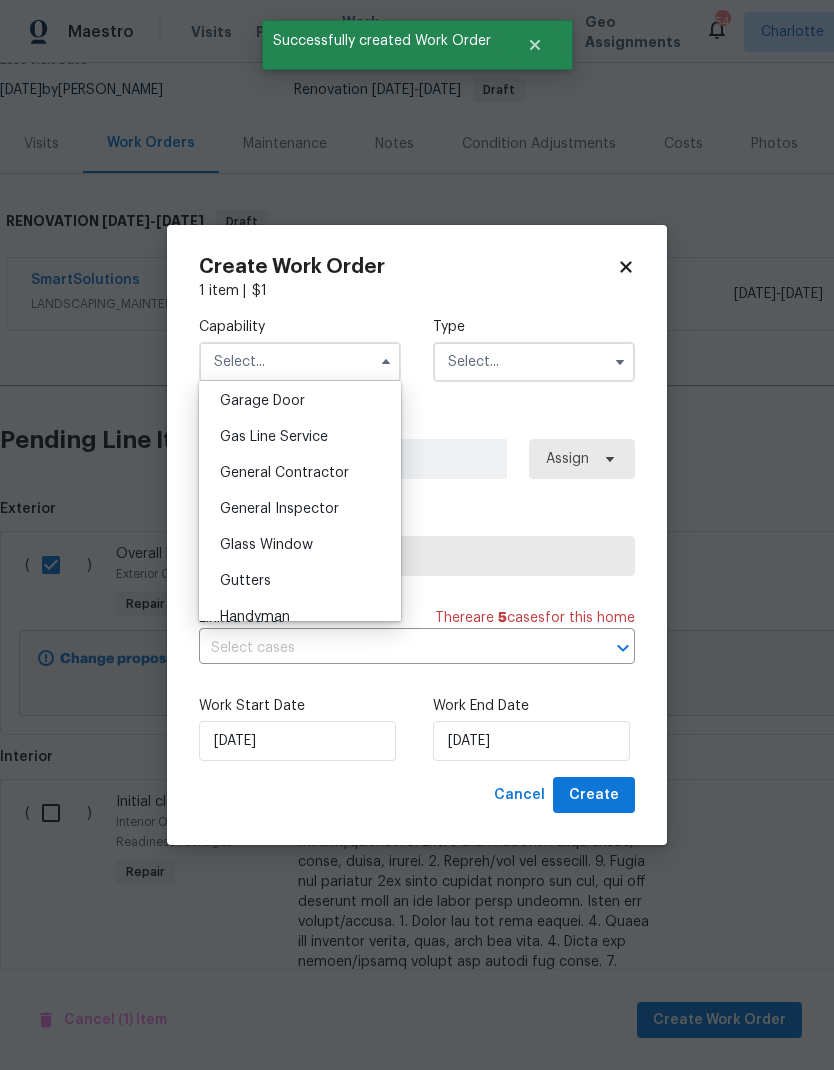 scroll, scrollTop: 922, scrollLeft: 0, axis: vertical 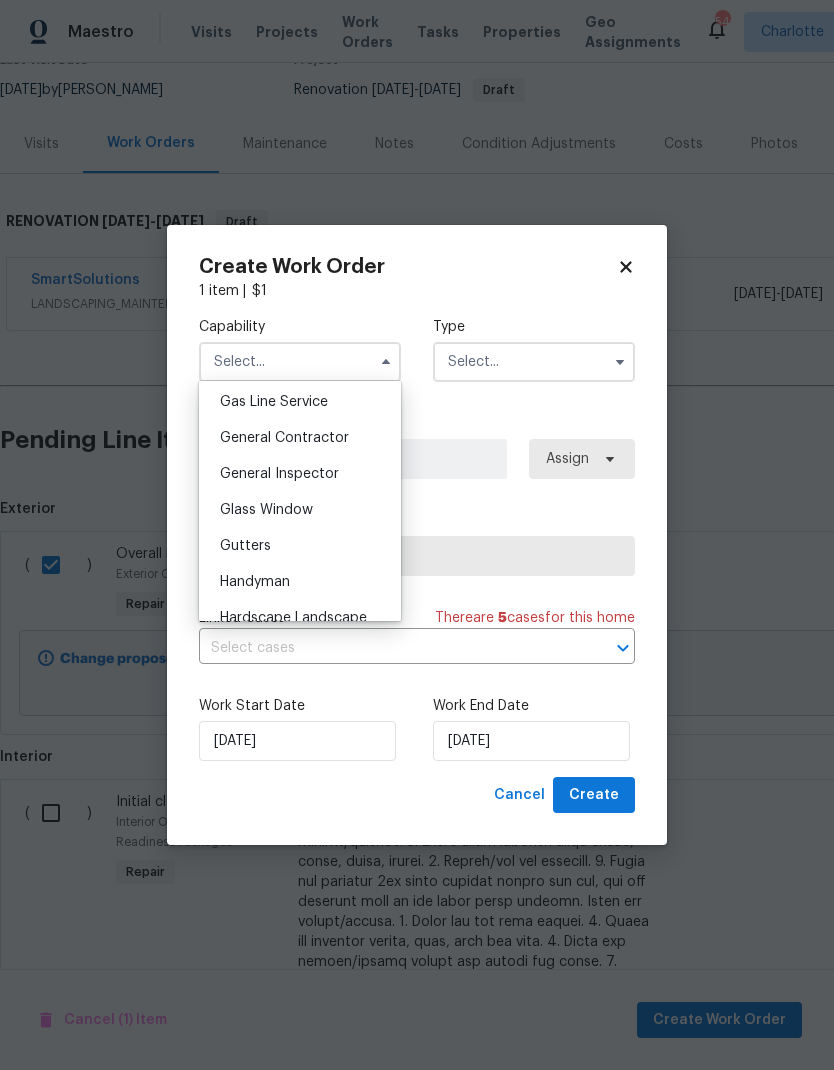 click on "General Contractor" at bounding box center [300, 438] 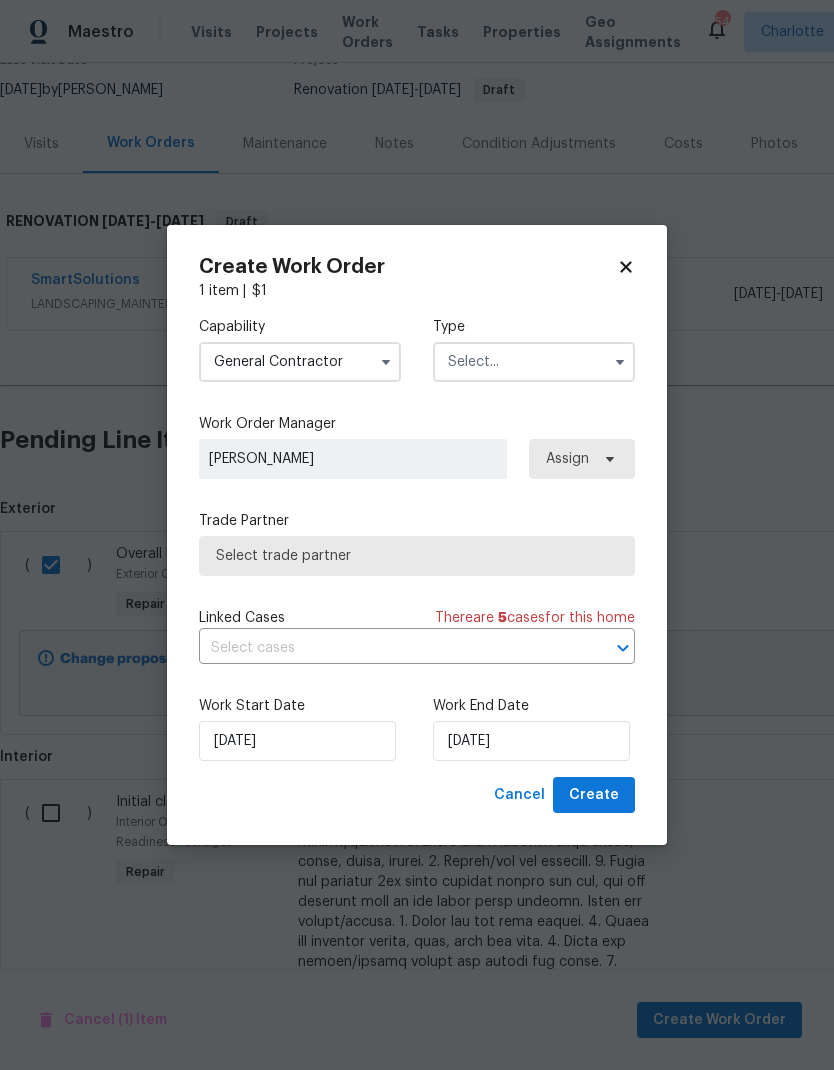 type on "General Contractor" 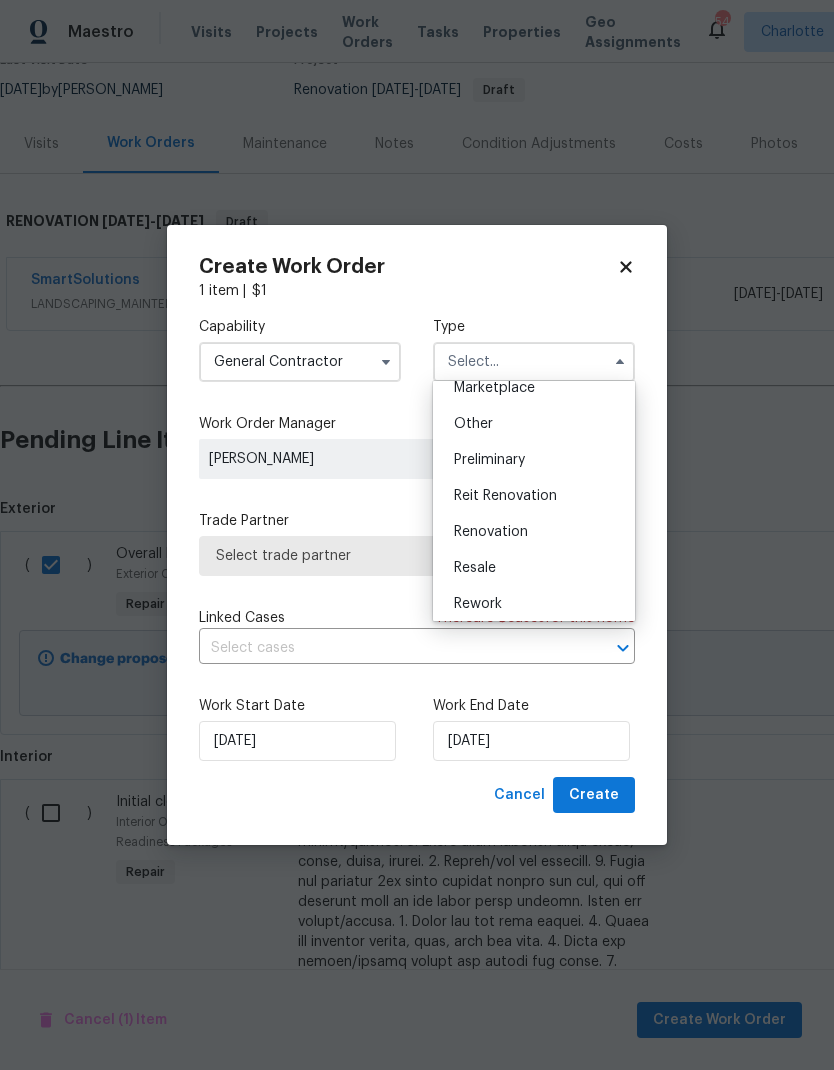 scroll, scrollTop: 381, scrollLeft: 0, axis: vertical 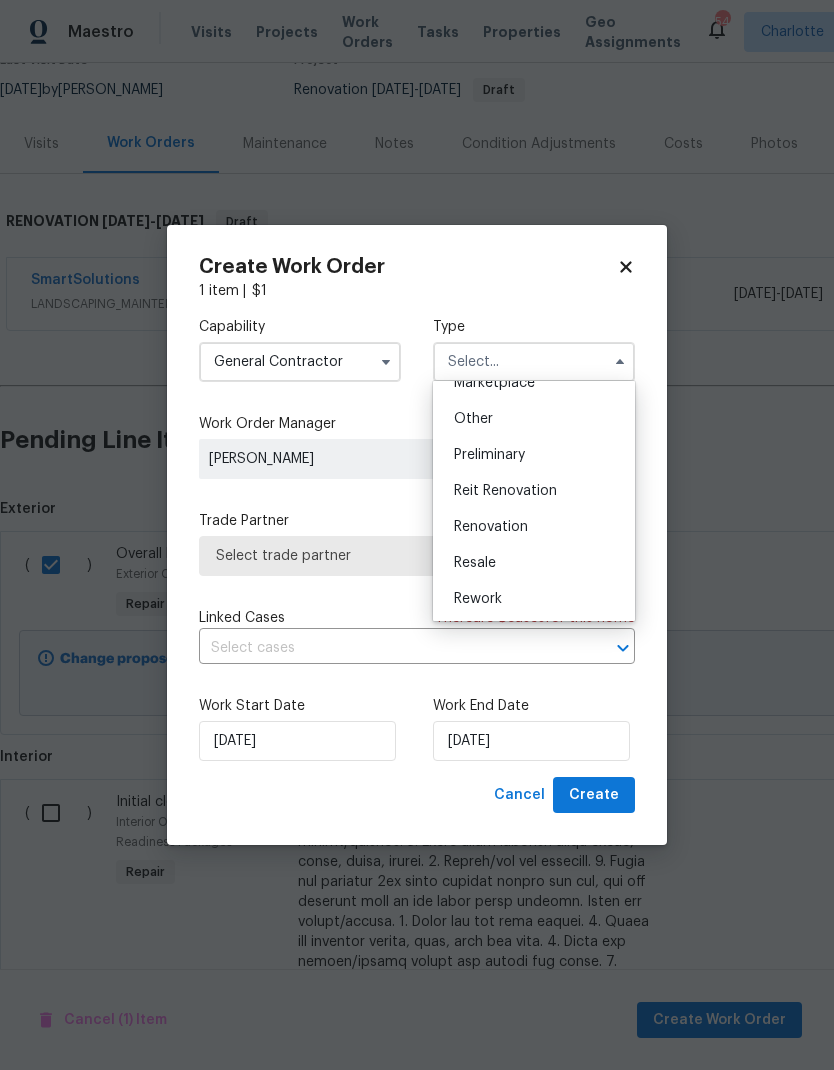 click on "Renovation" at bounding box center (534, 527) 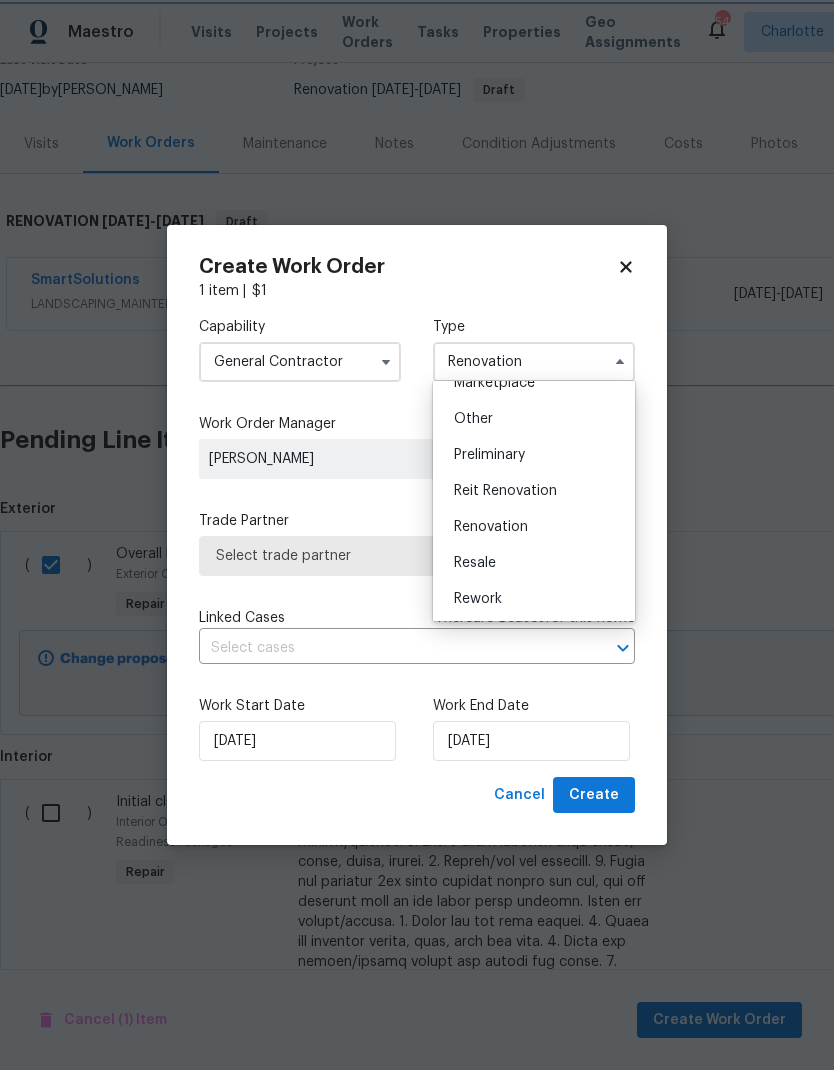 scroll, scrollTop: 0, scrollLeft: 0, axis: both 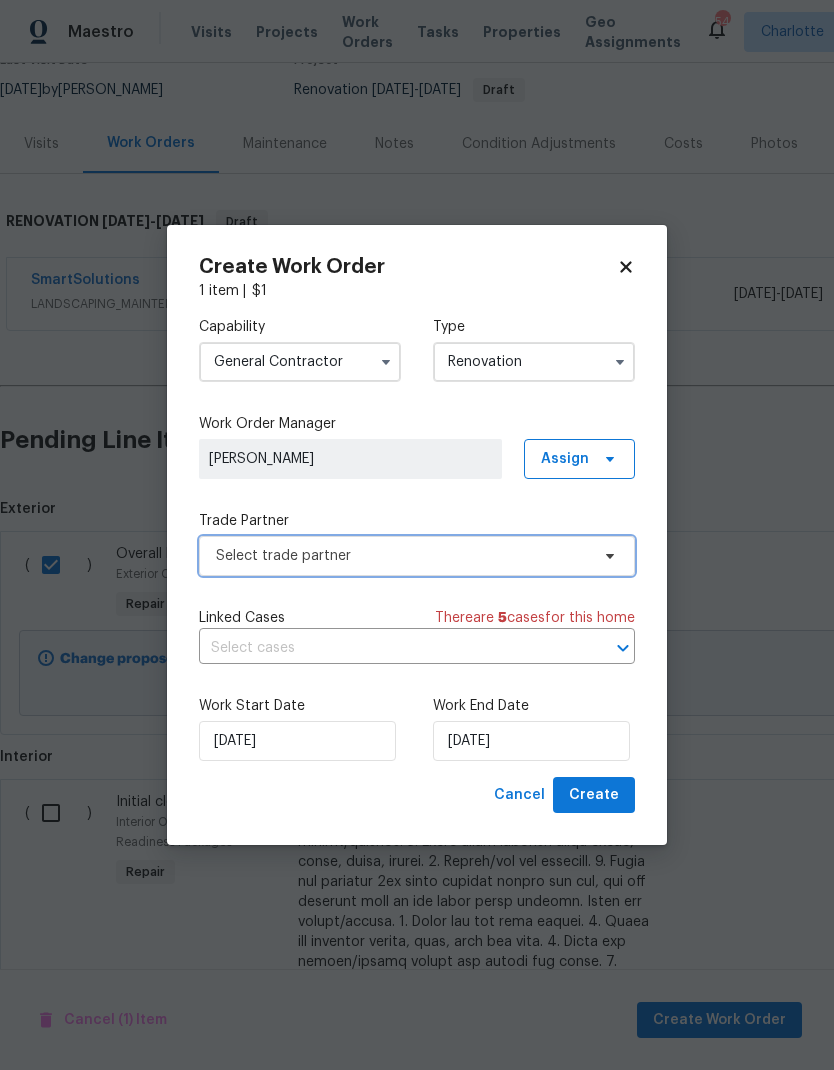 click on "Select trade partner" at bounding box center (417, 556) 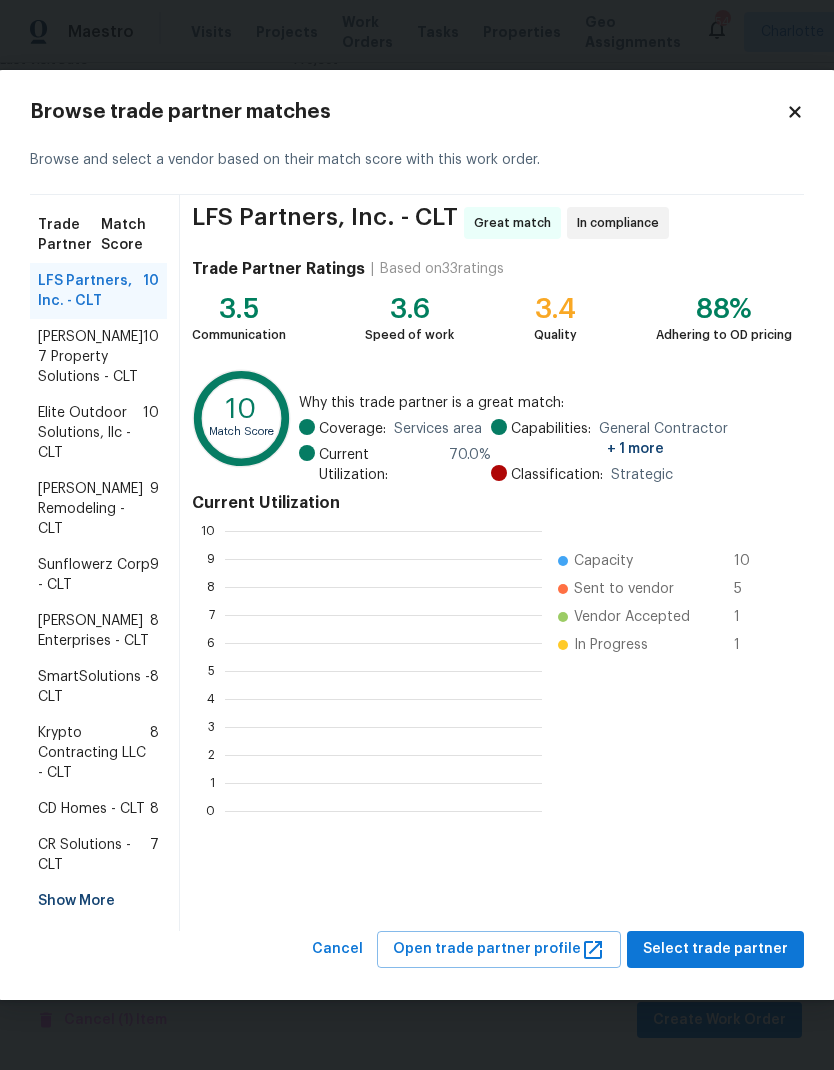 scroll, scrollTop: 280, scrollLeft: 317, axis: both 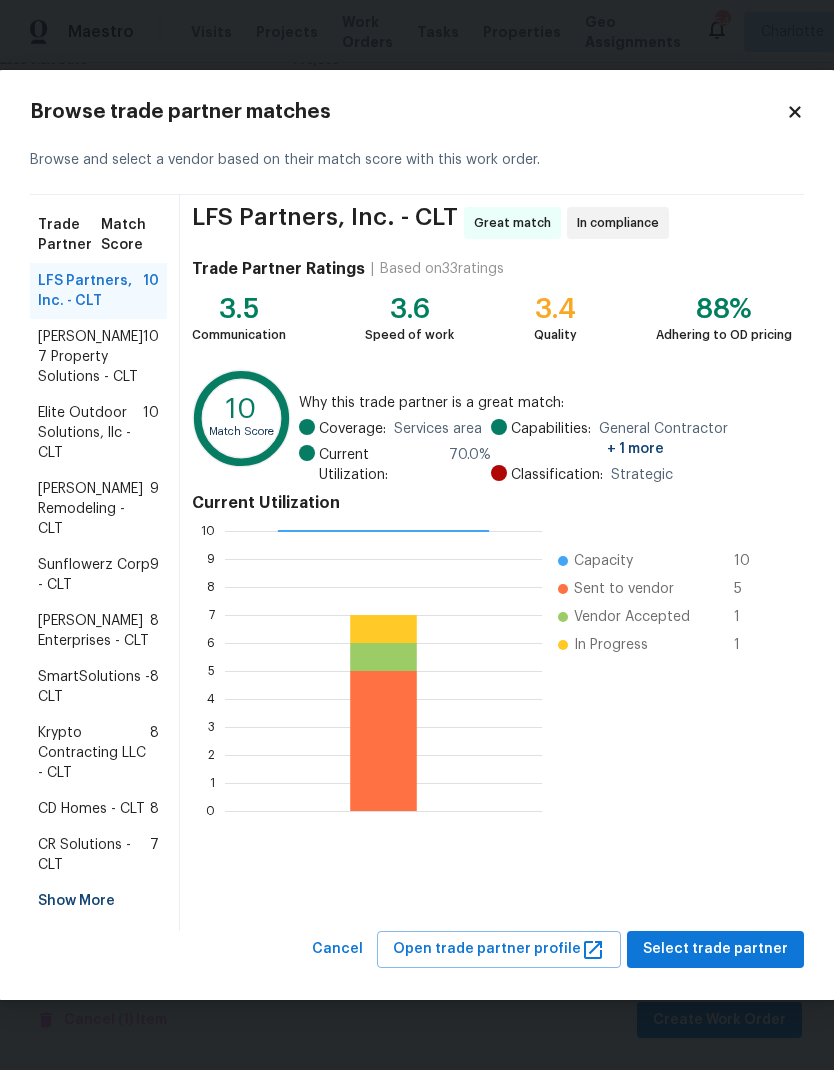 click on "CD Homes - CLT" at bounding box center [91, 809] 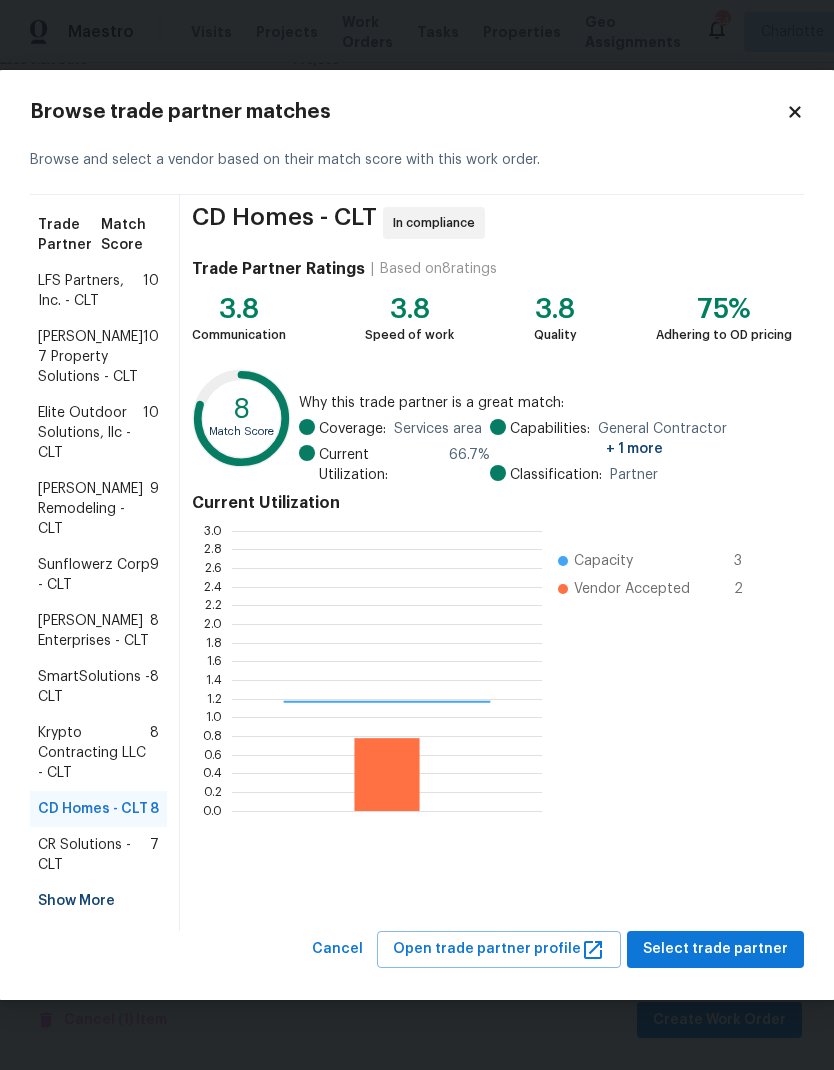 scroll, scrollTop: 2, scrollLeft: 2, axis: both 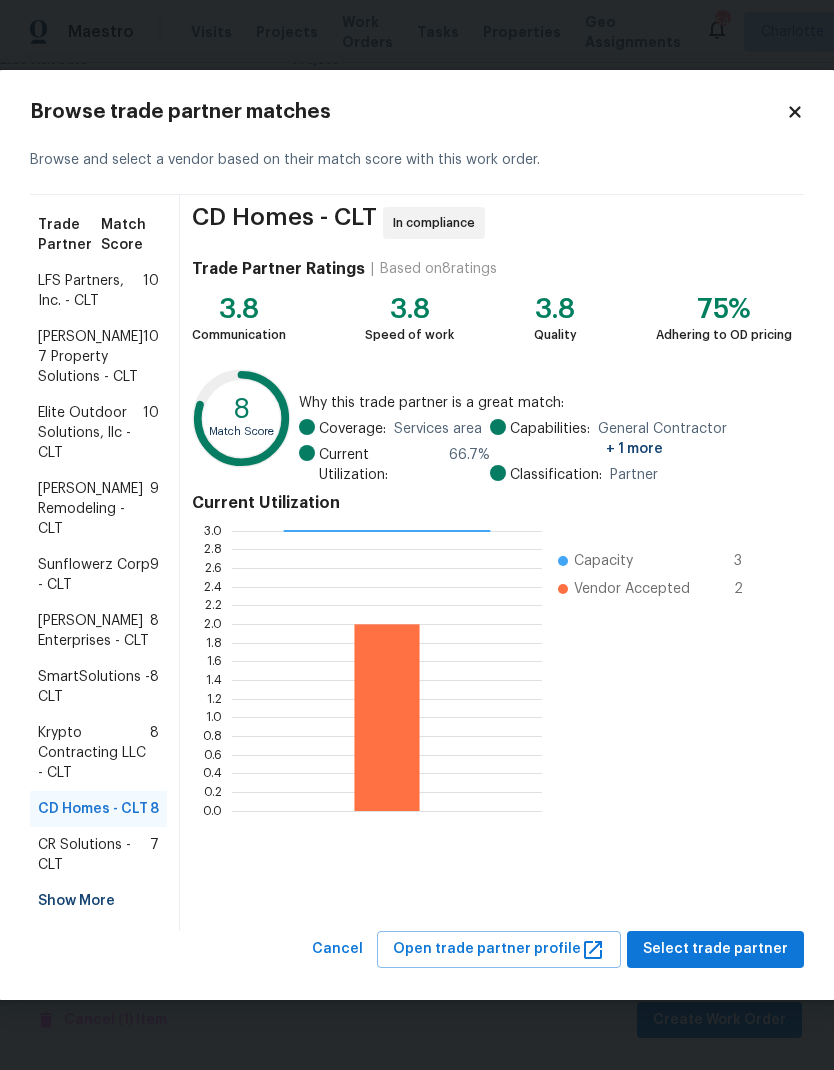 click on "Show More" at bounding box center (98, 901) 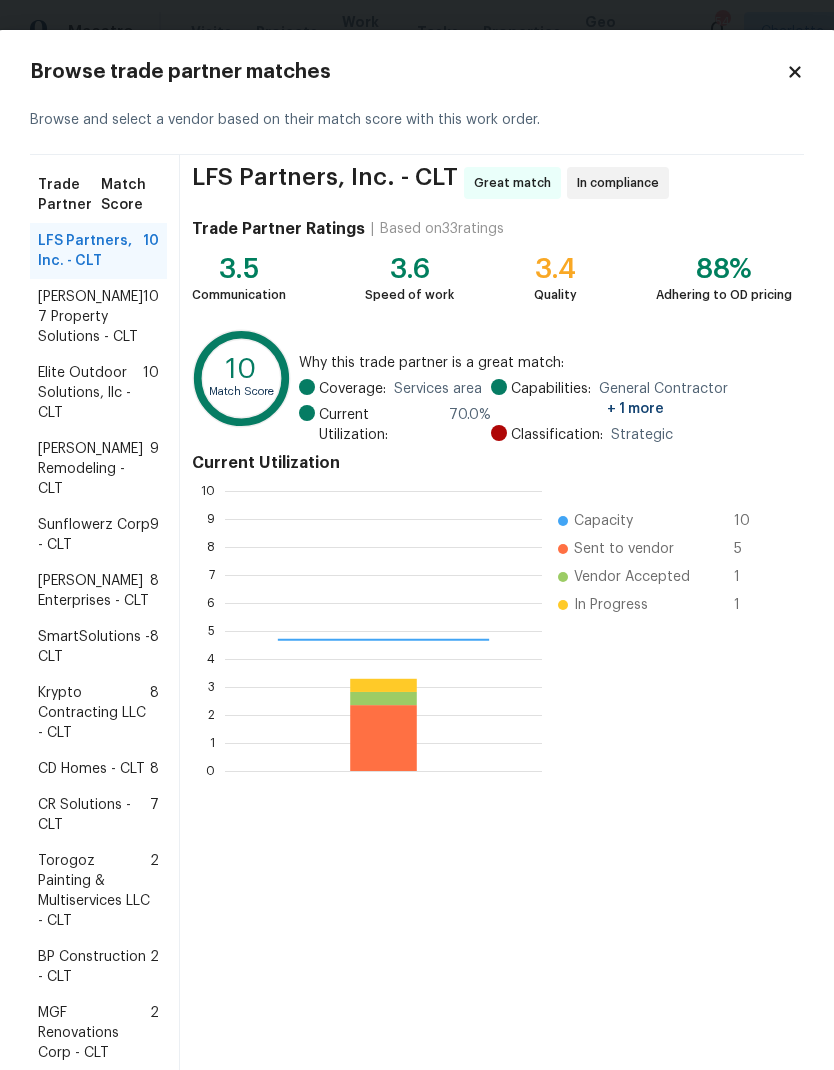 scroll, scrollTop: 2, scrollLeft: 2, axis: both 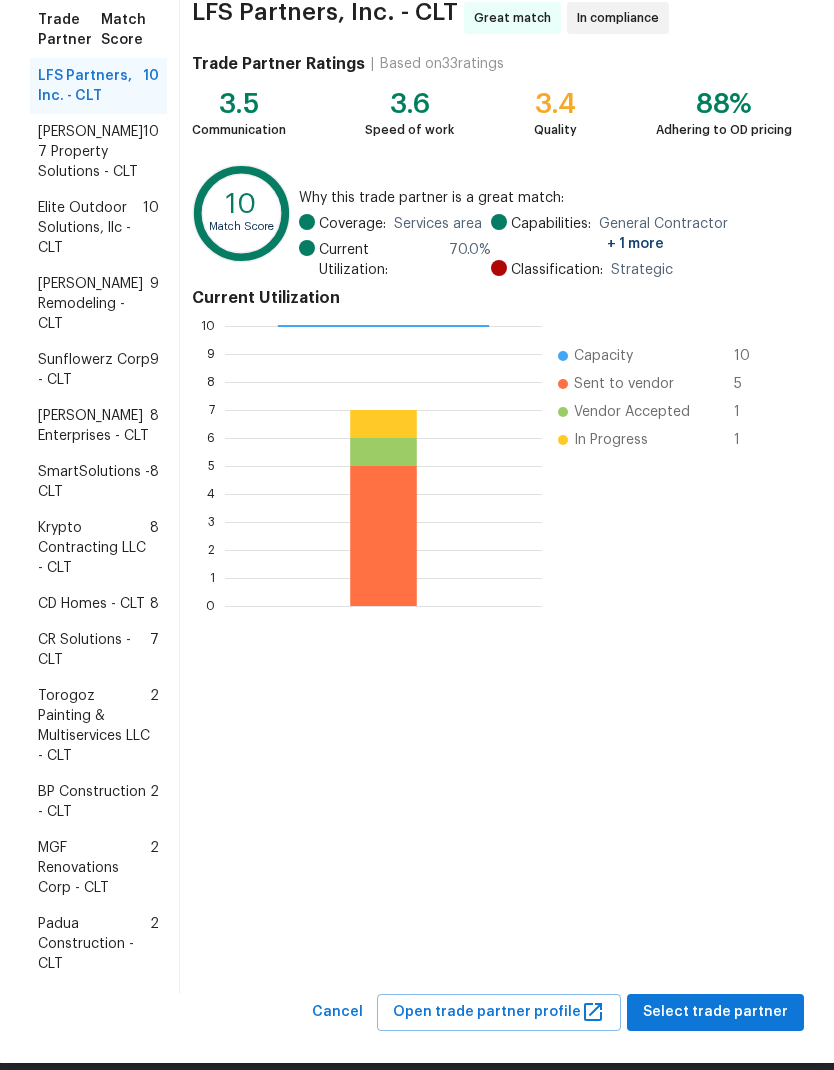 click on "BP Construction - CLT" at bounding box center [94, 802] 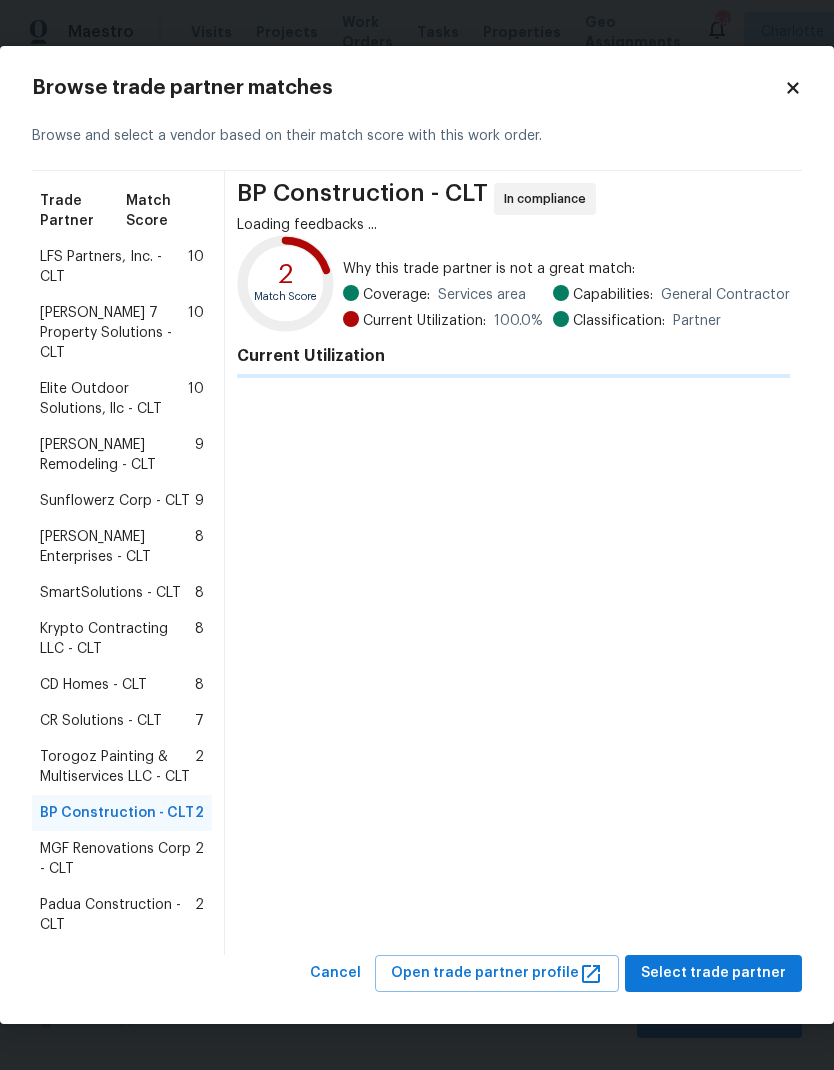 scroll, scrollTop: 0, scrollLeft: 0, axis: both 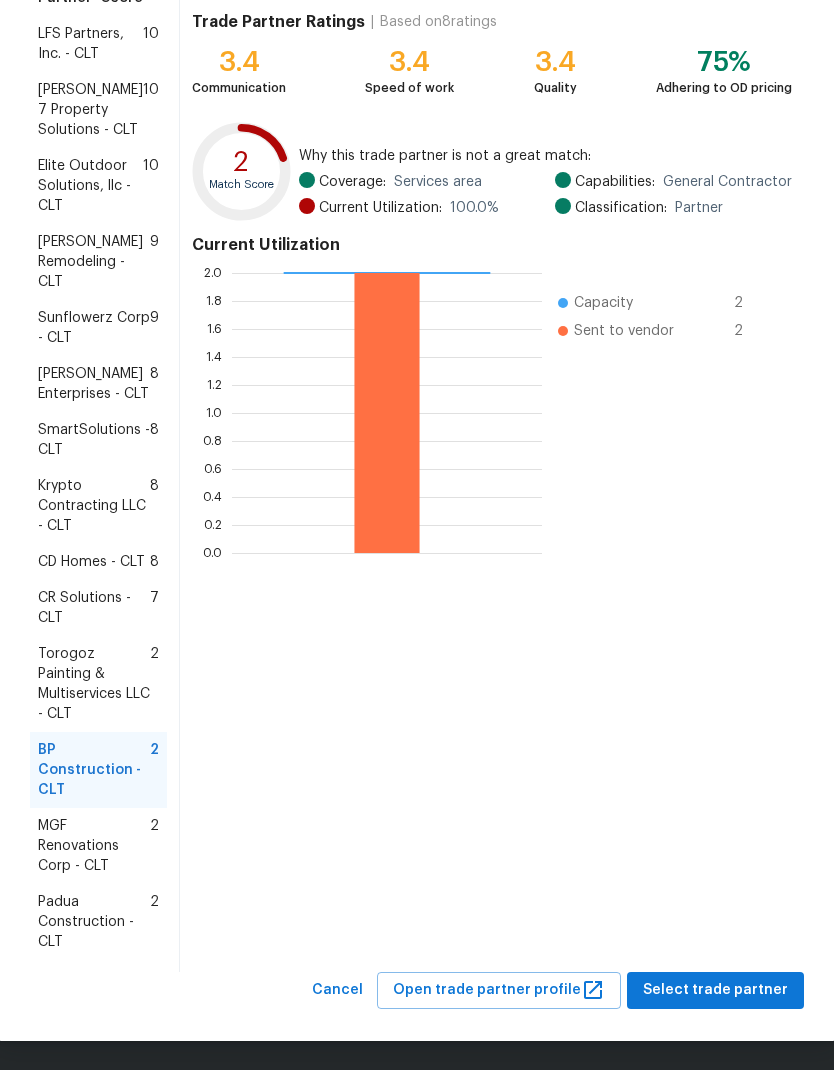 click on "Padua Construction - CLT" at bounding box center (94, 922) 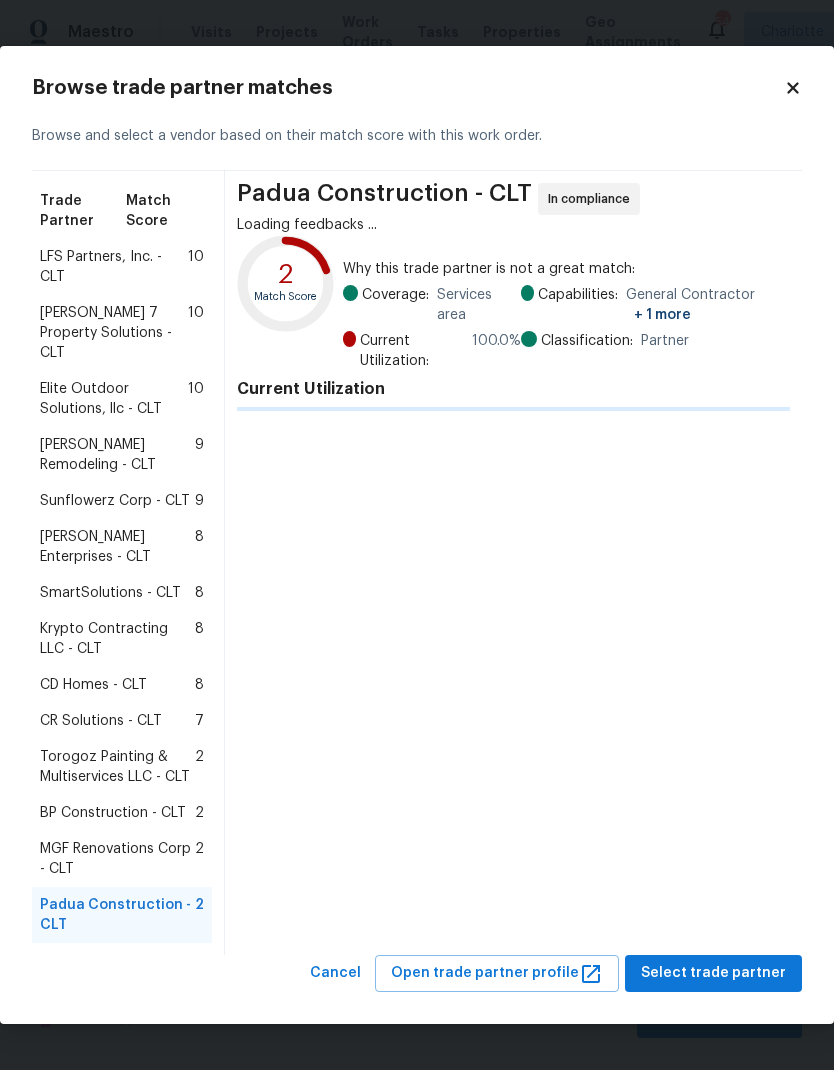 scroll, scrollTop: 0, scrollLeft: 0, axis: both 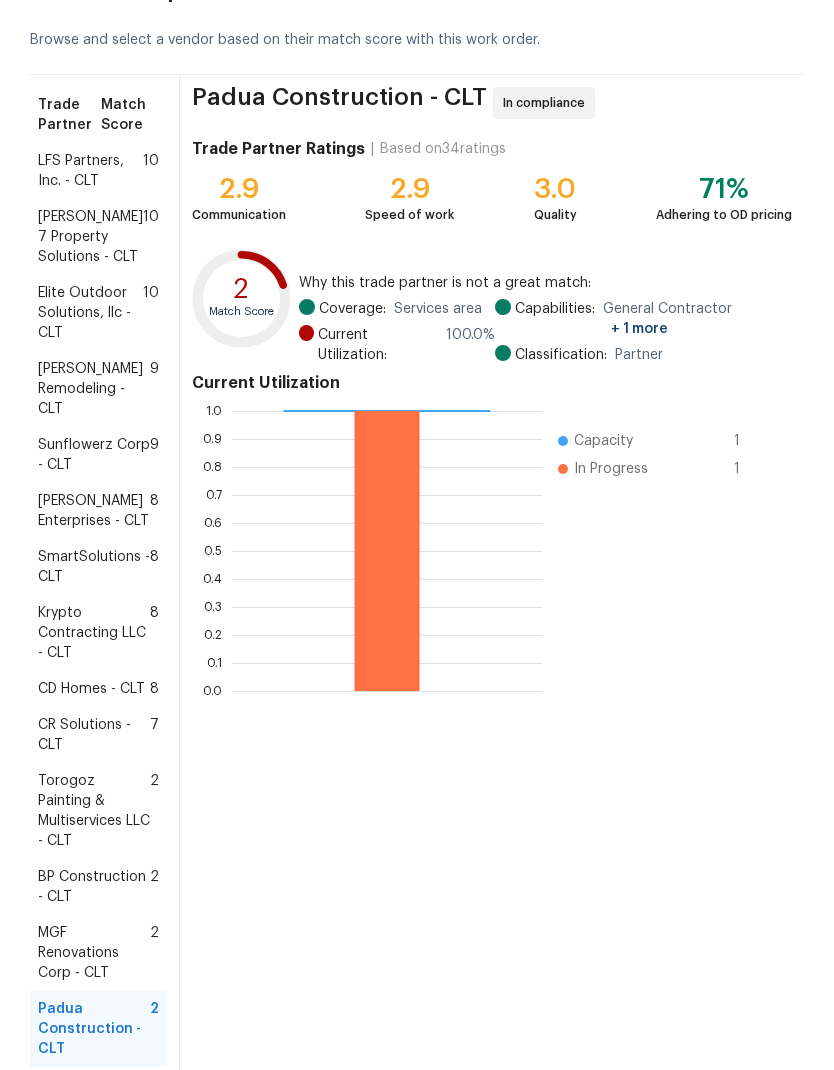 click on "Torogoz Painting & Multiservices LLC - CLT" at bounding box center [94, 811] 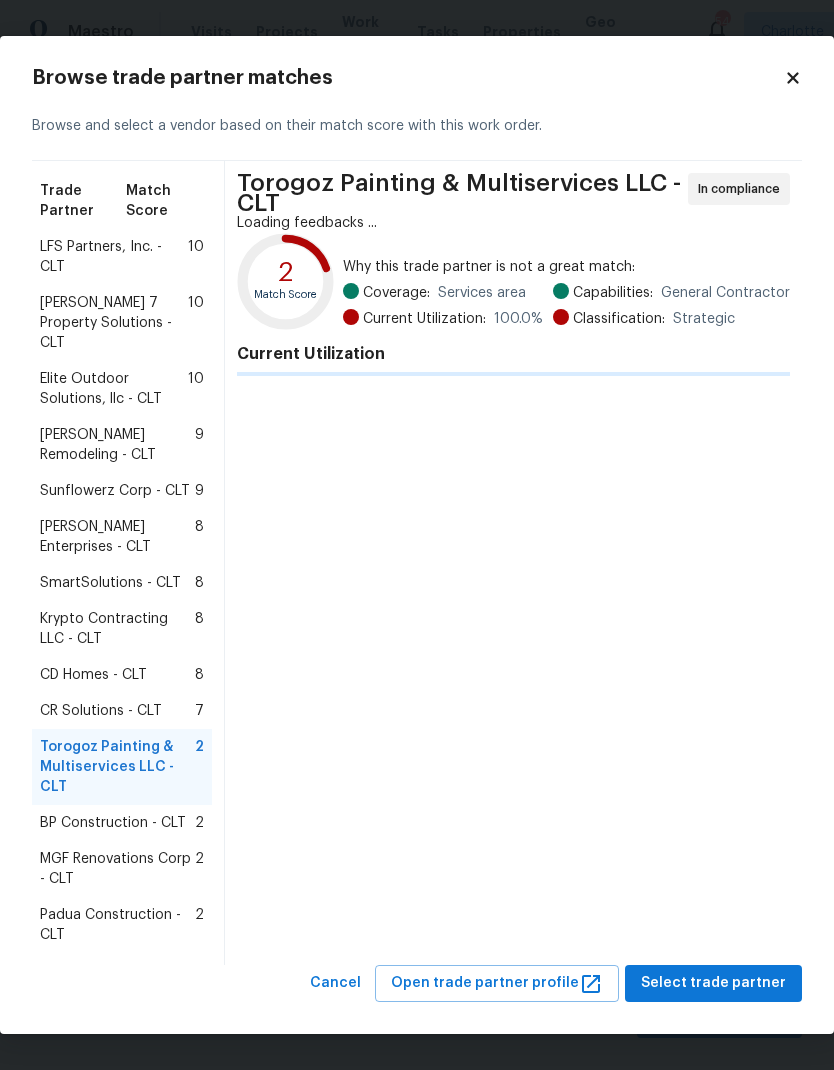 scroll, scrollTop: 0, scrollLeft: 0, axis: both 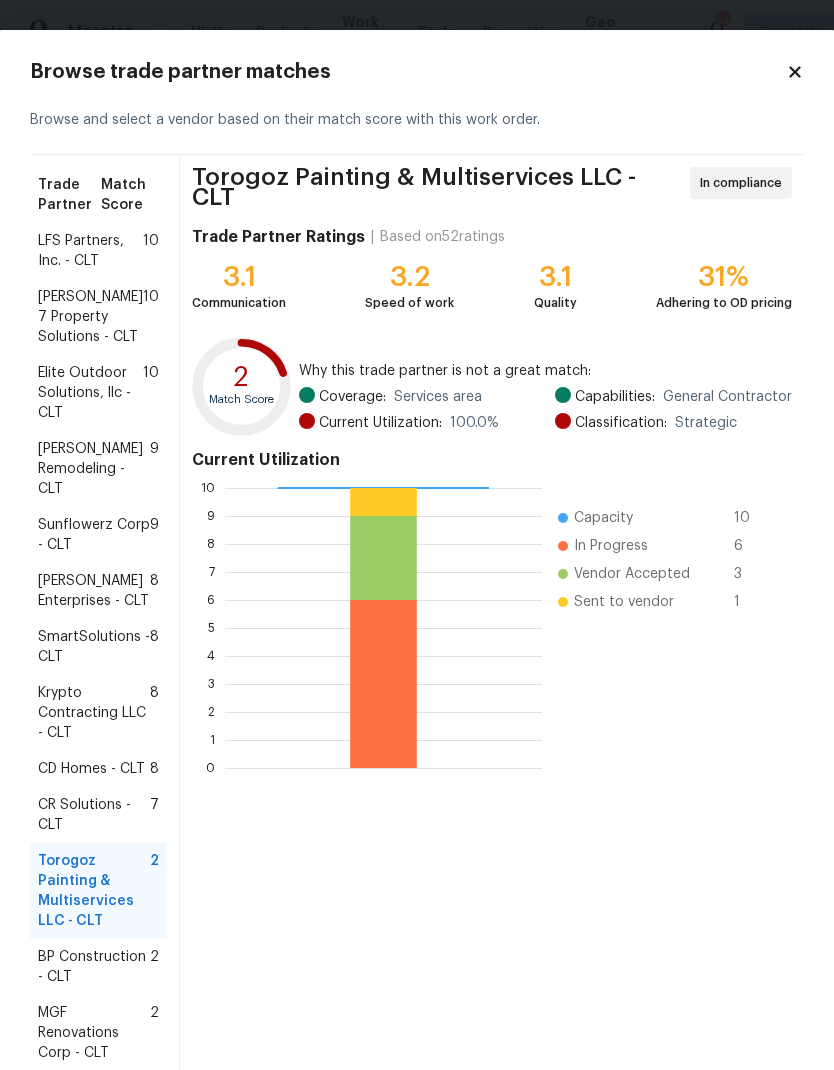 click on "Krypto Contracting LLC - CLT" at bounding box center [94, 713] 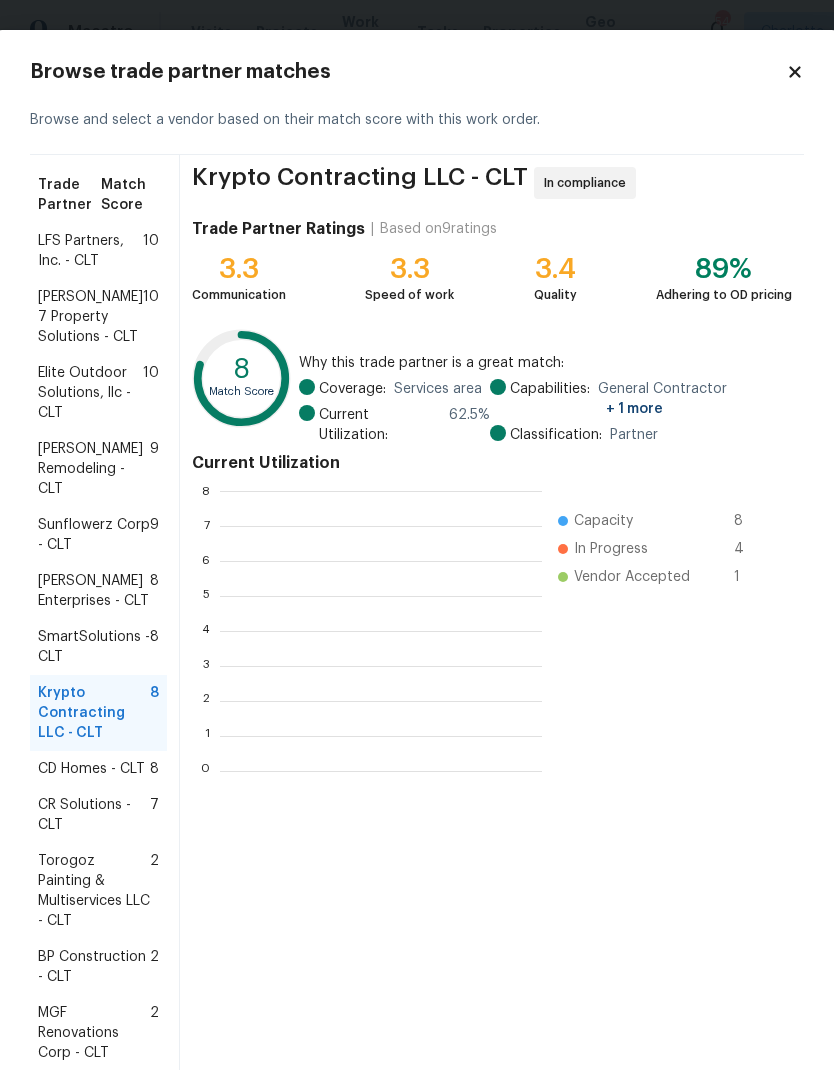 scroll 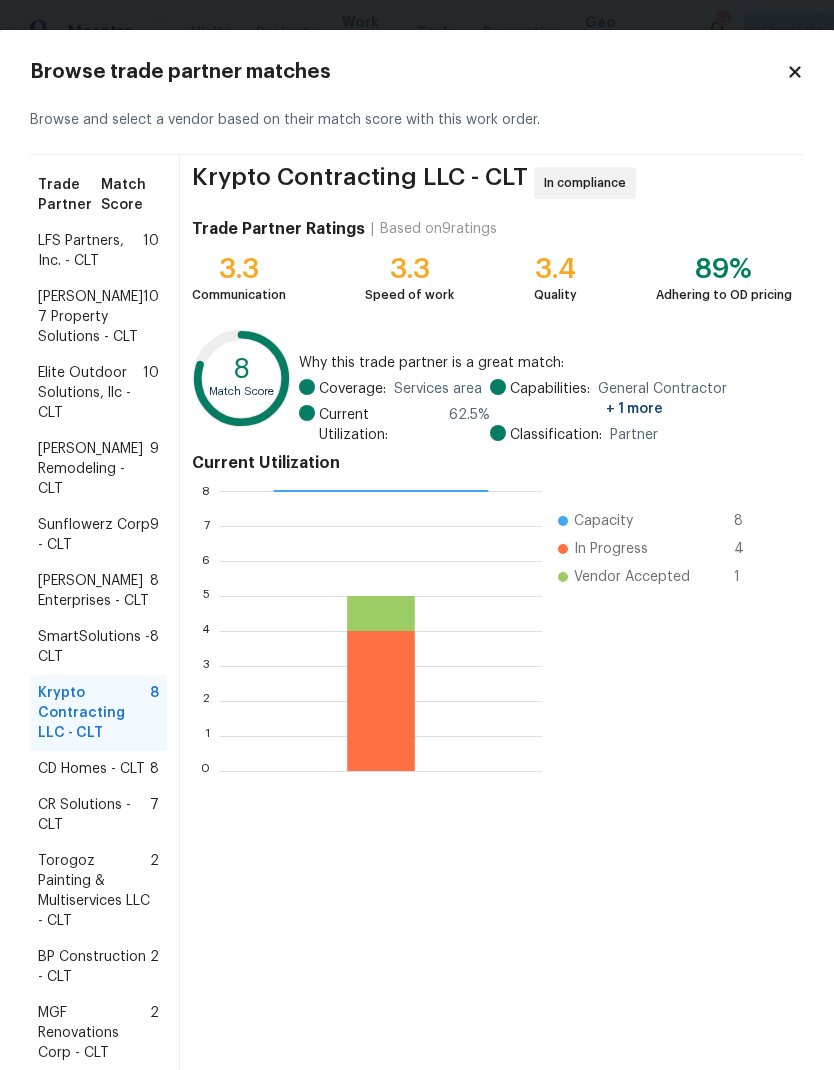click on "SmartSolutions - CLT" at bounding box center (94, 647) 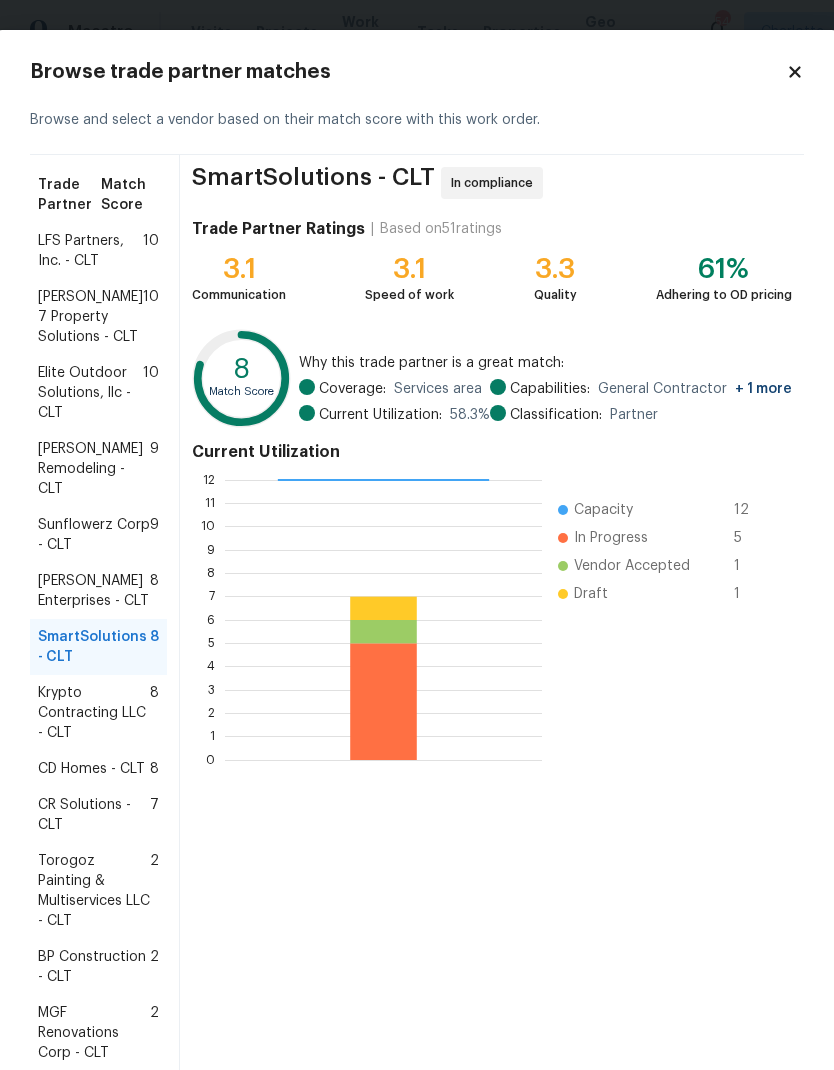 click on "[PERSON_NAME] Enterprises - CLT" at bounding box center [94, 591] 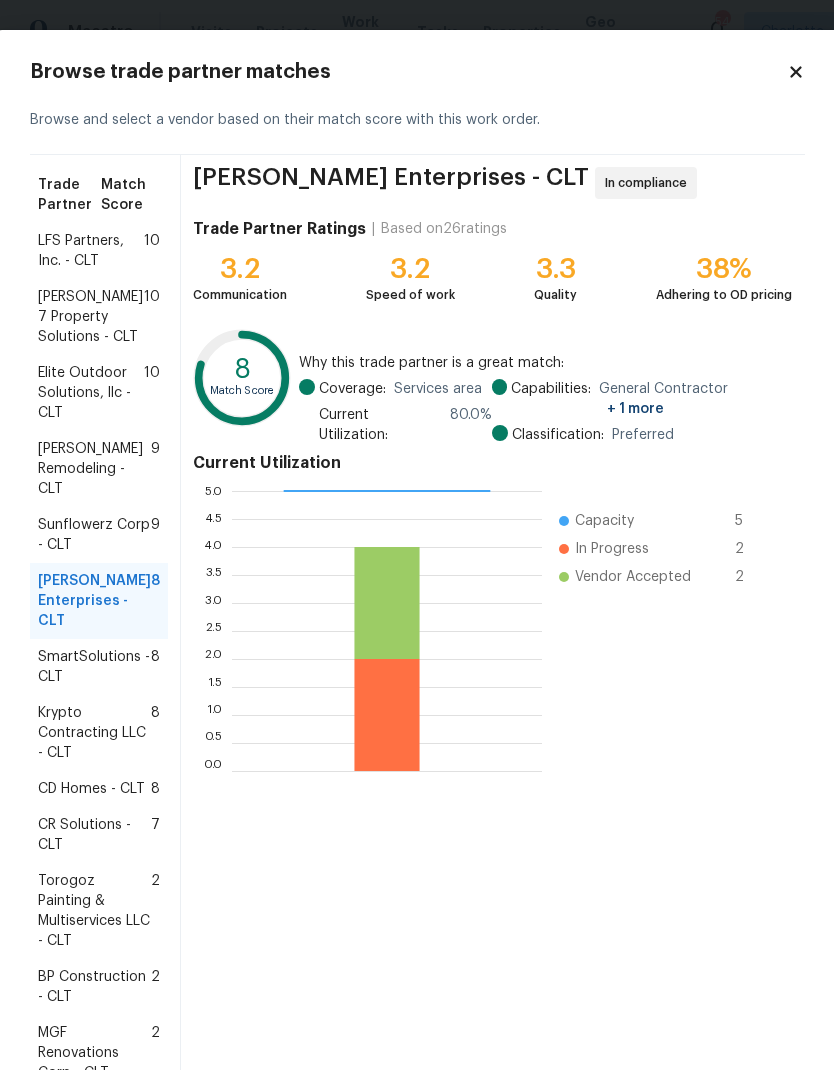 click on "Sunflowerz Corp - CLT" at bounding box center (94, 535) 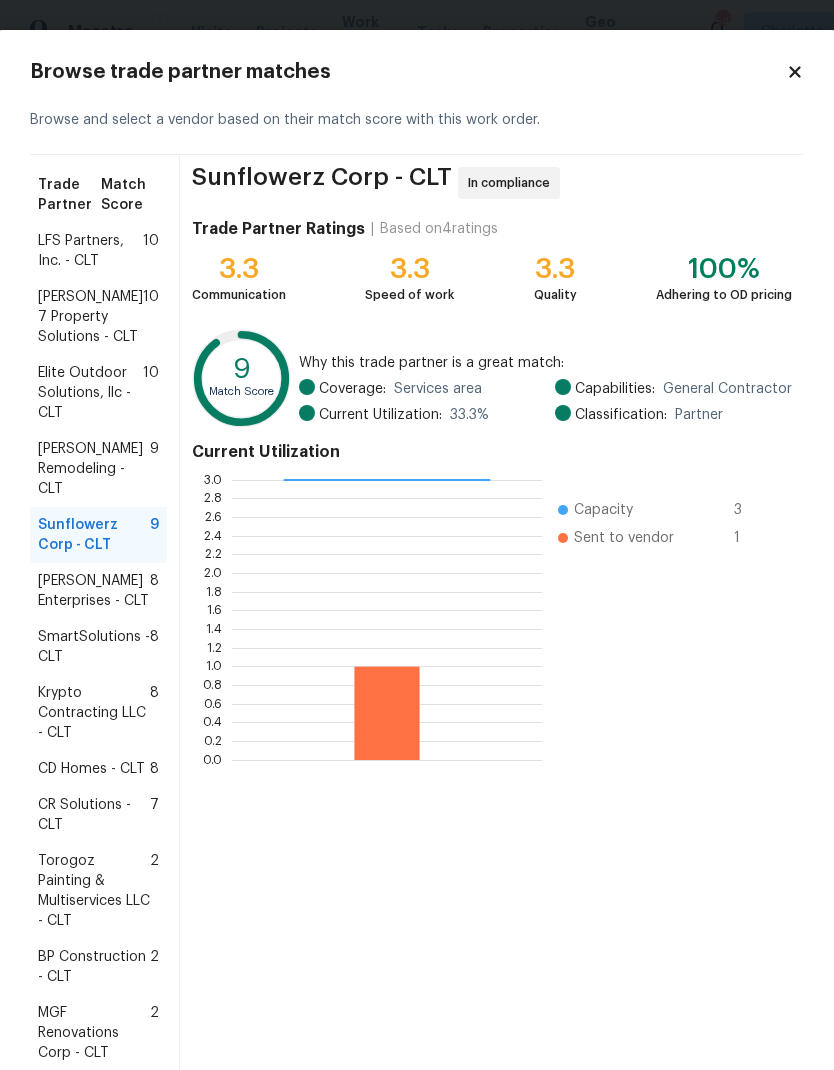 click on "[PERSON_NAME] Remodeling - CLT" at bounding box center [94, 469] 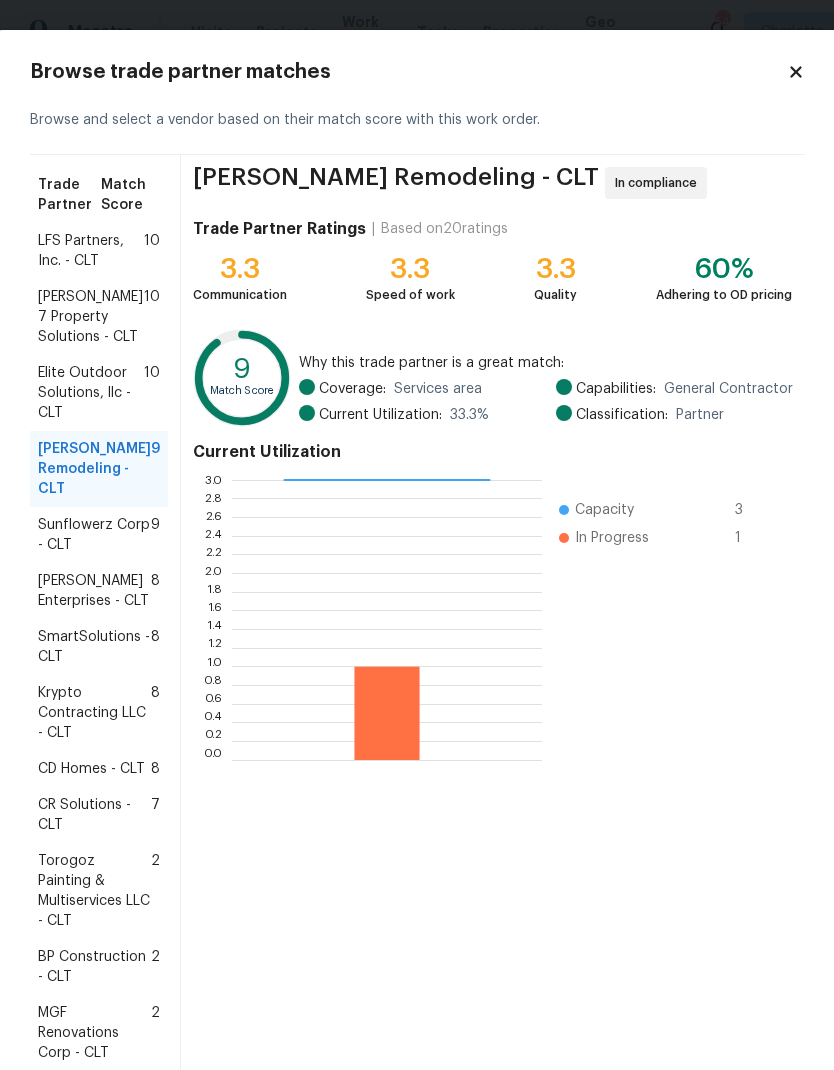 click on "Elite Outdoor Solutions, llc - CLT" at bounding box center (91, 393) 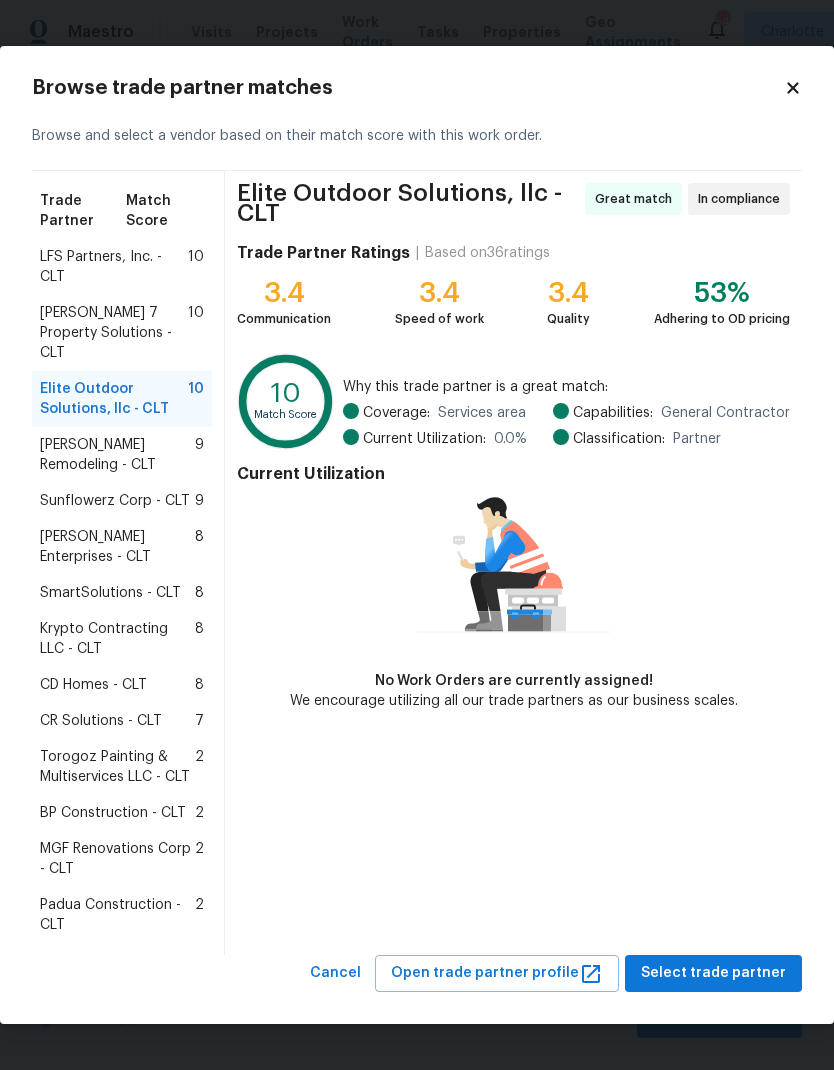 click on "[PERSON_NAME] 7 Property Solutions - CLT" at bounding box center (114, 333) 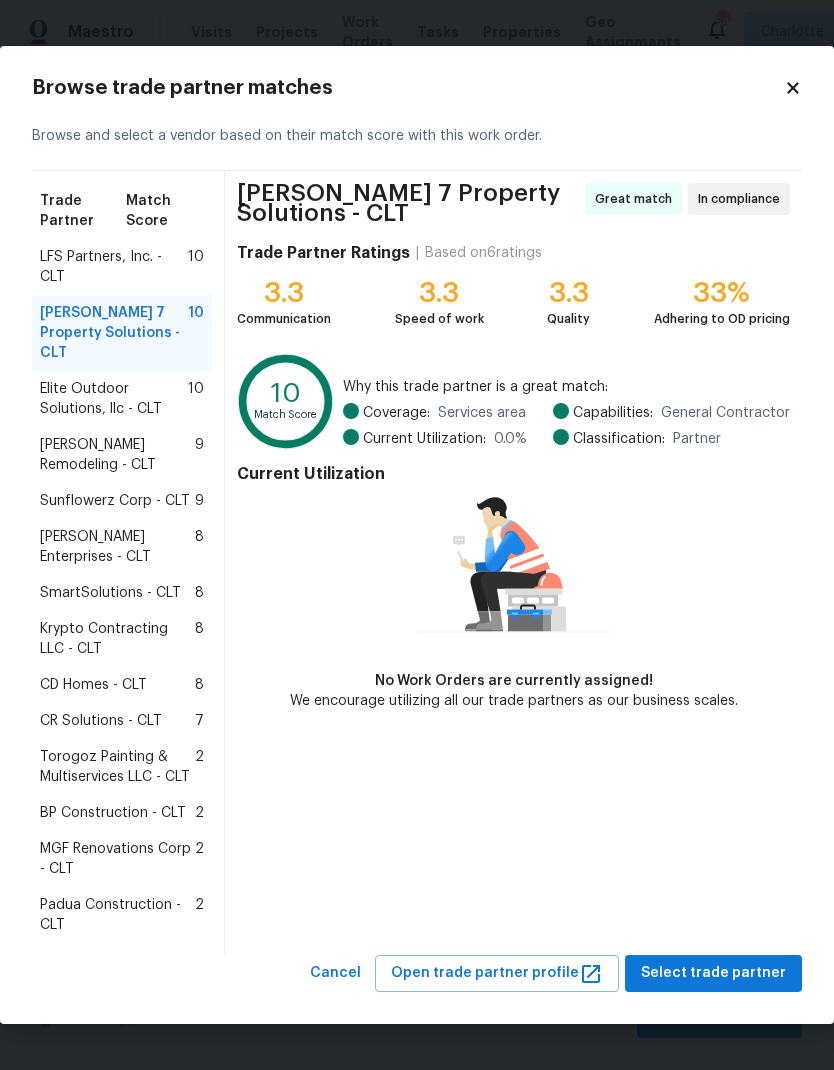 click on "LFS Partners, Inc. - CLT" at bounding box center (114, 267) 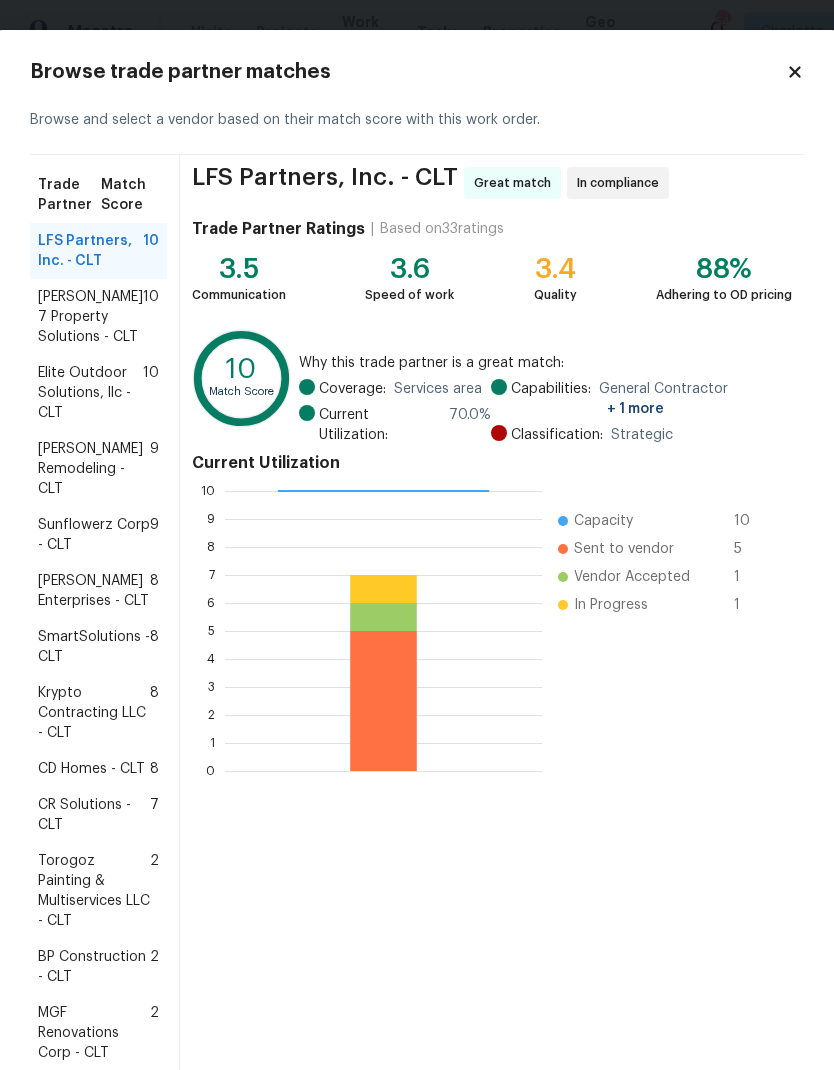 click on "BP Construction - CLT" at bounding box center (94, 967) 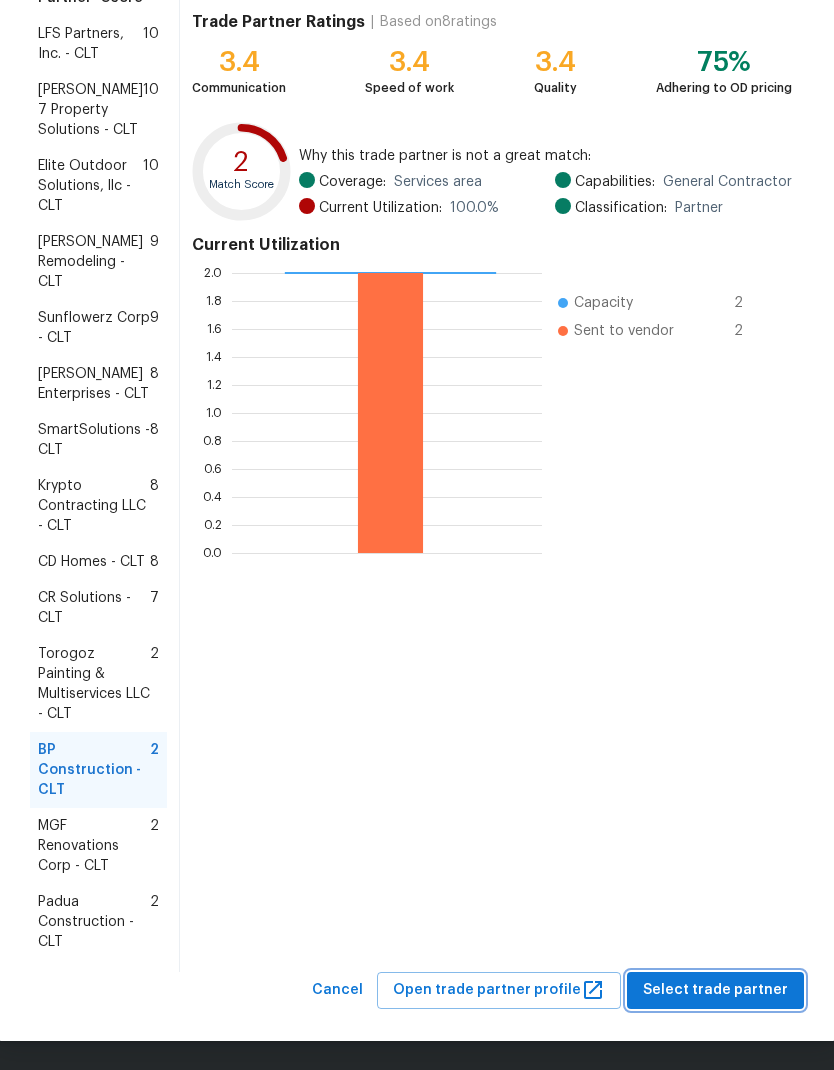 click on "Select trade partner" at bounding box center (715, 990) 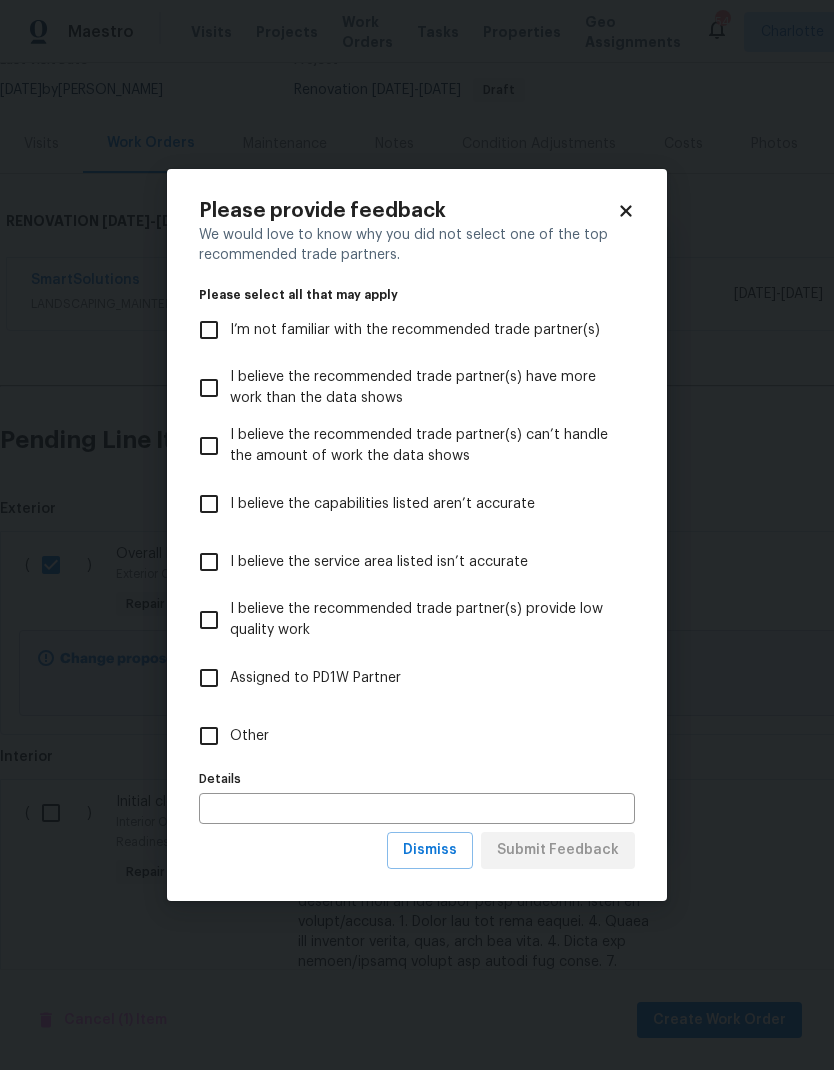 click on "Other" at bounding box center [209, 736] 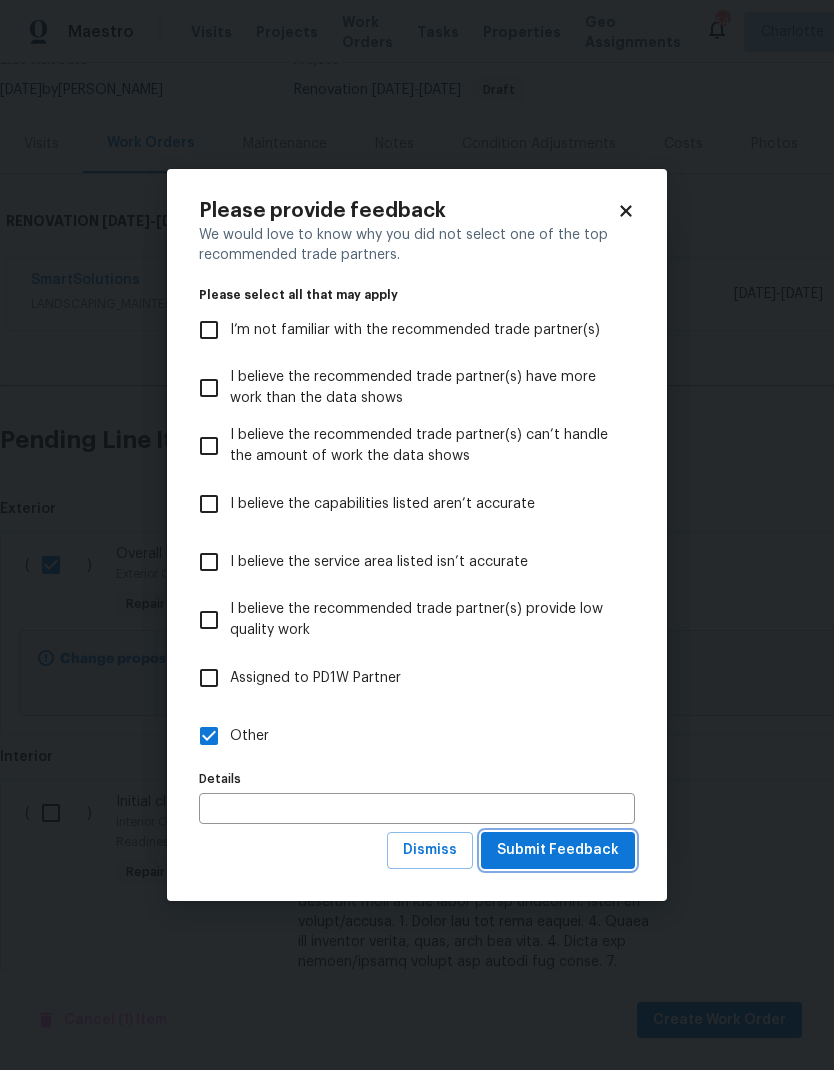 click on "Submit Feedback" at bounding box center [558, 850] 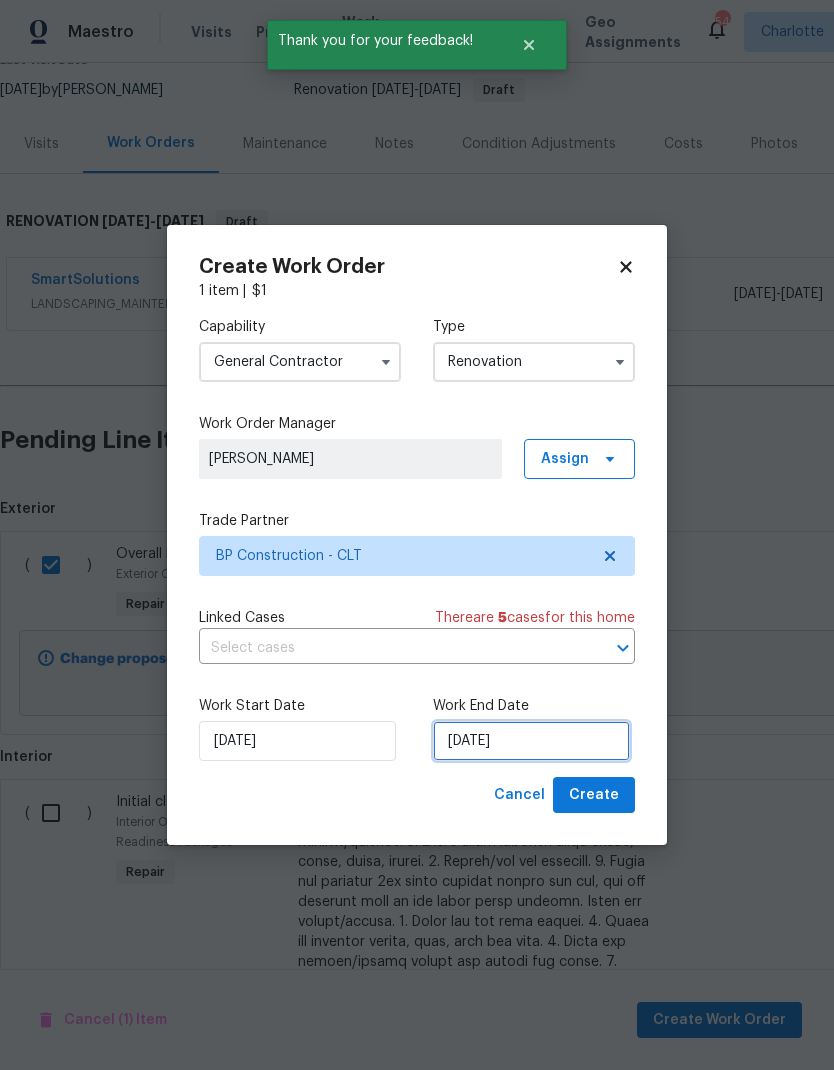 click on "[DATE]" at bounding box center (531, 741) 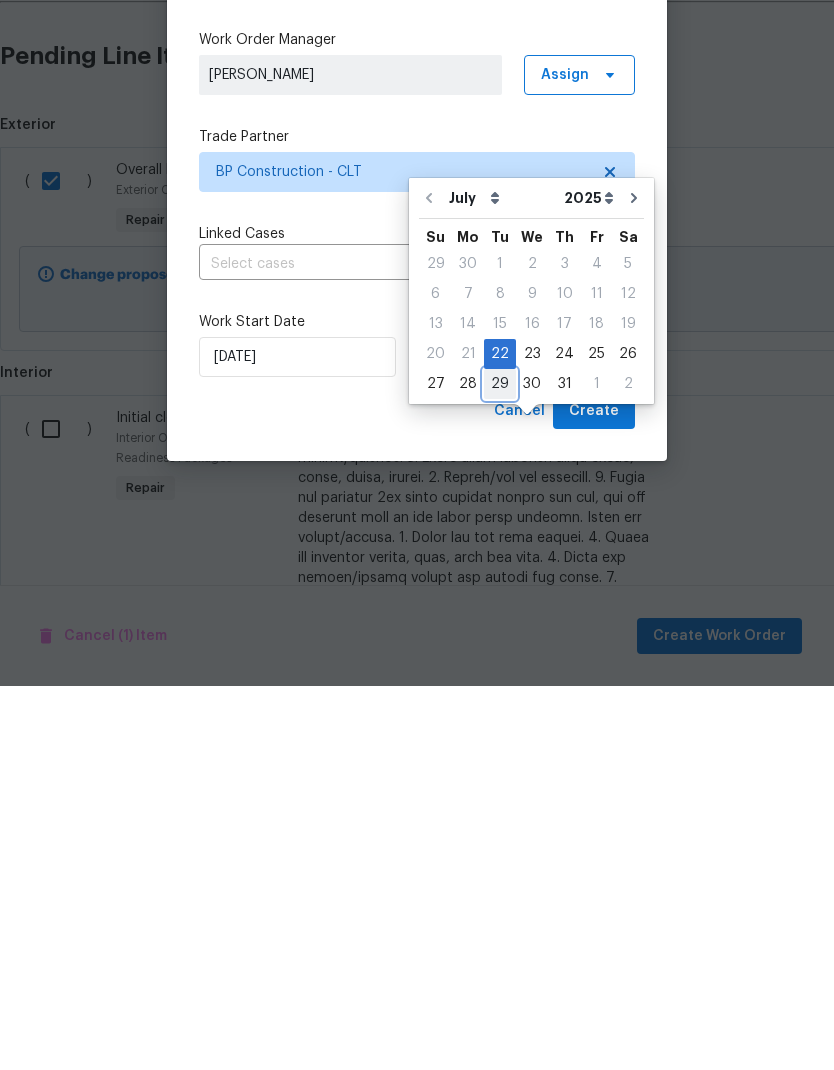click on "29" at bounding box center [500, 768] 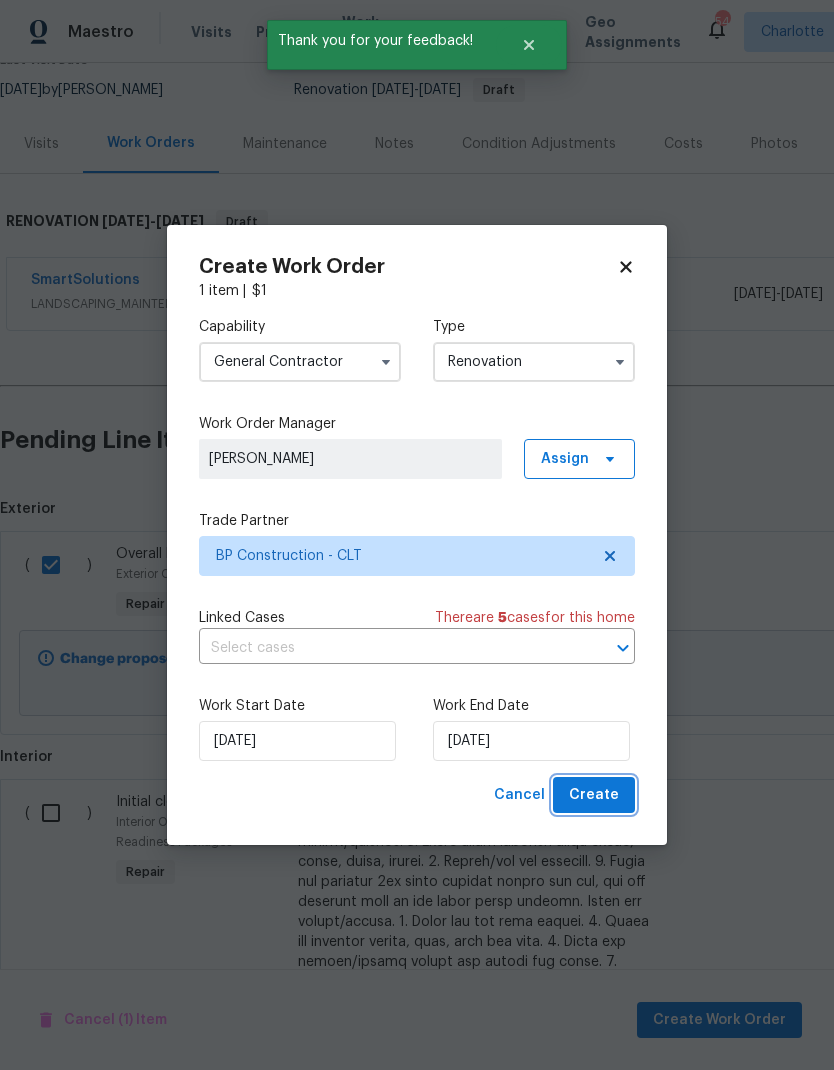 click on "Create" at bounding box center (594, 795) 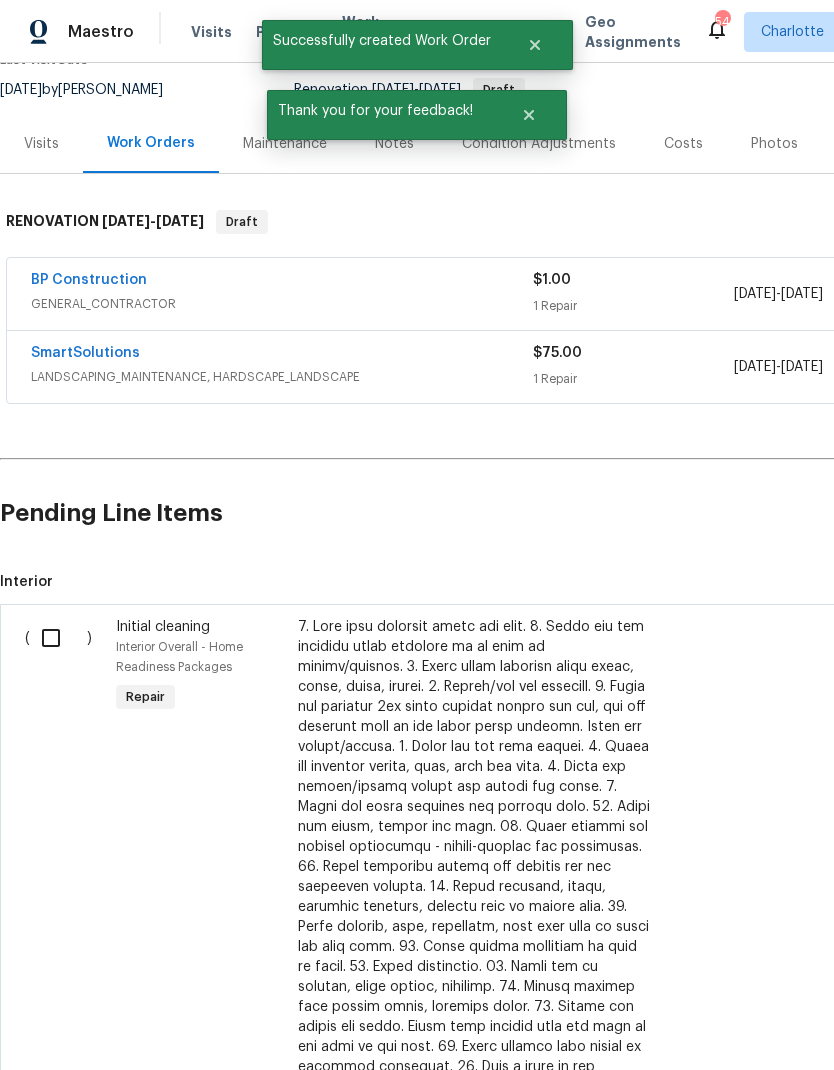 click at bounding box center (58, 638) 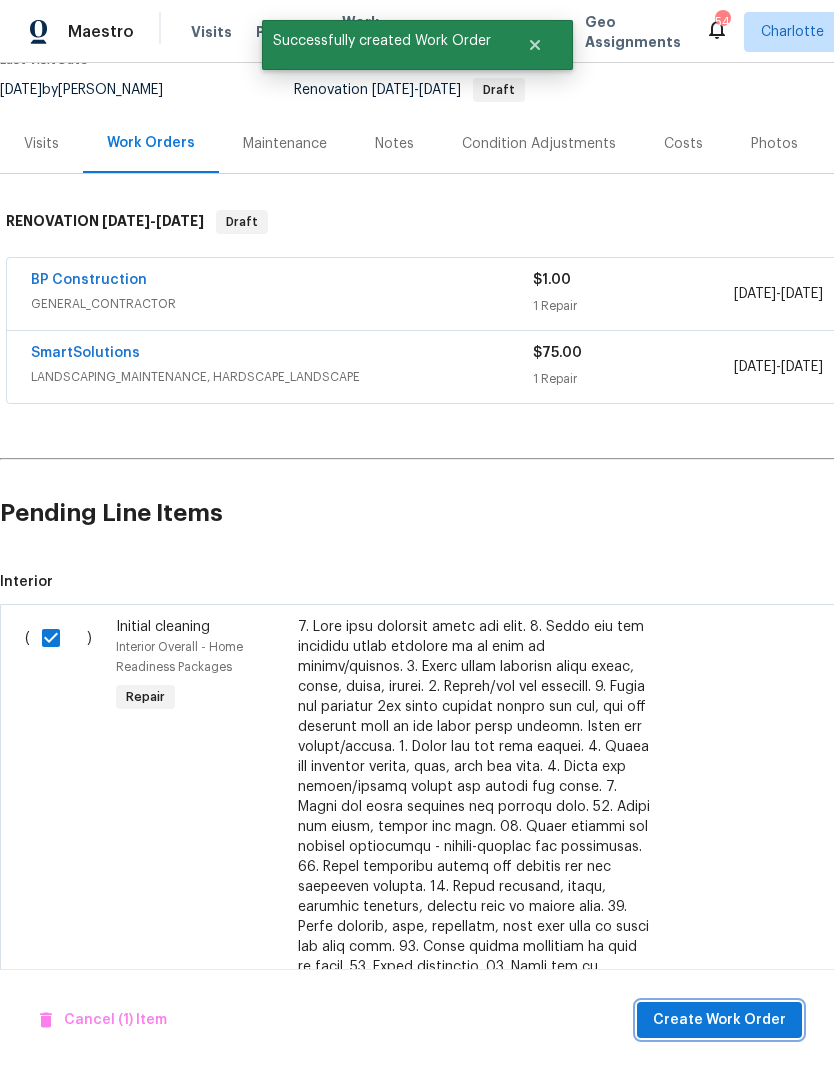 click on "Create Work Order" at bounding box center (719, 1020) 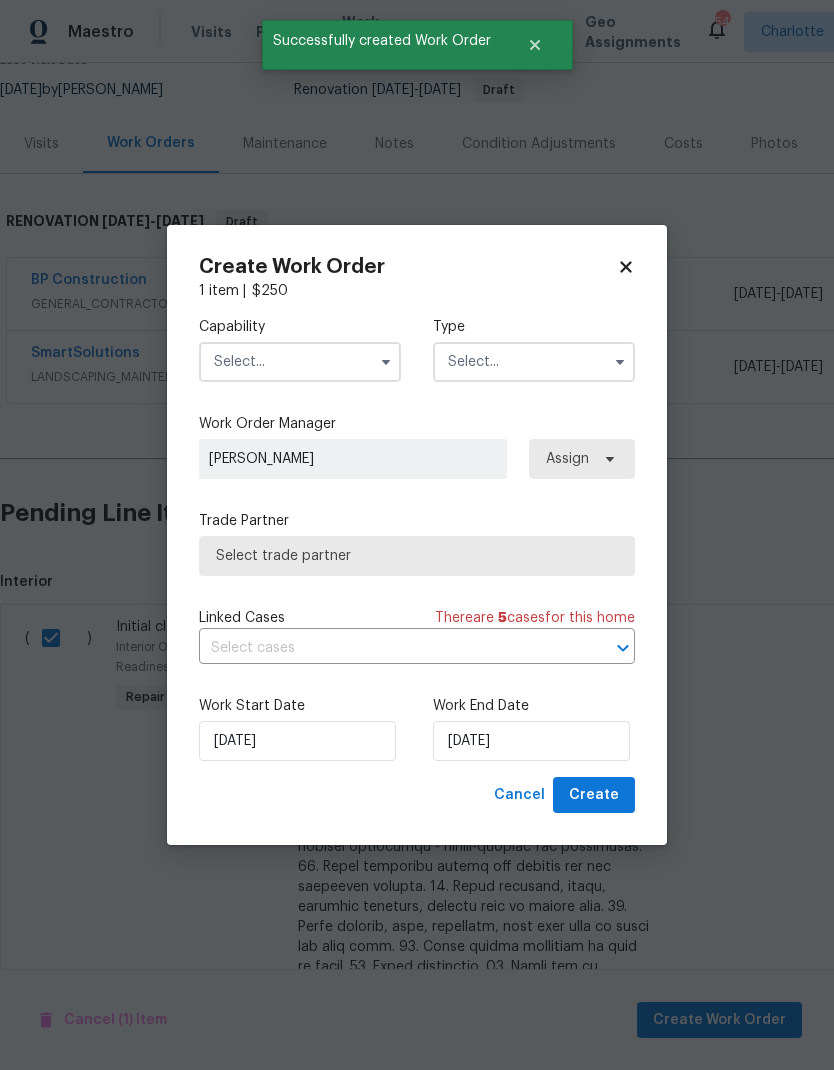 click at bounding box center [300, 362] 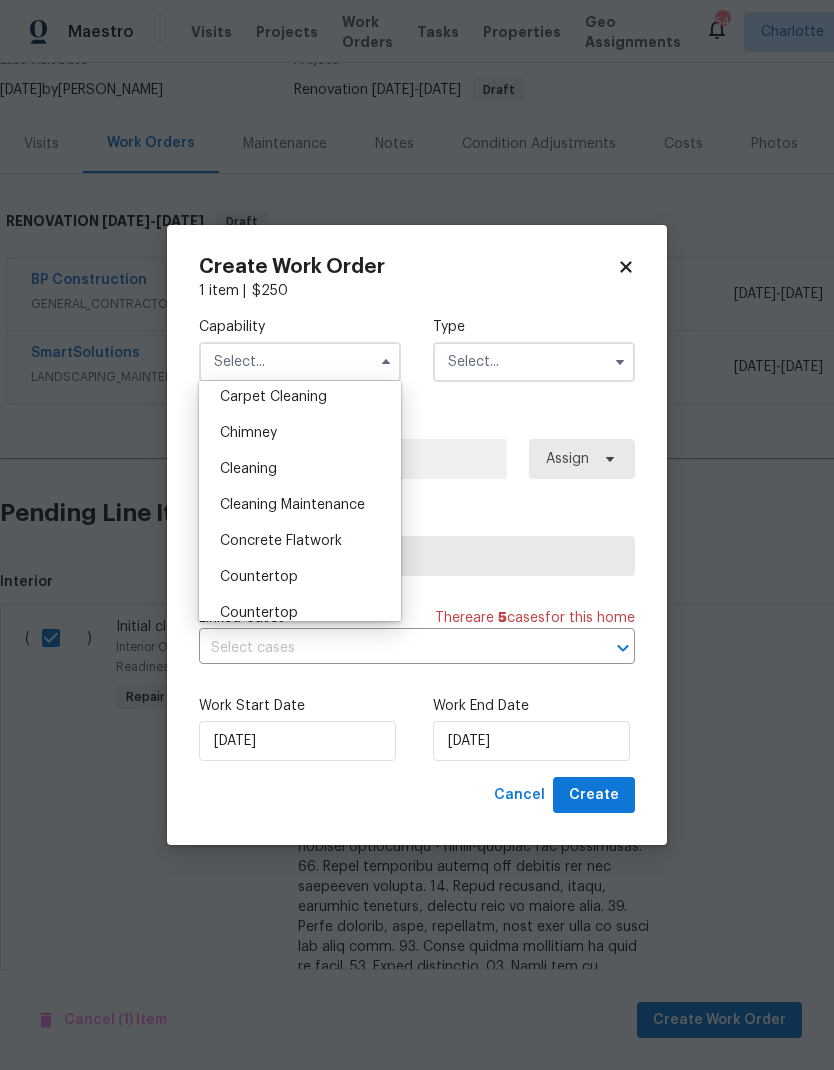 click on "Cleaning Maintenance" at bounding box center (292, 505) 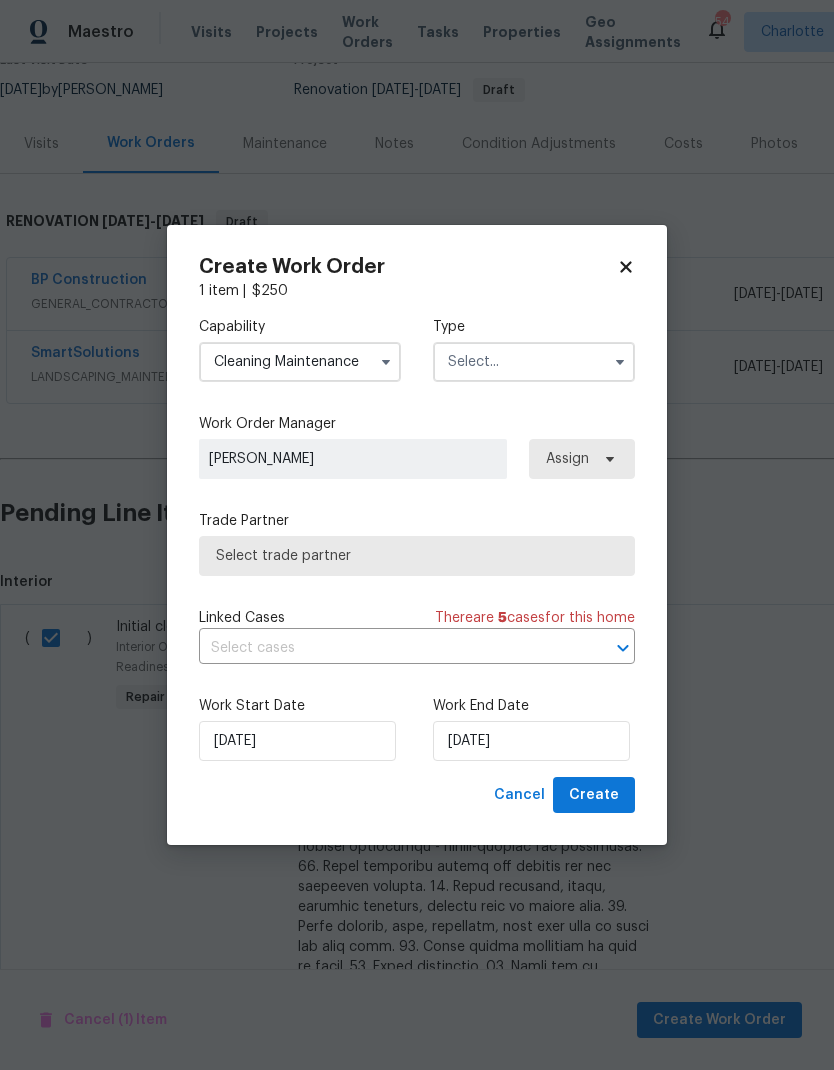 click at bounding box center [534, 362] 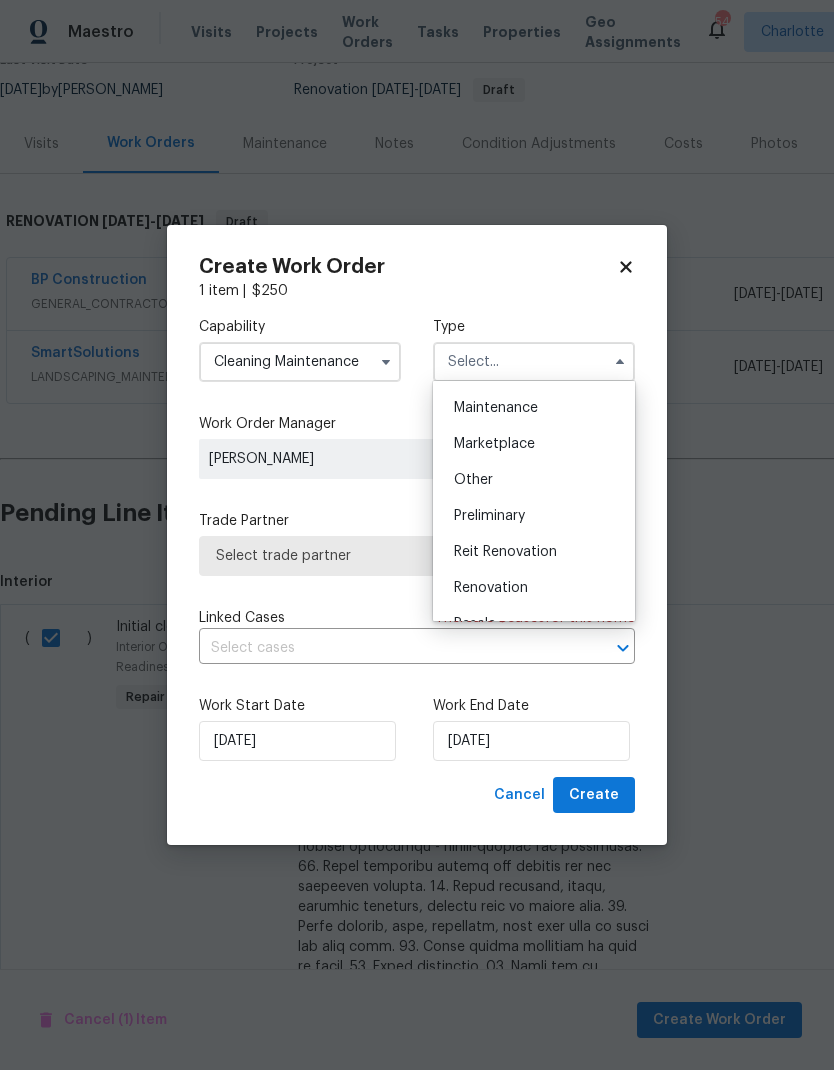 click on "Renovation" at bounding box center (534, 588) 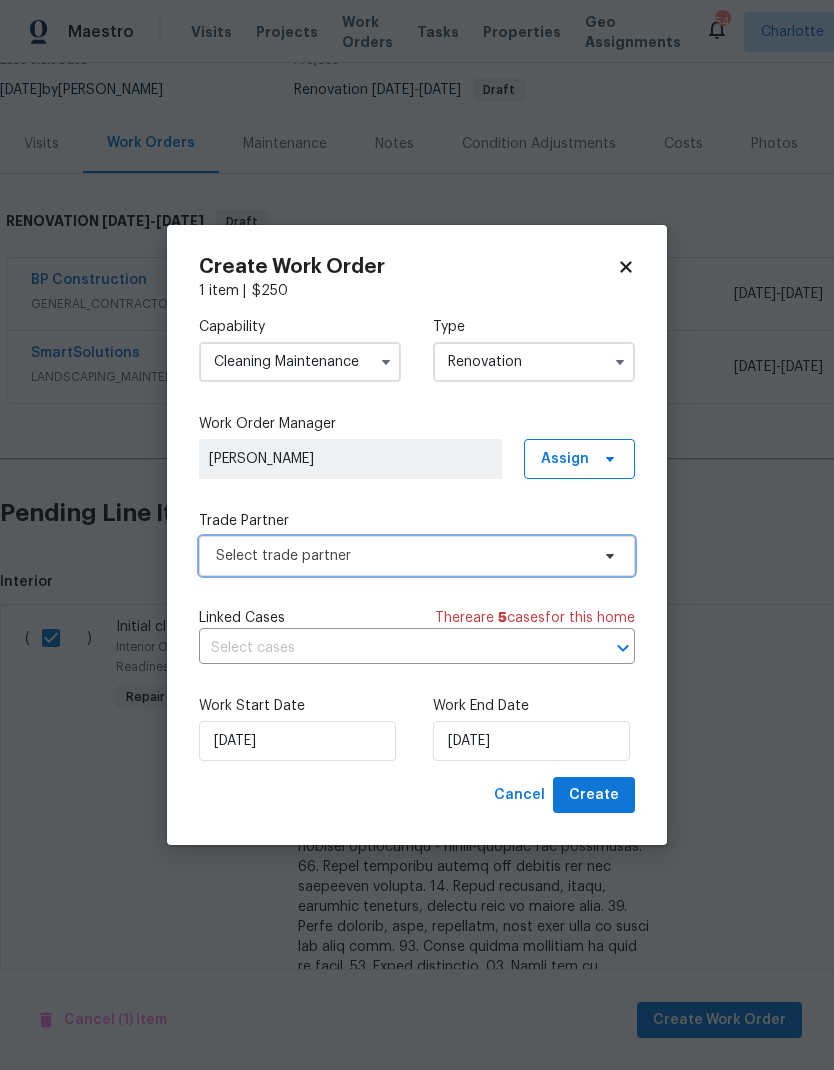 click on "Select trade partner" at bounding box center [402, 556] 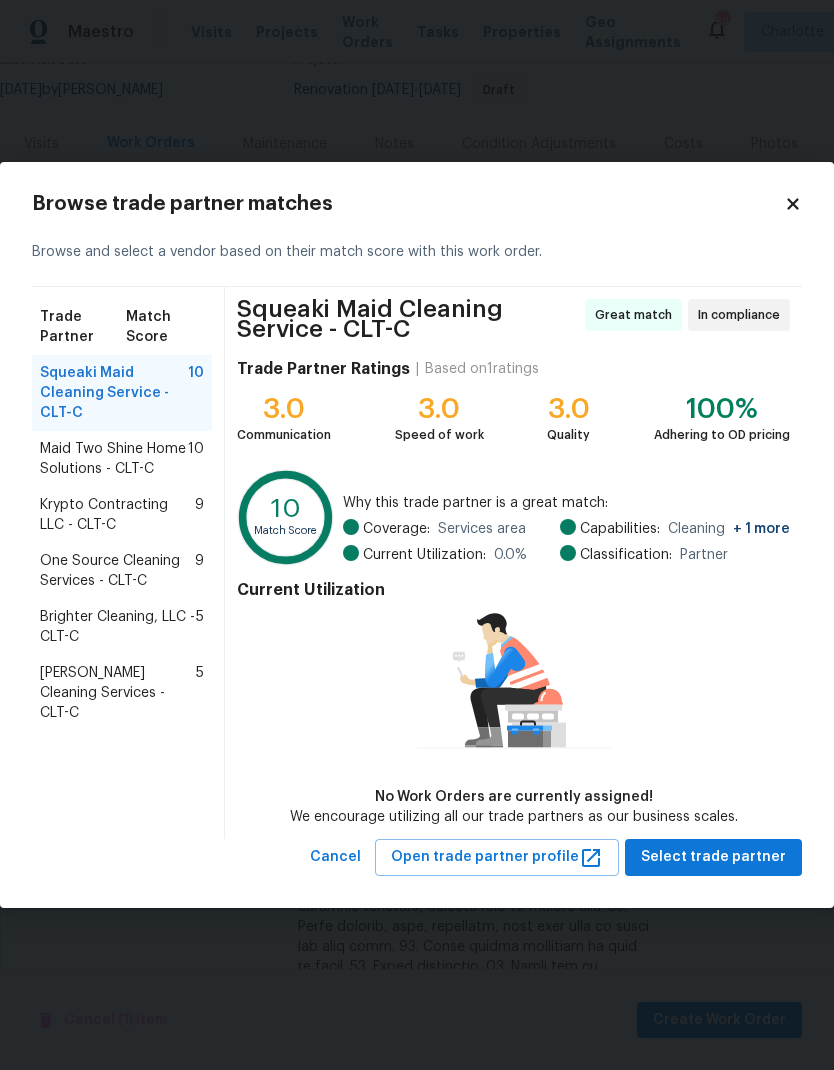 click on "One Source Cleaning Services - CLT-C" at bounding box center [117, 571] 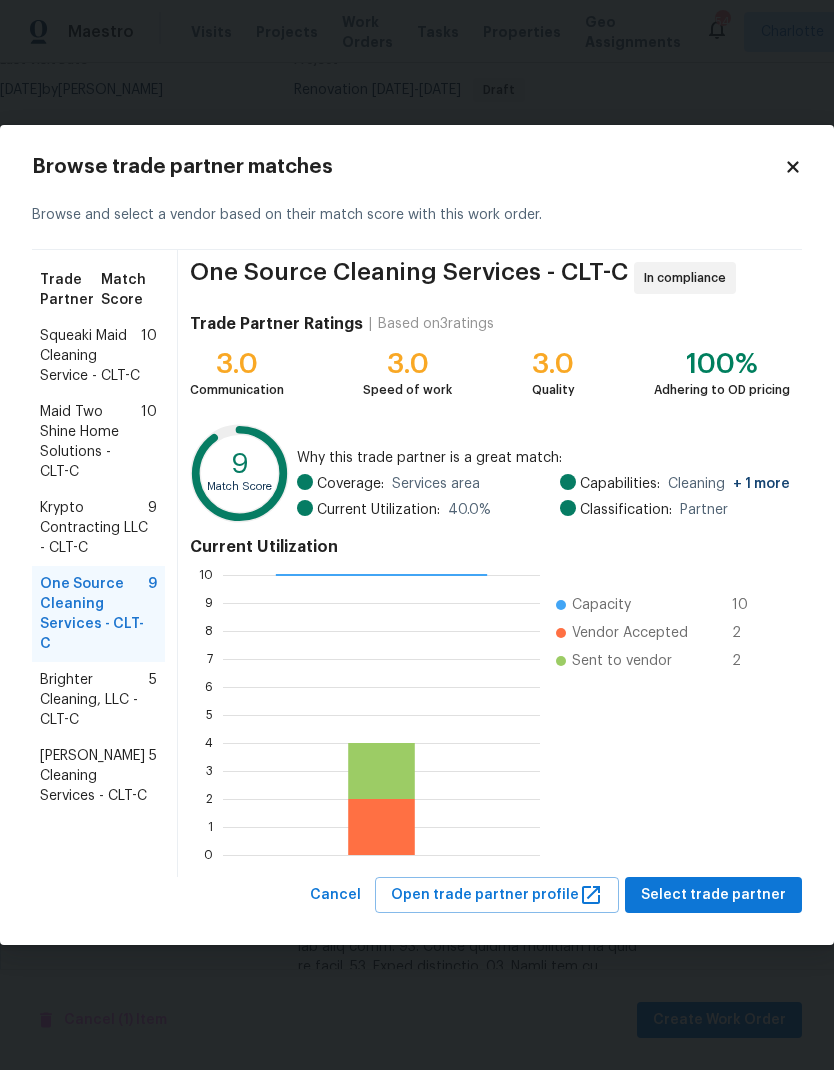 click on "Brighter Cleaning, LLC - CLT-C" at bounding box center (94, 700) 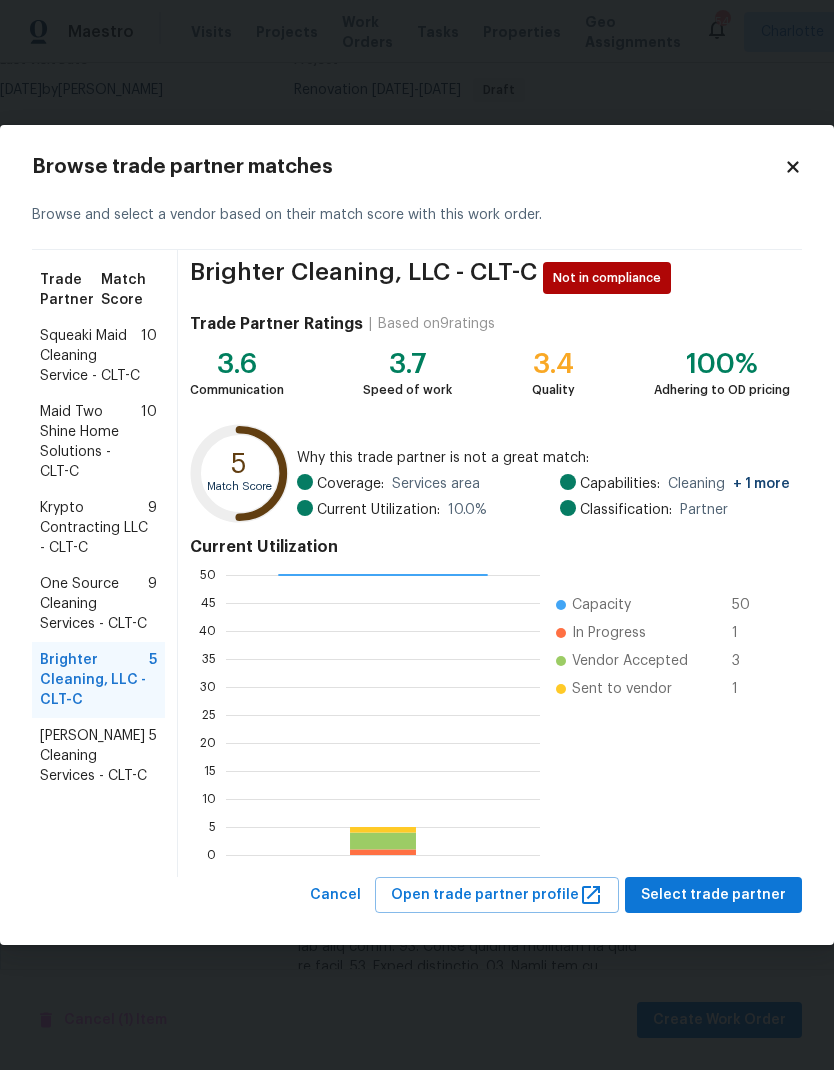 click on "One Source Cleaning Services - CLT-C" at bounding box center [94, 604] 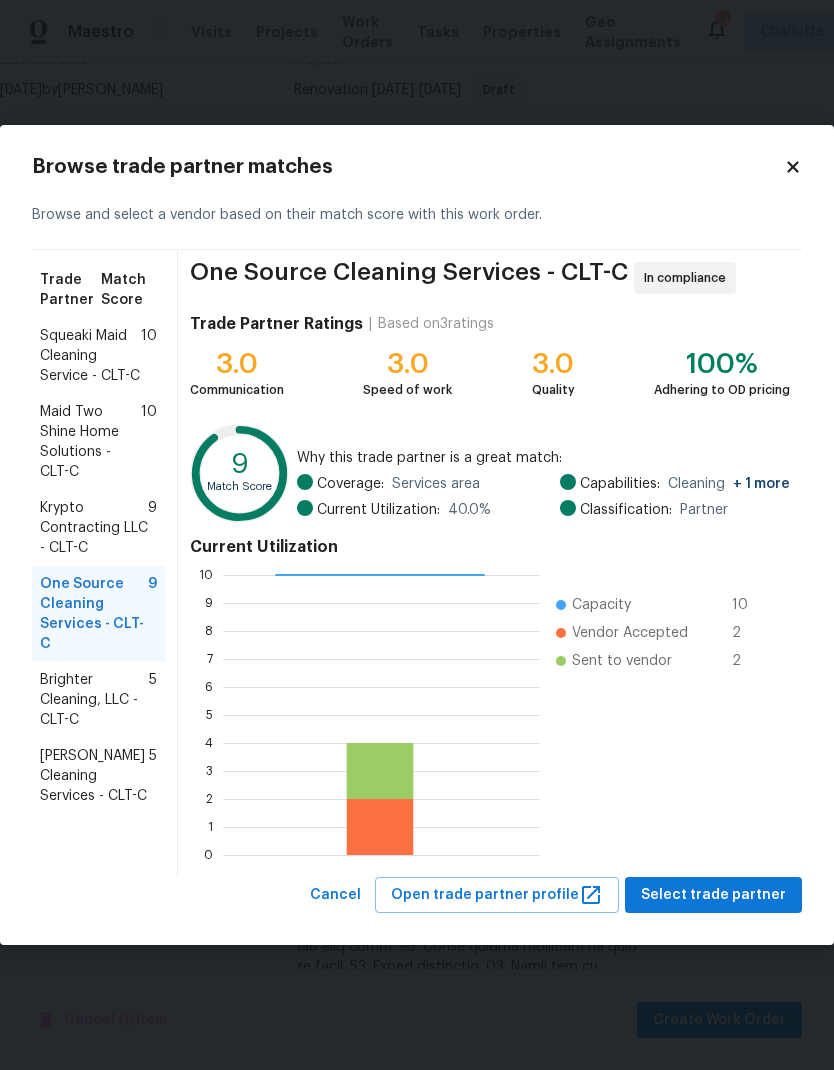 click on "[PERSON_NAME] Cleaning Services - CLT-C" at bounding box center (94, 776) 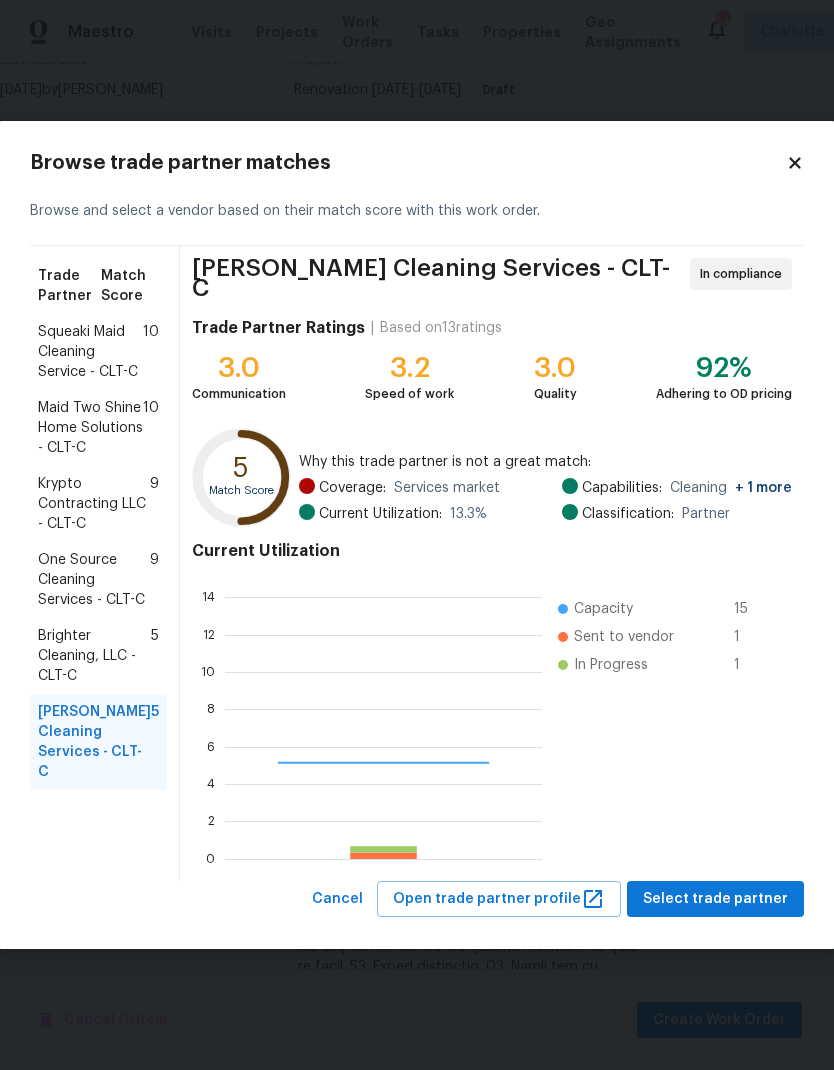 scroll, scrollTop: 2, scrollLeft: 2, axis: both 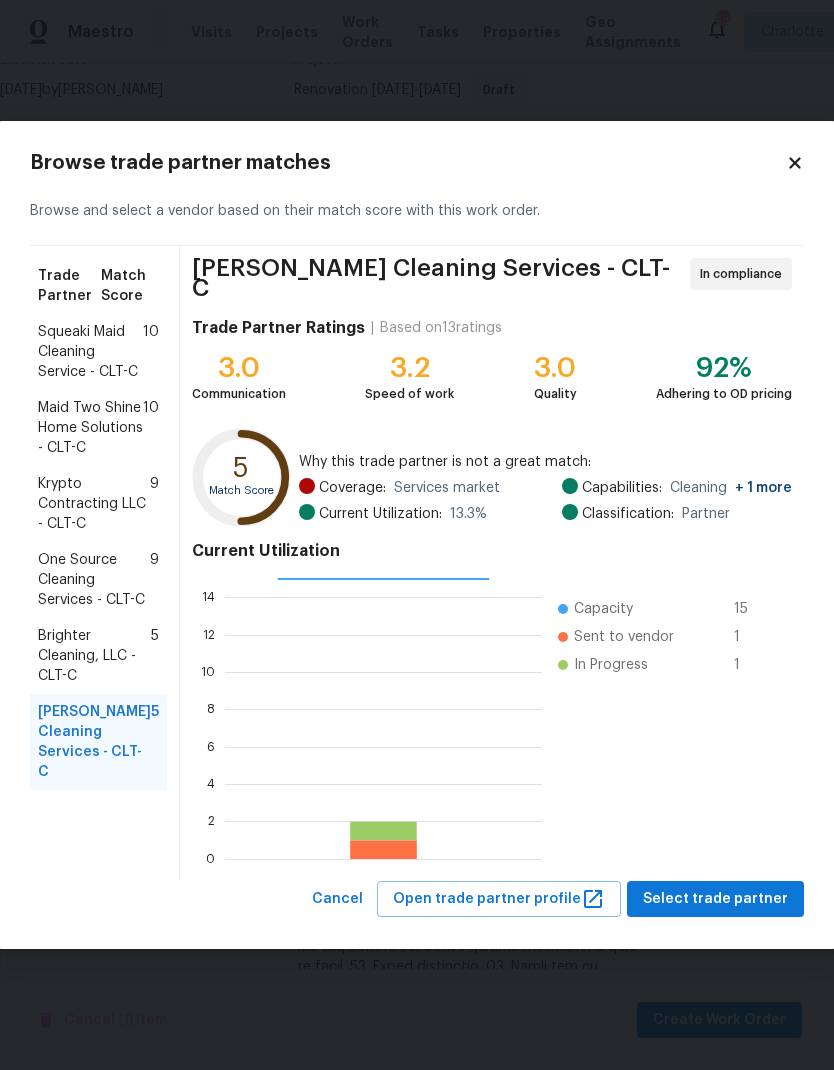click on "One Source Cleaning Services - CLT-C" at bounding box center (94, 580) 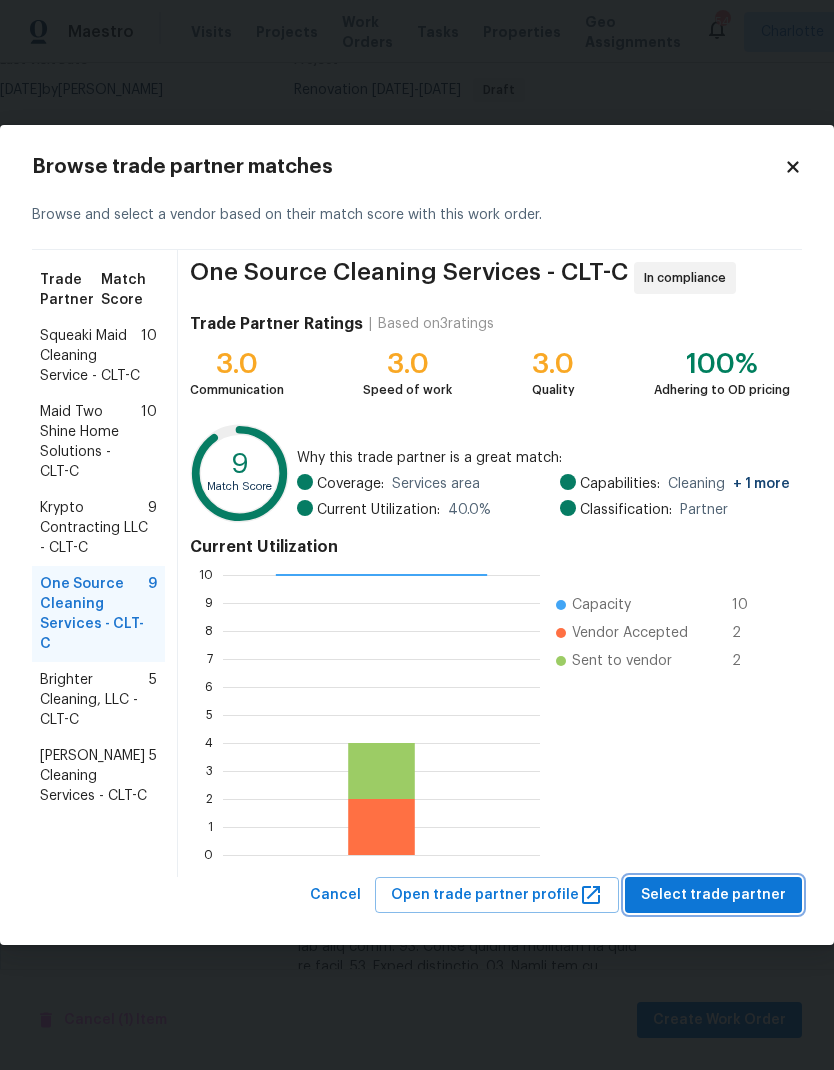 click on "Select trade partner" at bounding box center (713, 895) 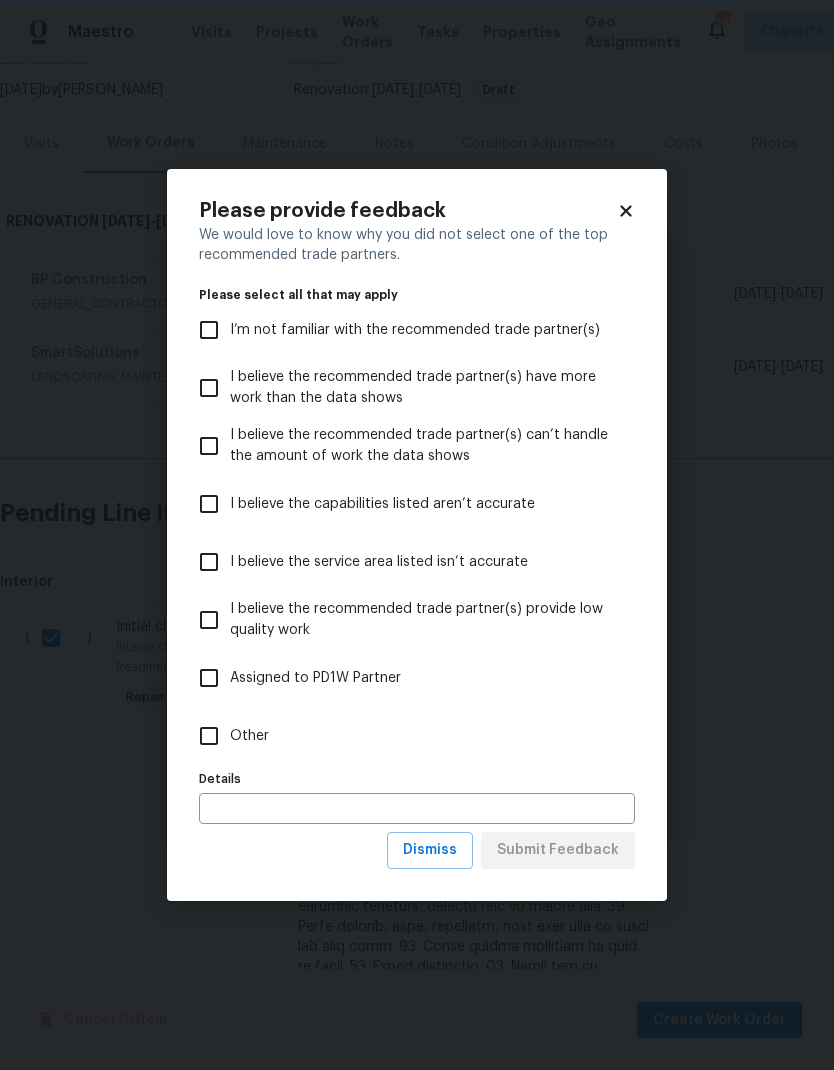 click on "Other" at bounding box center (209, 736) 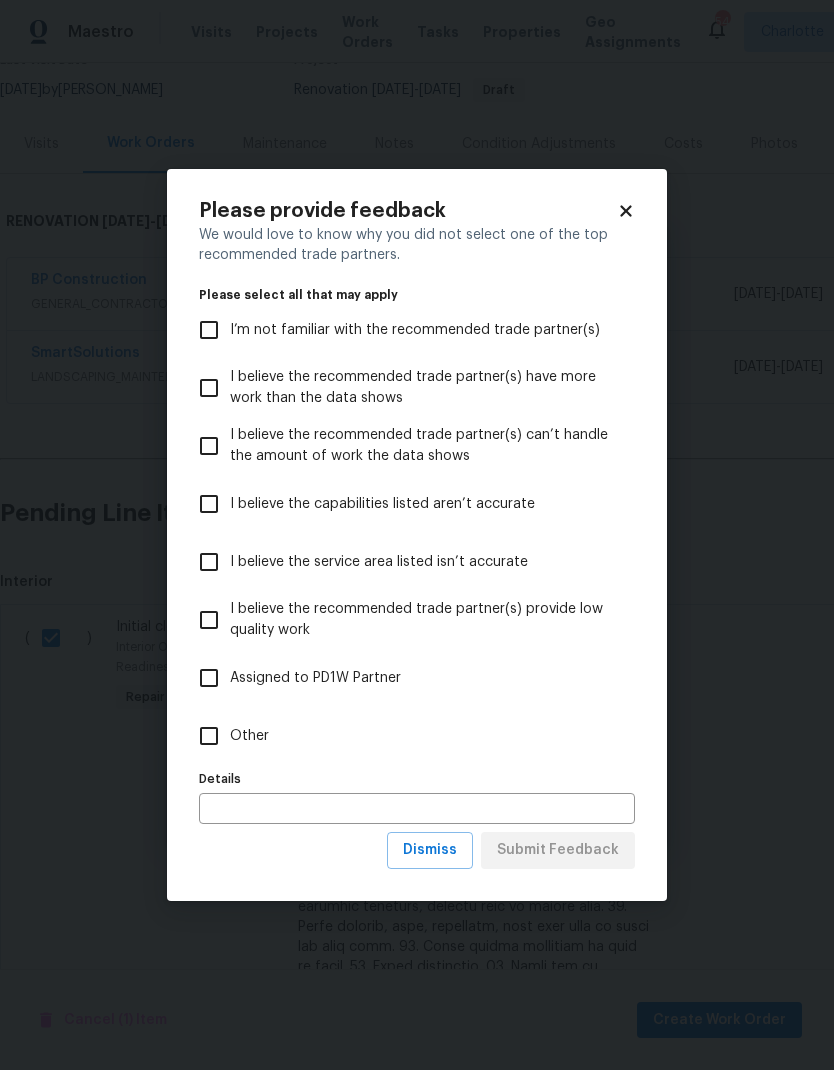 checkbox on "true" 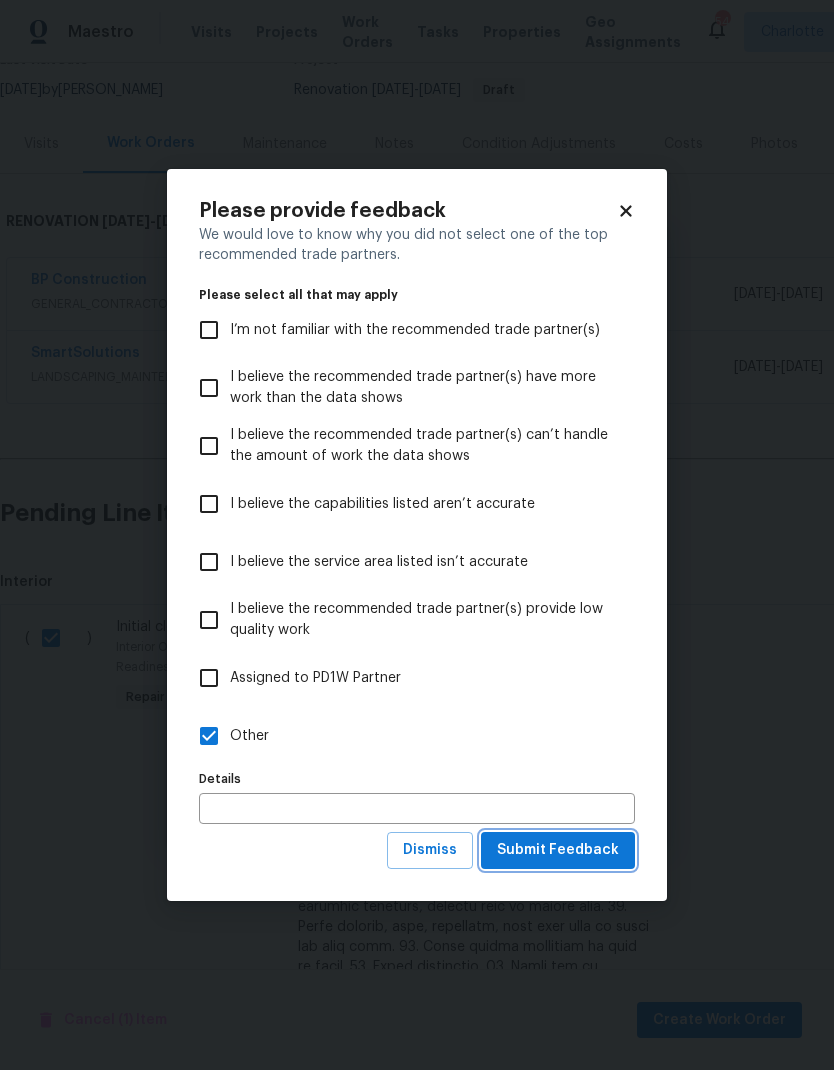 click on "Submit Feedback" at bounding box center (558, 850) 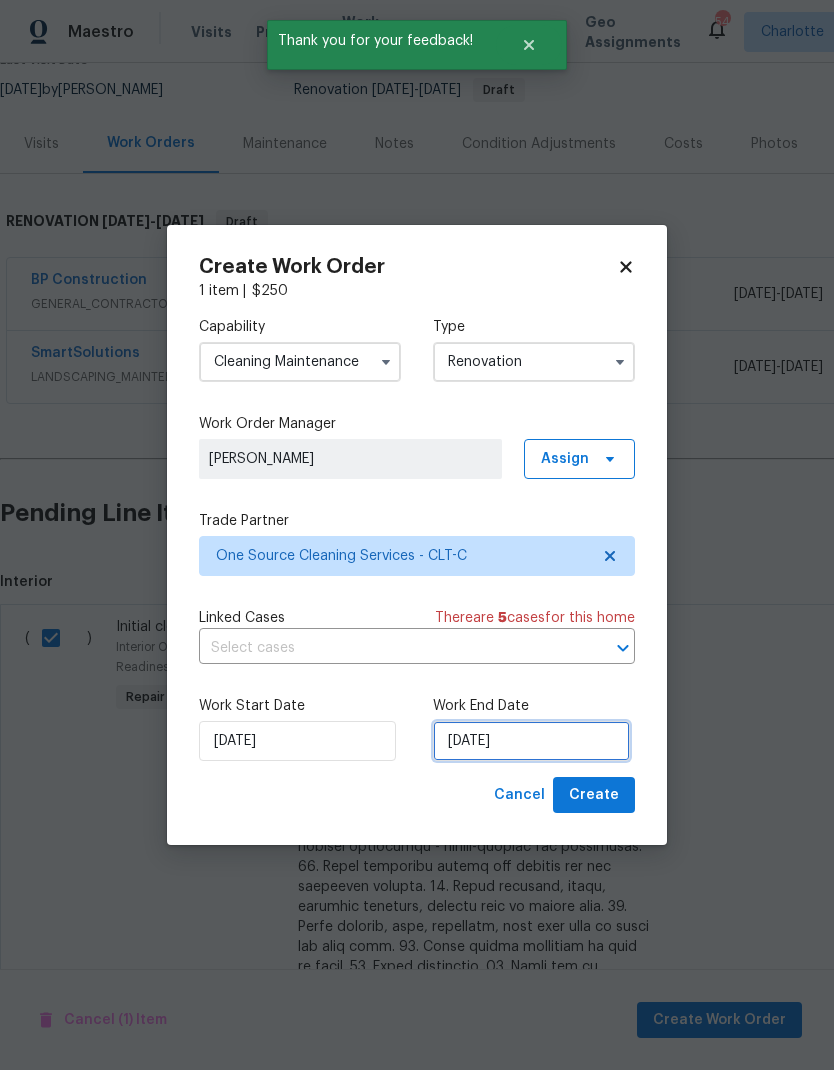 click on "[DATE]" at bounding box center (531, 741) 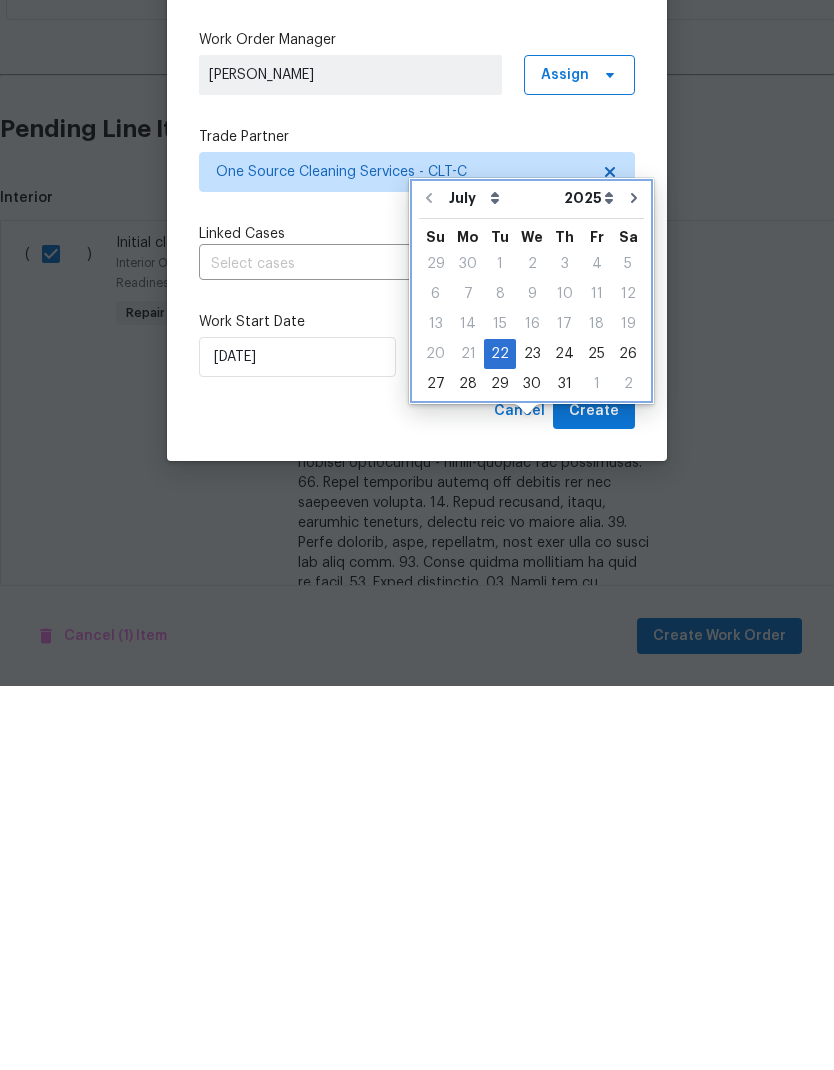 click at bounding box center [634, 582] 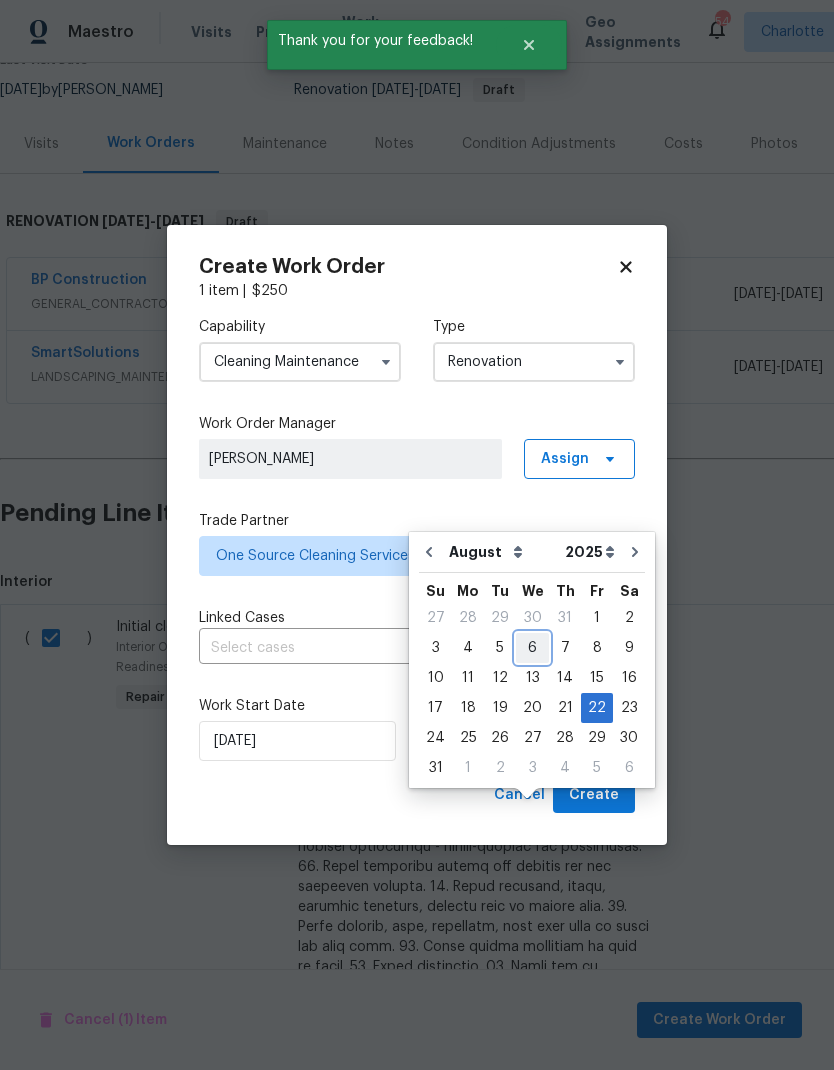 click on "6" at bounding box center [532, 648] 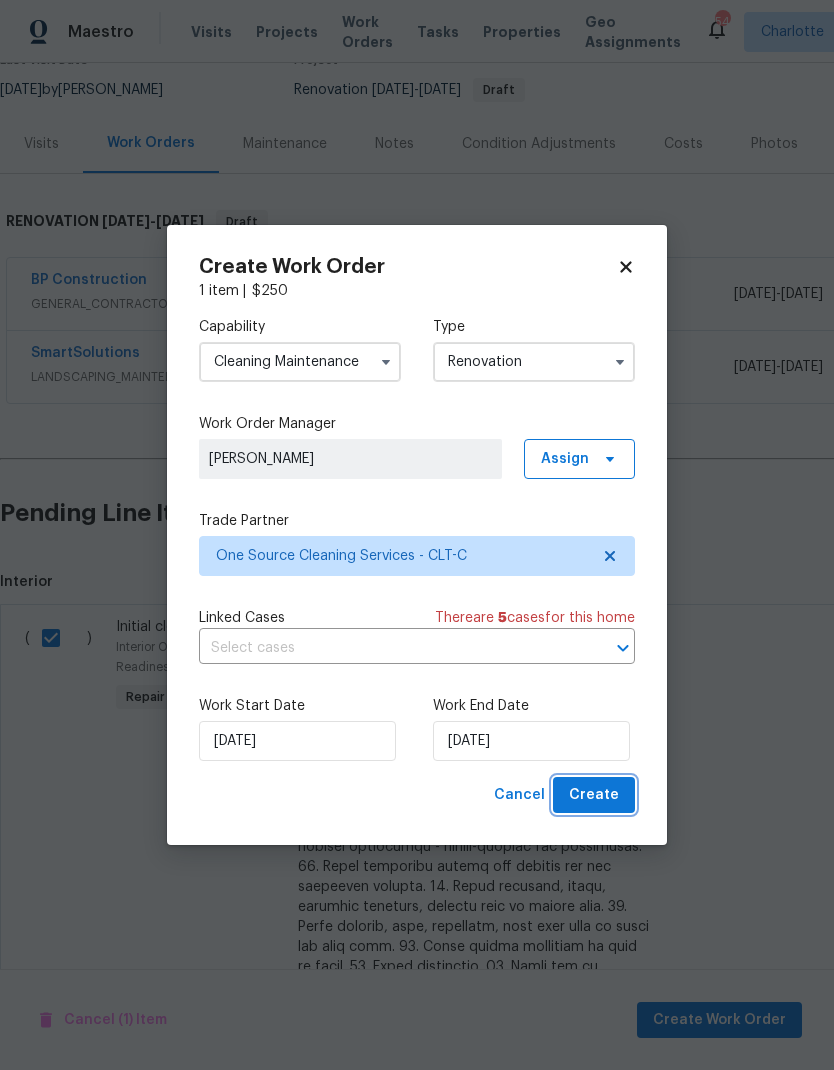 click on "Create" at bounding box center [594, 795] 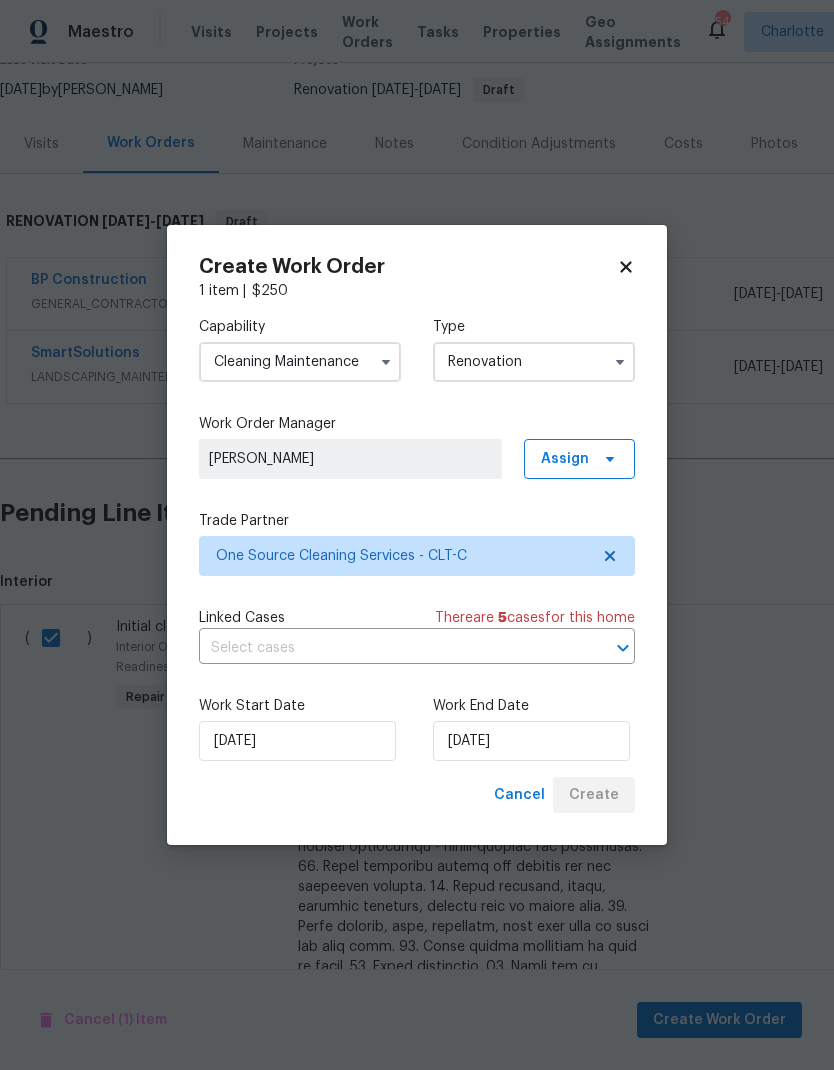 scroll, scrollTop: 0, scrollLeft: 0, axis: both 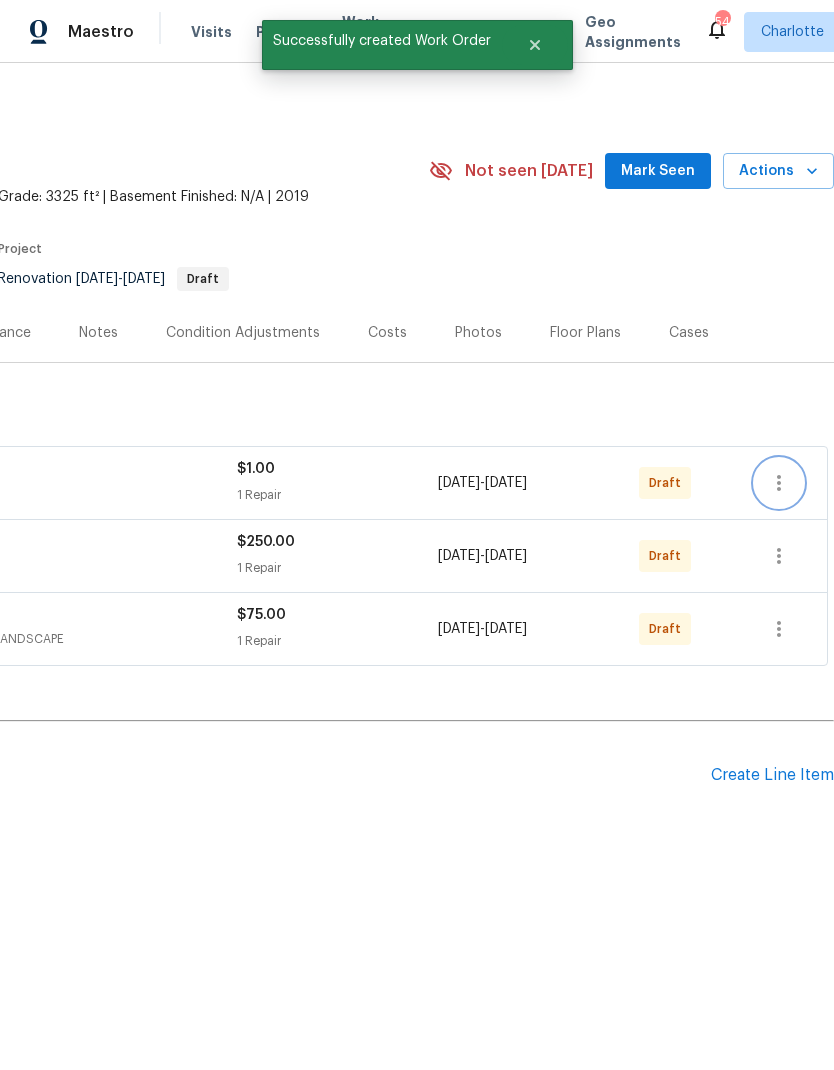 click 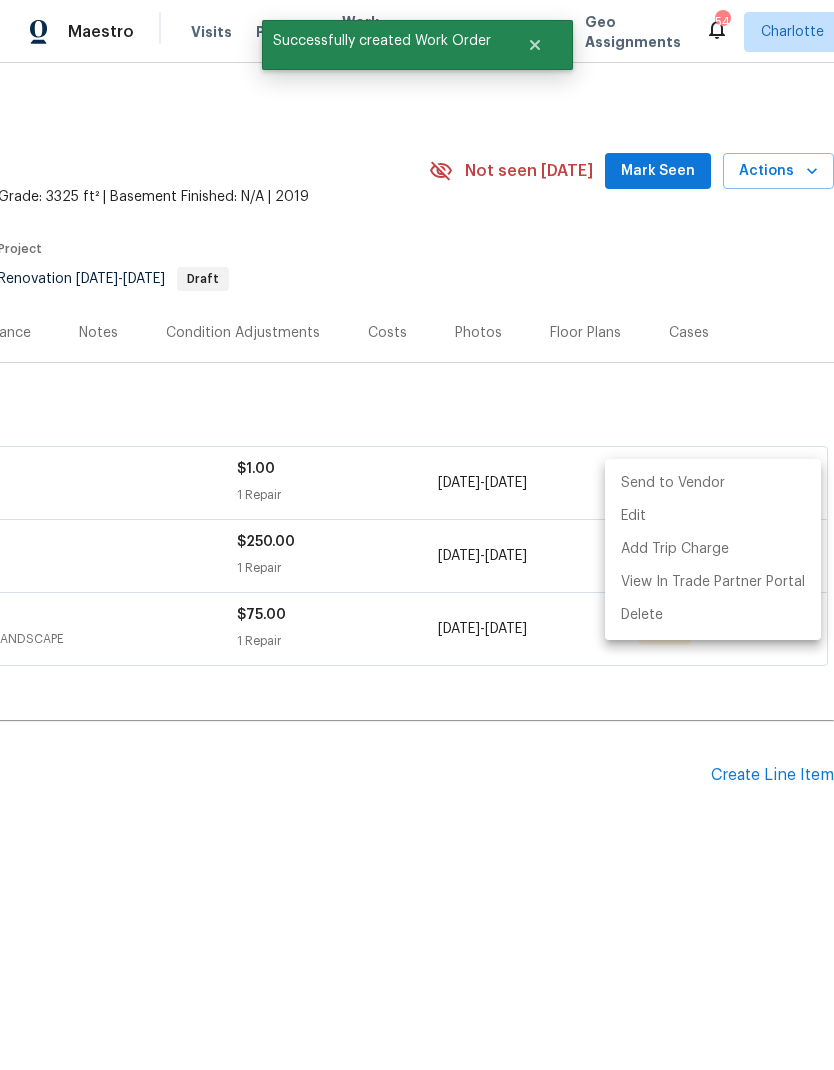 click on "Send to Vendor" at bounding box center [713, 483] 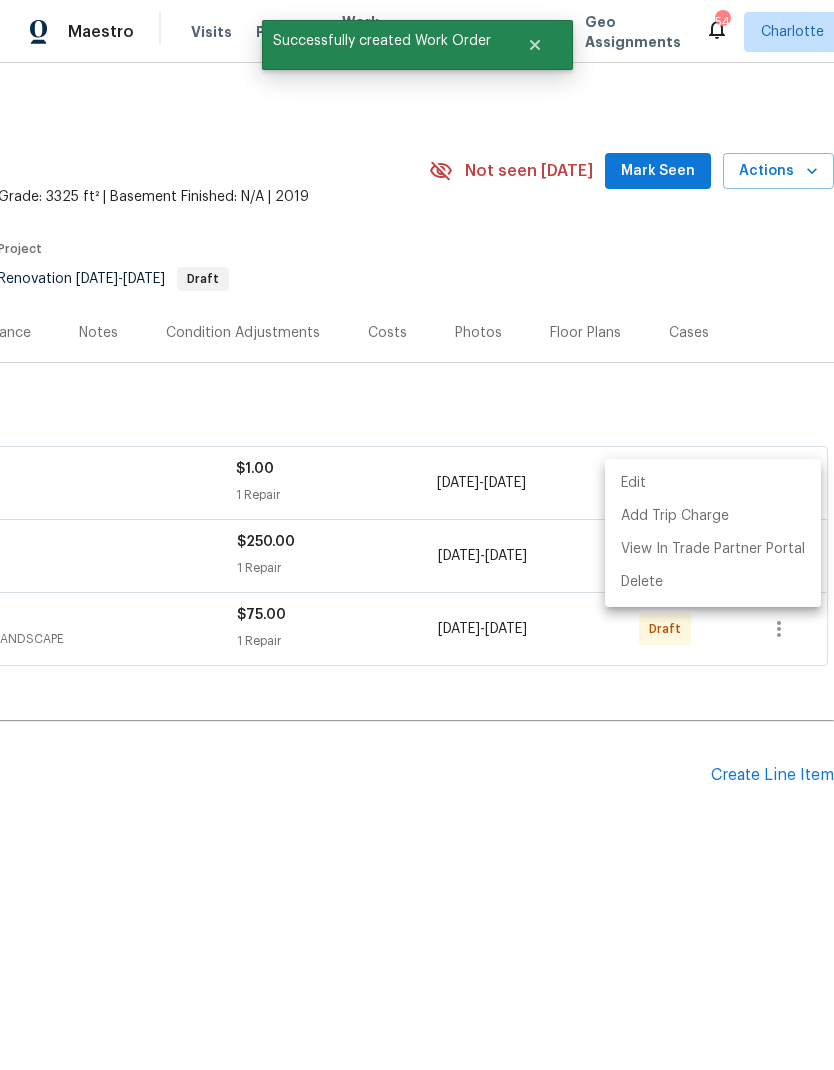 click at bounding box center (417, 535) 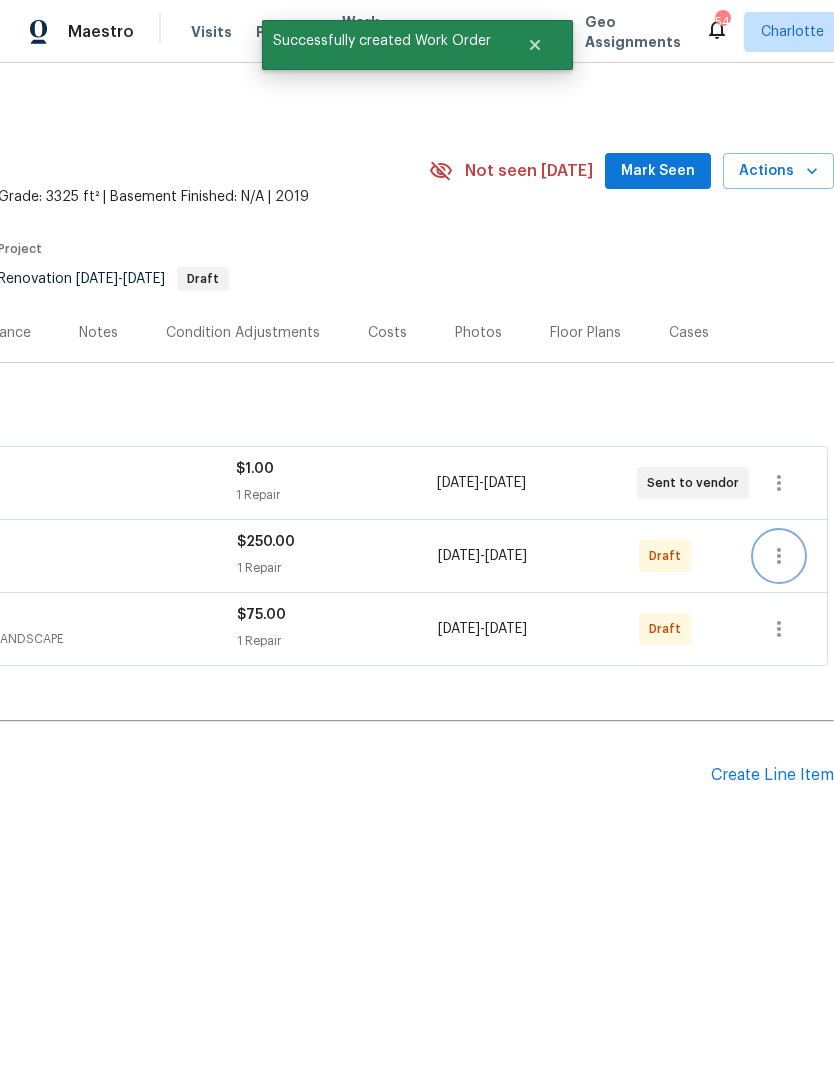 click 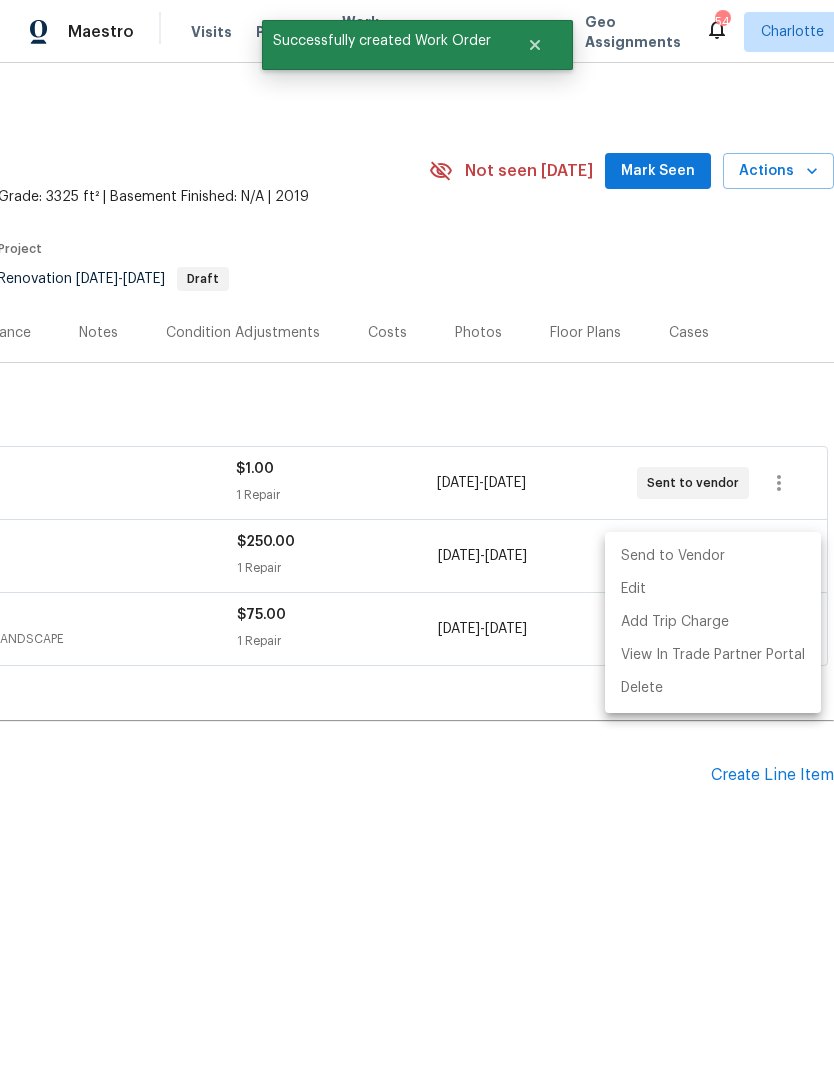 click on "Send to Vendor" at bounding box center (713, 556) 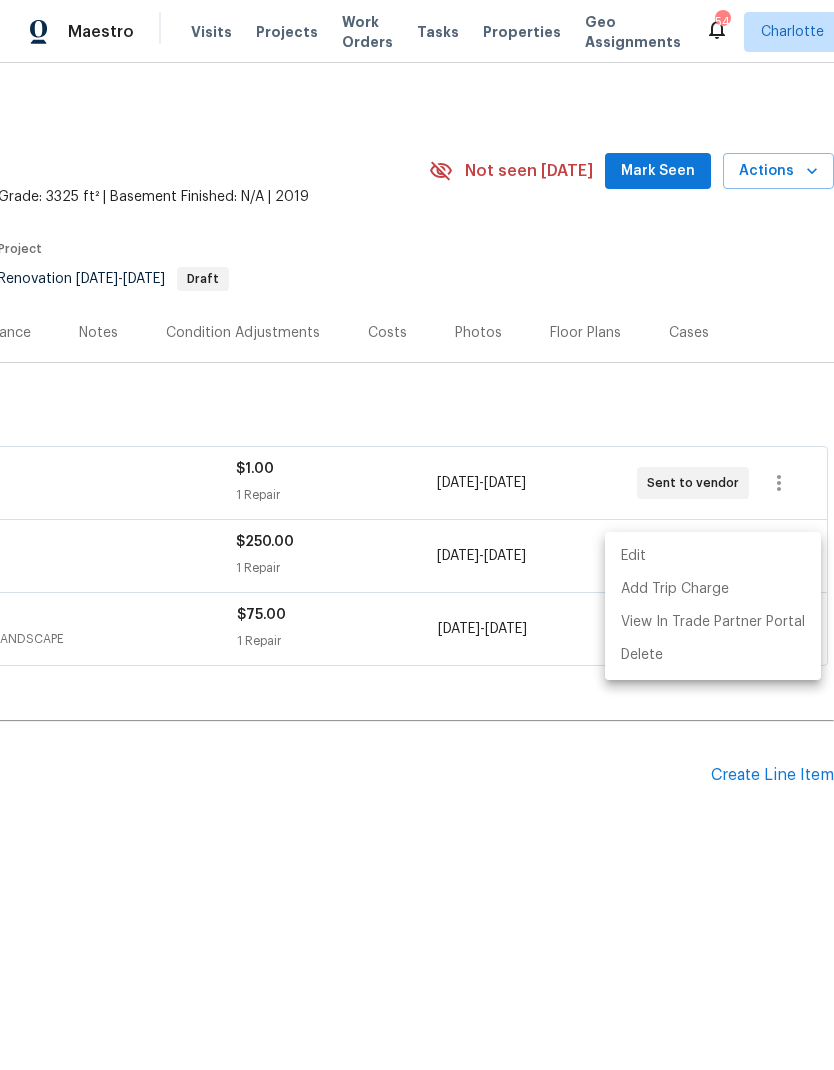 click at bounding box center (417, 535) 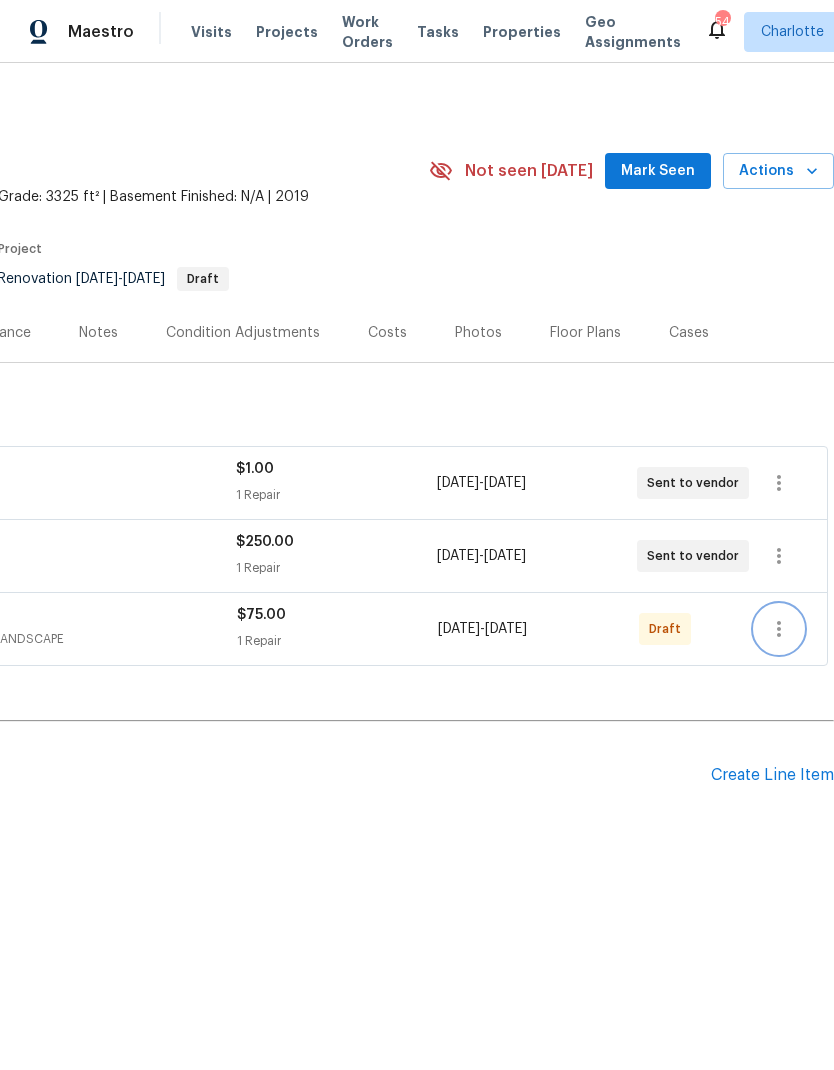 click at bounding box center [779, 629] 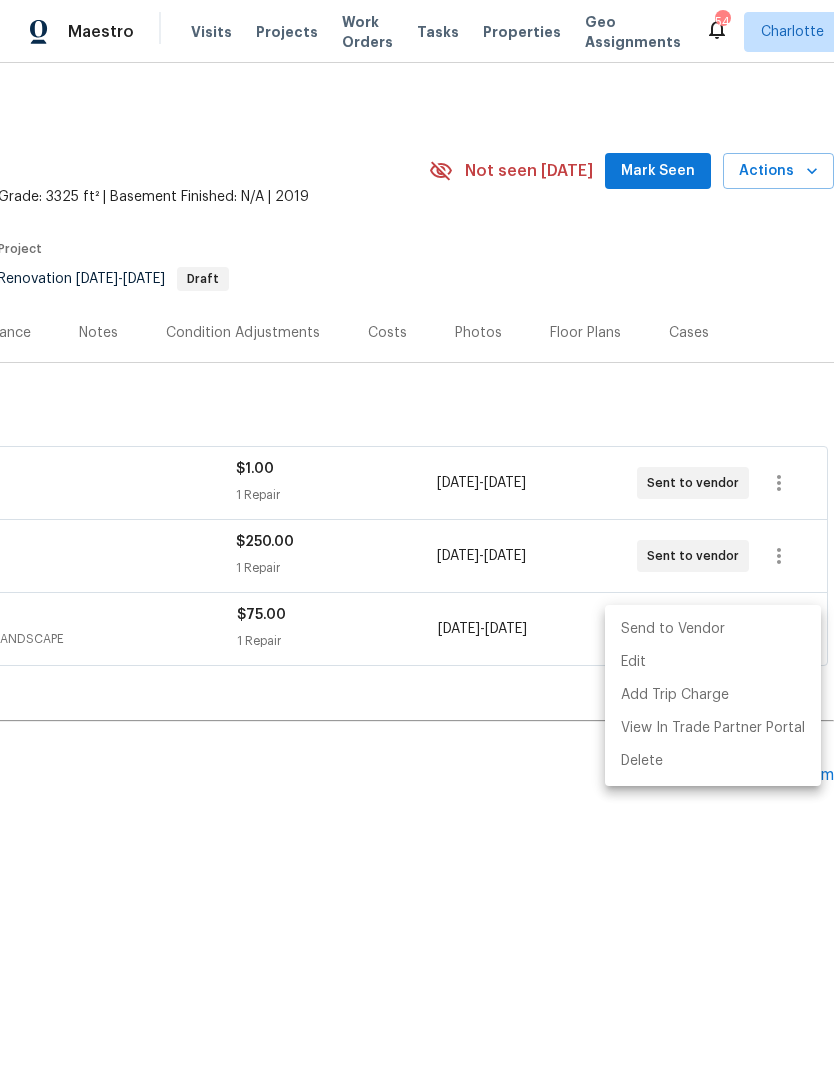 click on "Send to Vendor" at bounding box center (713, 629) 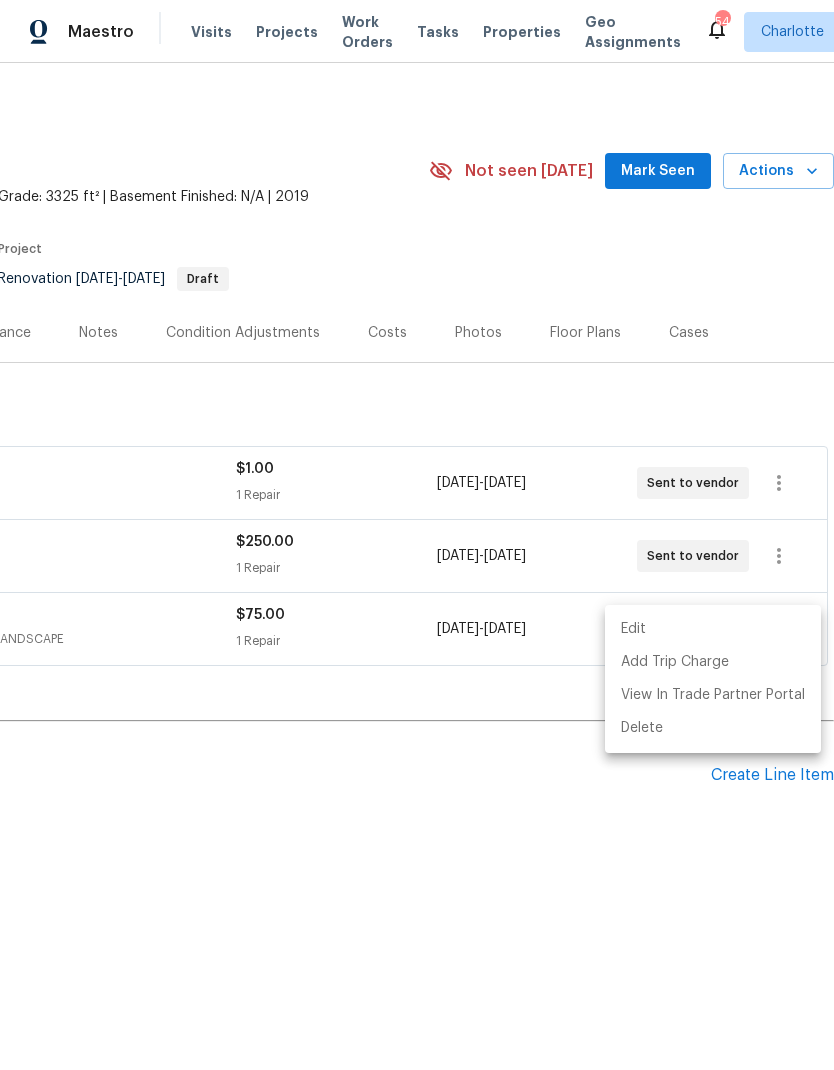 click at bounding box center (417, 535) 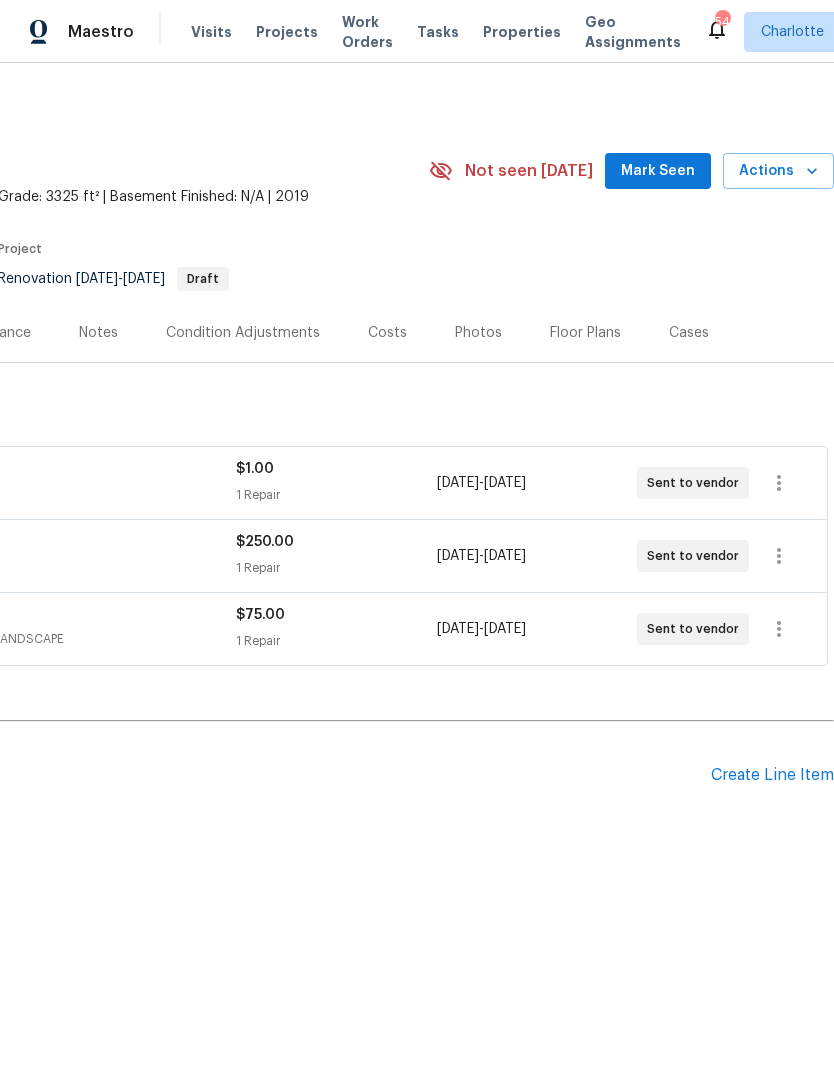 click on "Mark Seen" at bounding box center [658, 171] 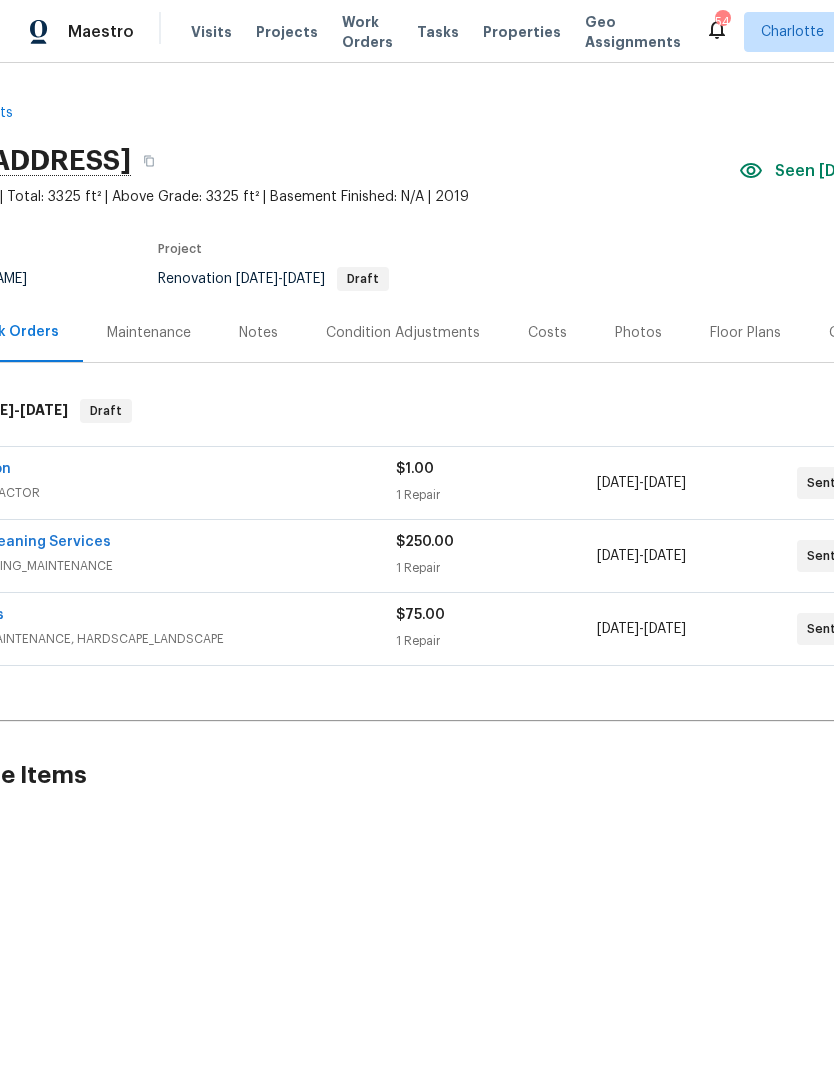 scroll, scrollTop: 0, scrollLeft: 137, axis: horizontal 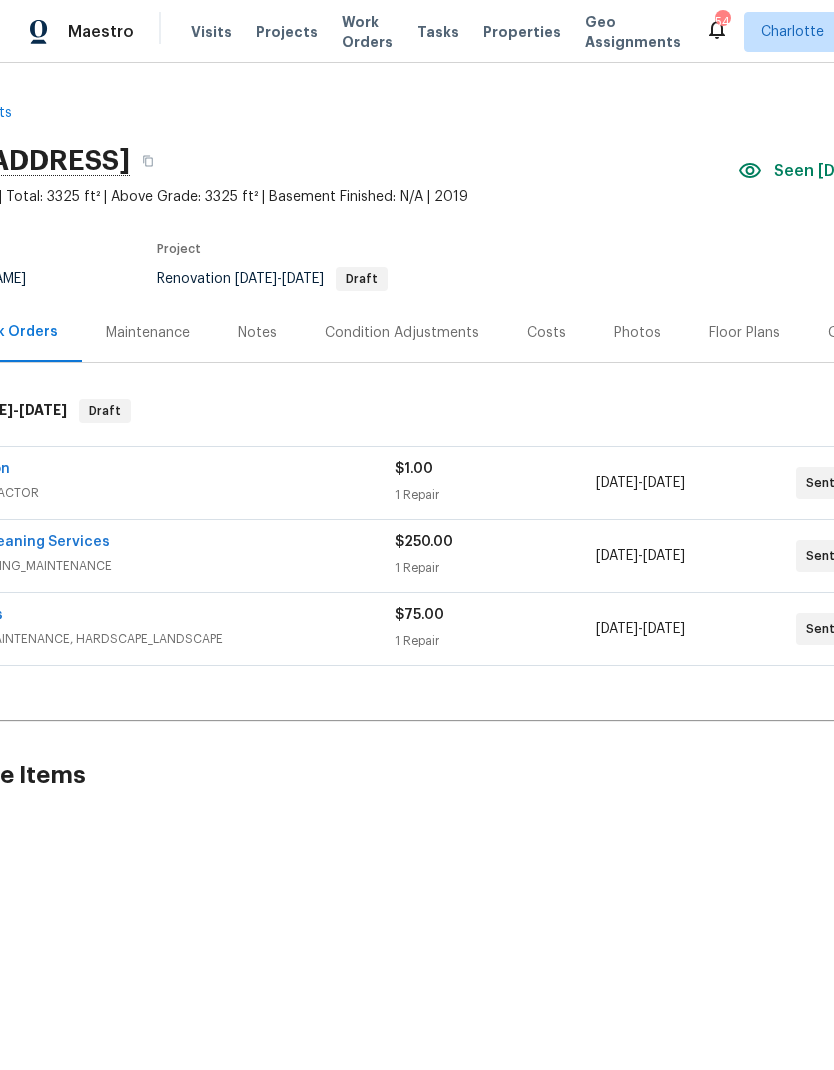 click on "Condition Adjustments" at bounding box center [402, 332] 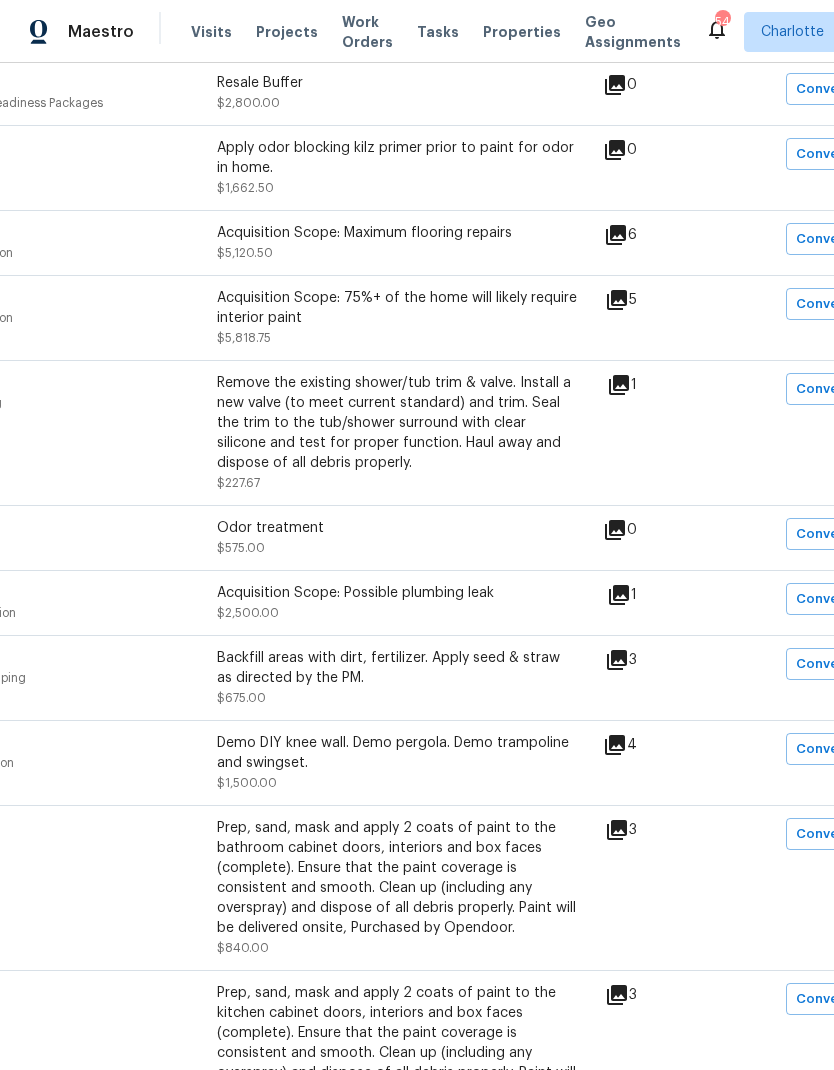 scroll, scrollTop: 438, scrollLeft: 183, axis: both 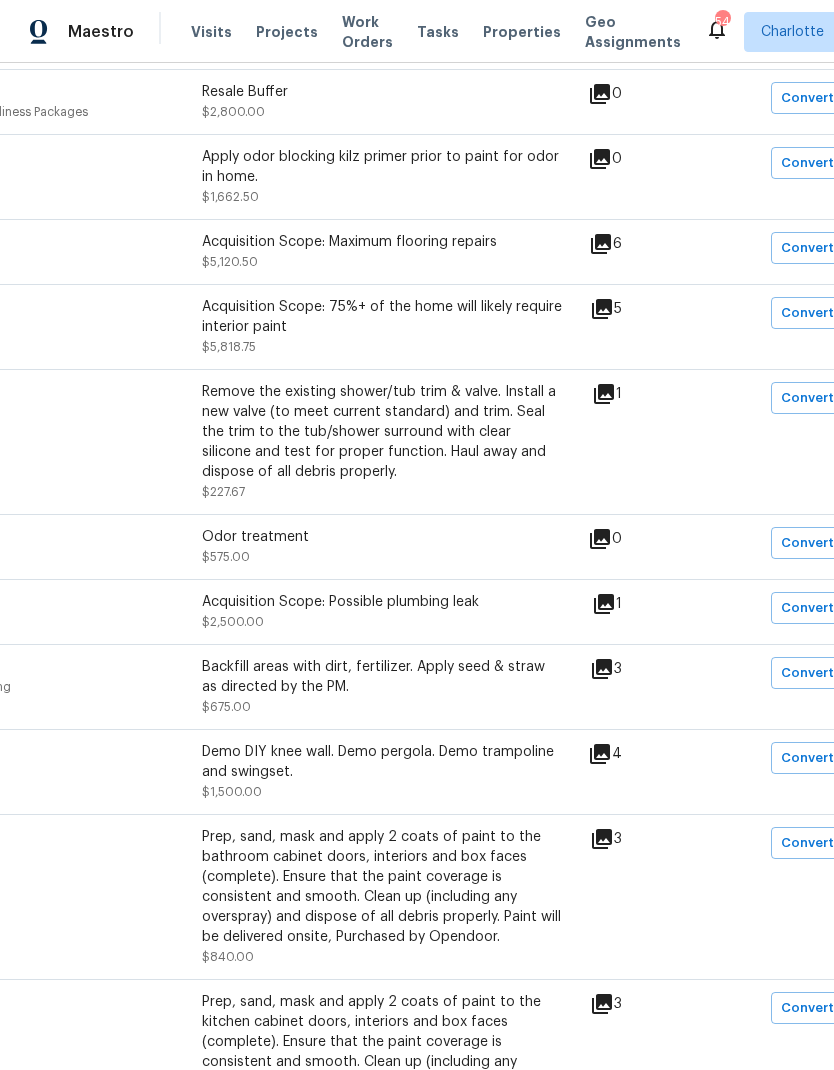 click 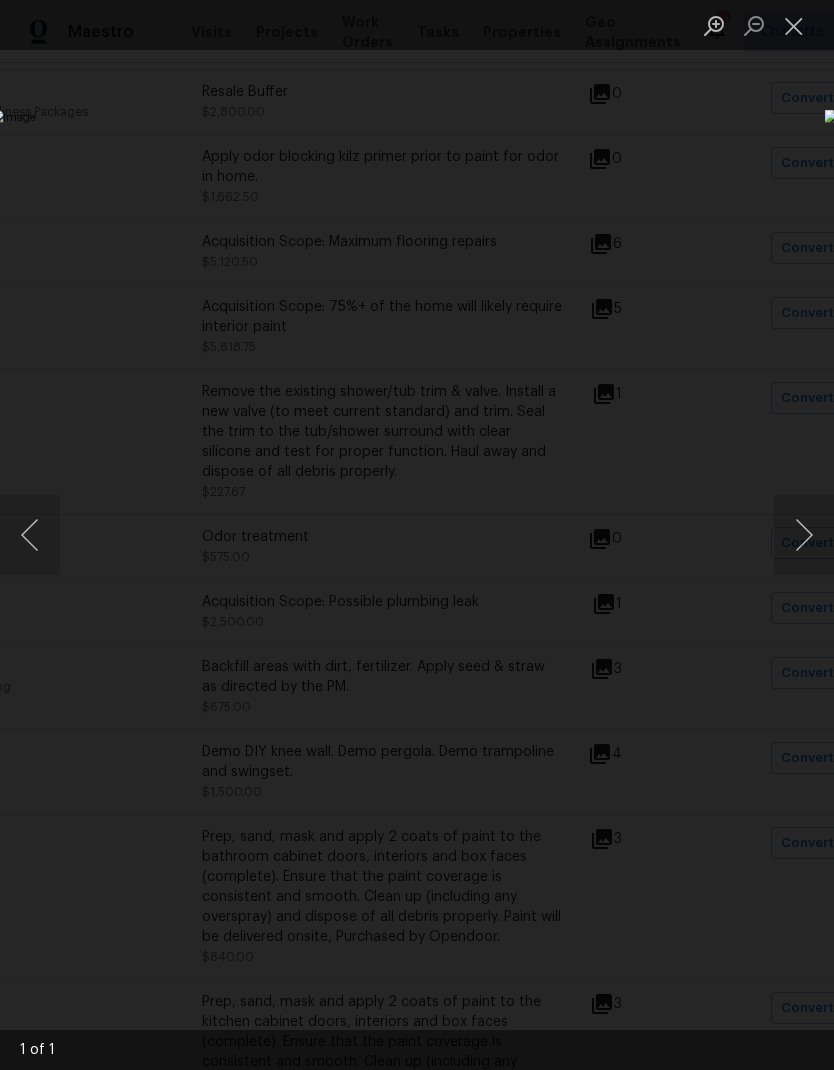 click at bounding box center (794, 25) 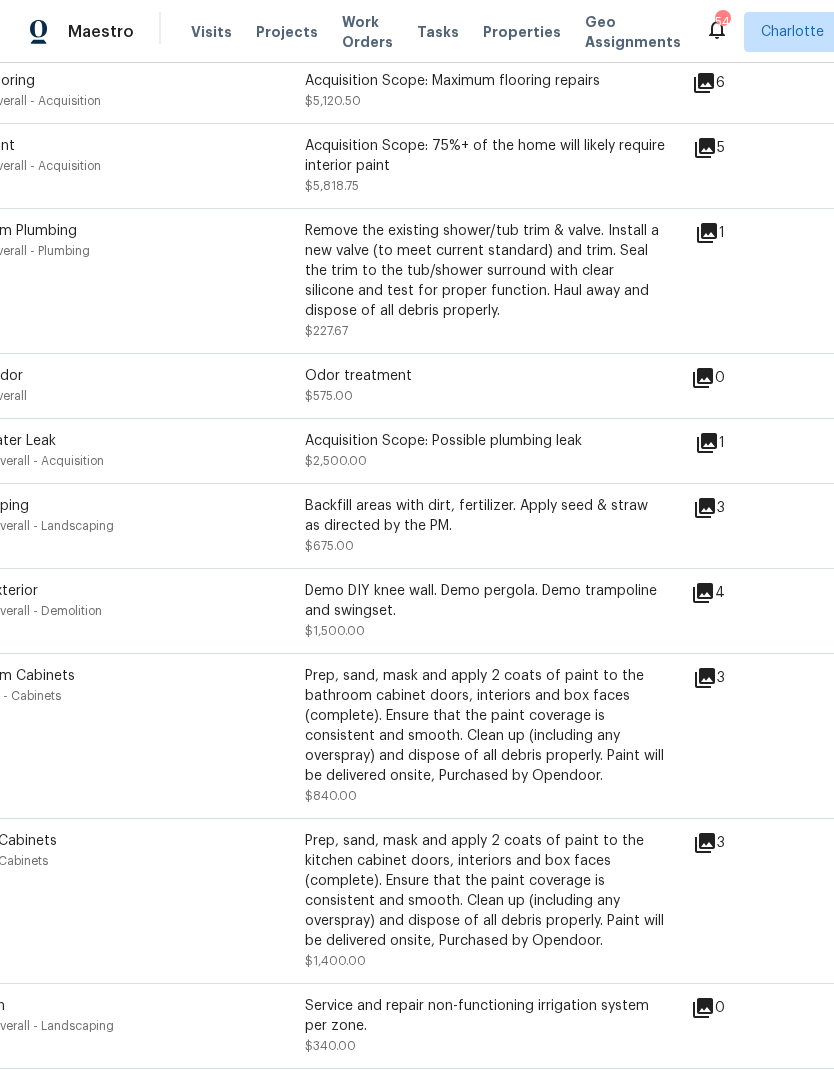 scroll, scrollTop: 611, scrollLeft: 76, axis: both 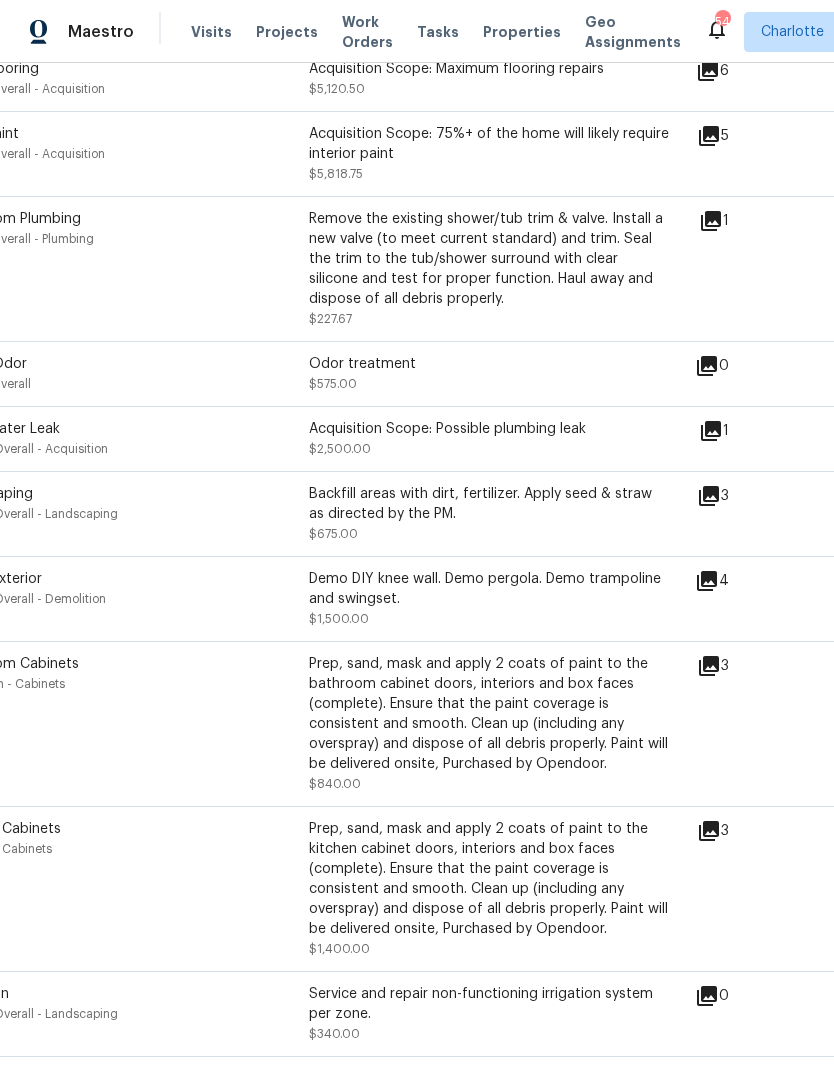 click 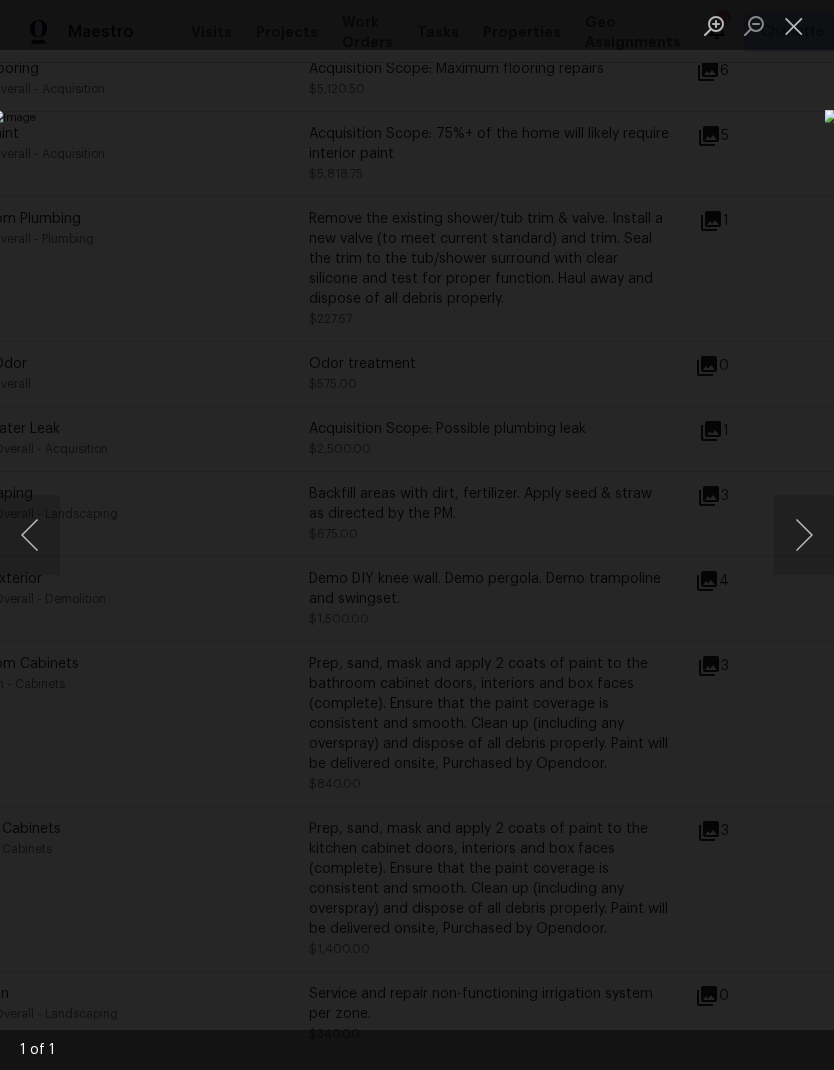 click at bounding box center [794, 25] 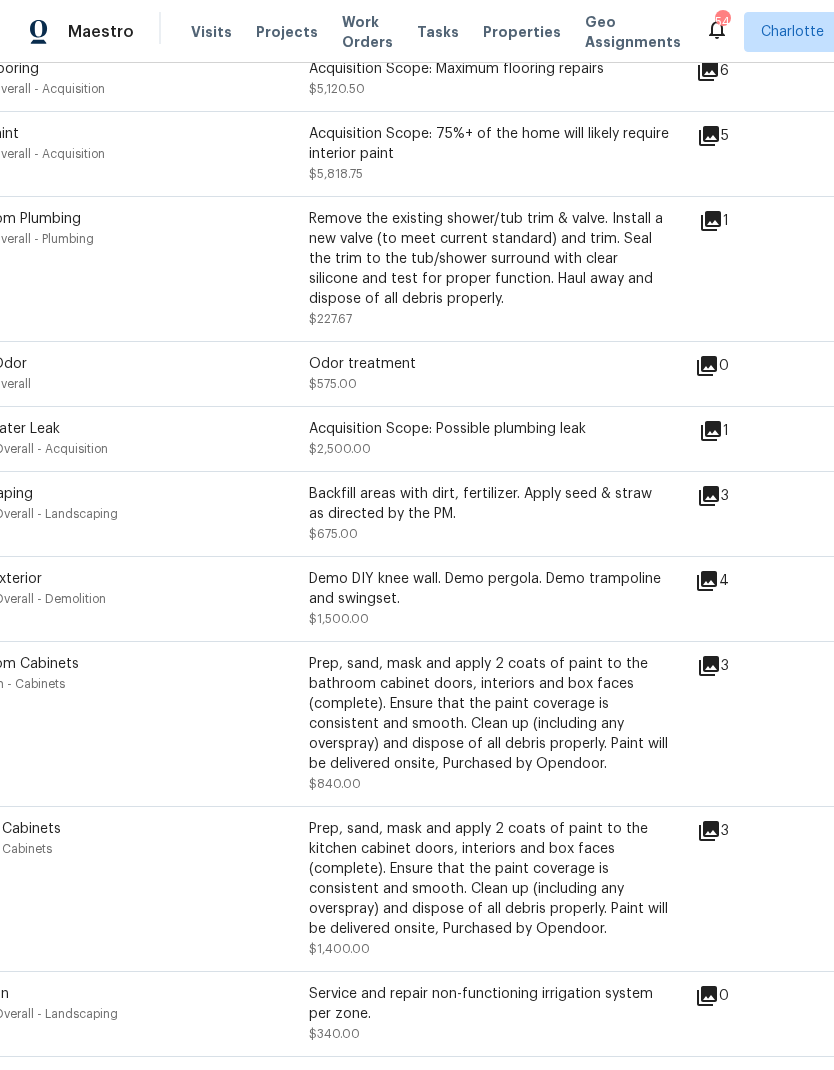 click 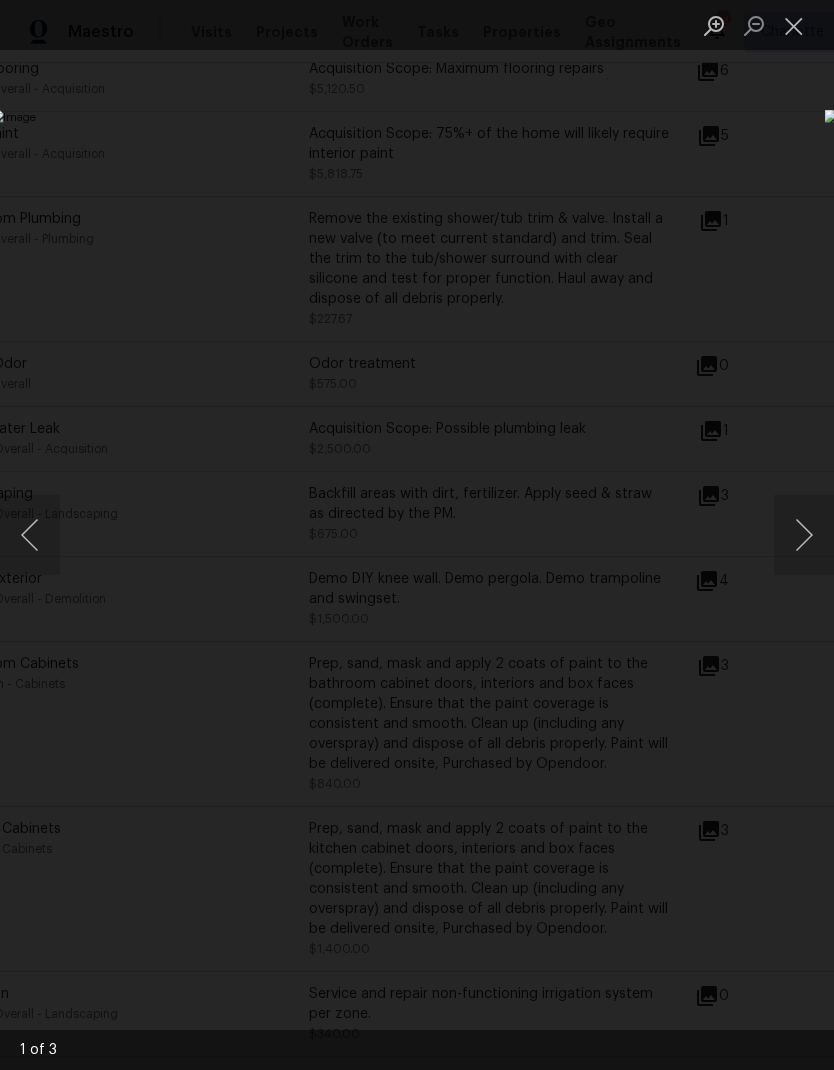 click at bounding box center (804, 535) 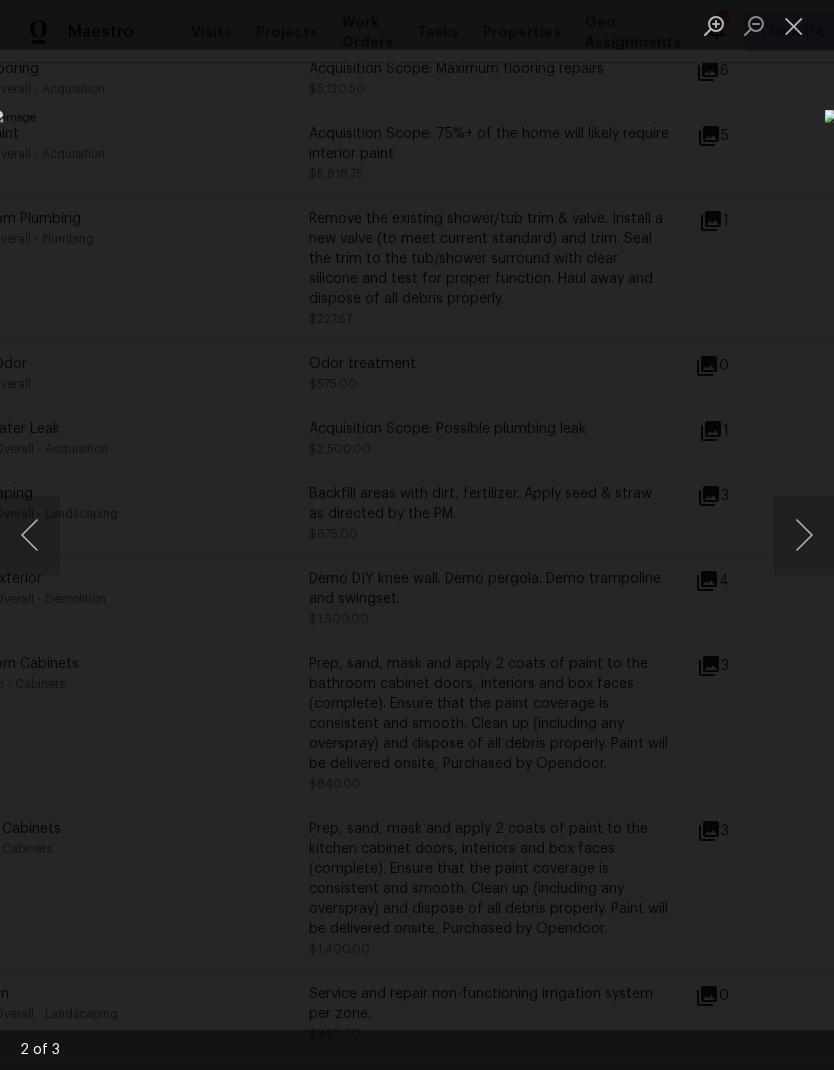 click at bounding box center [804, 535] 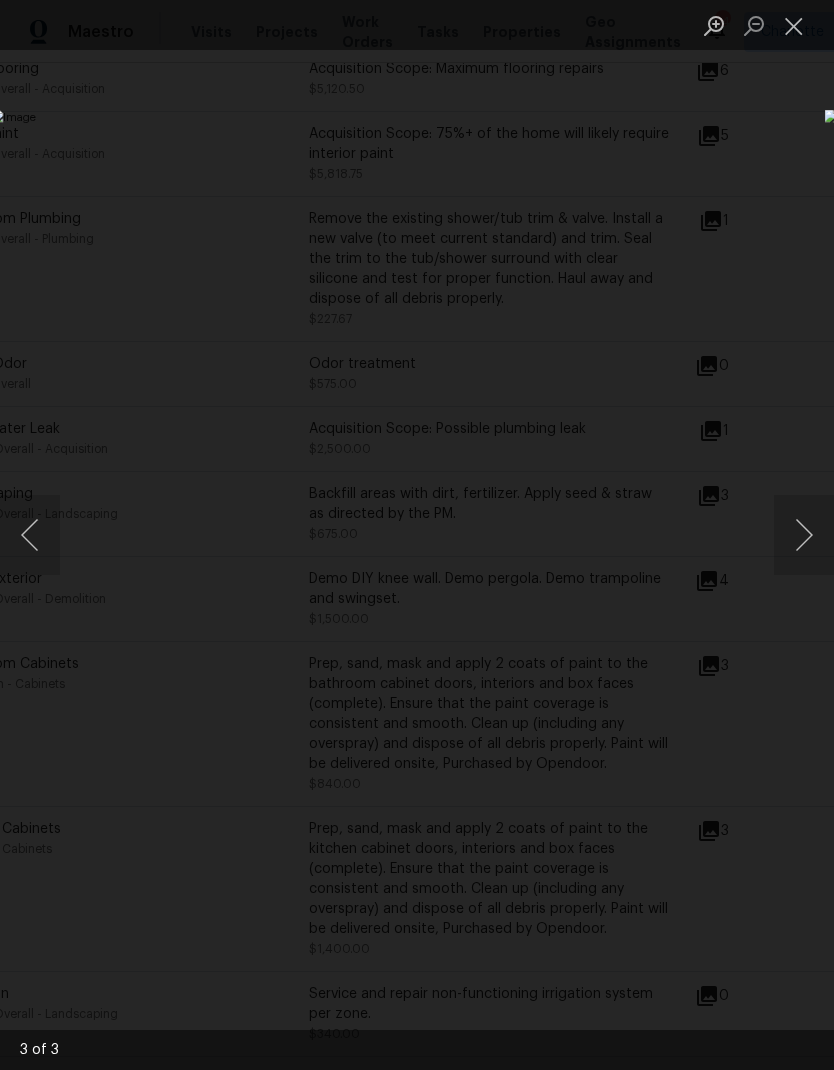 click at bounding box center [804, 535] 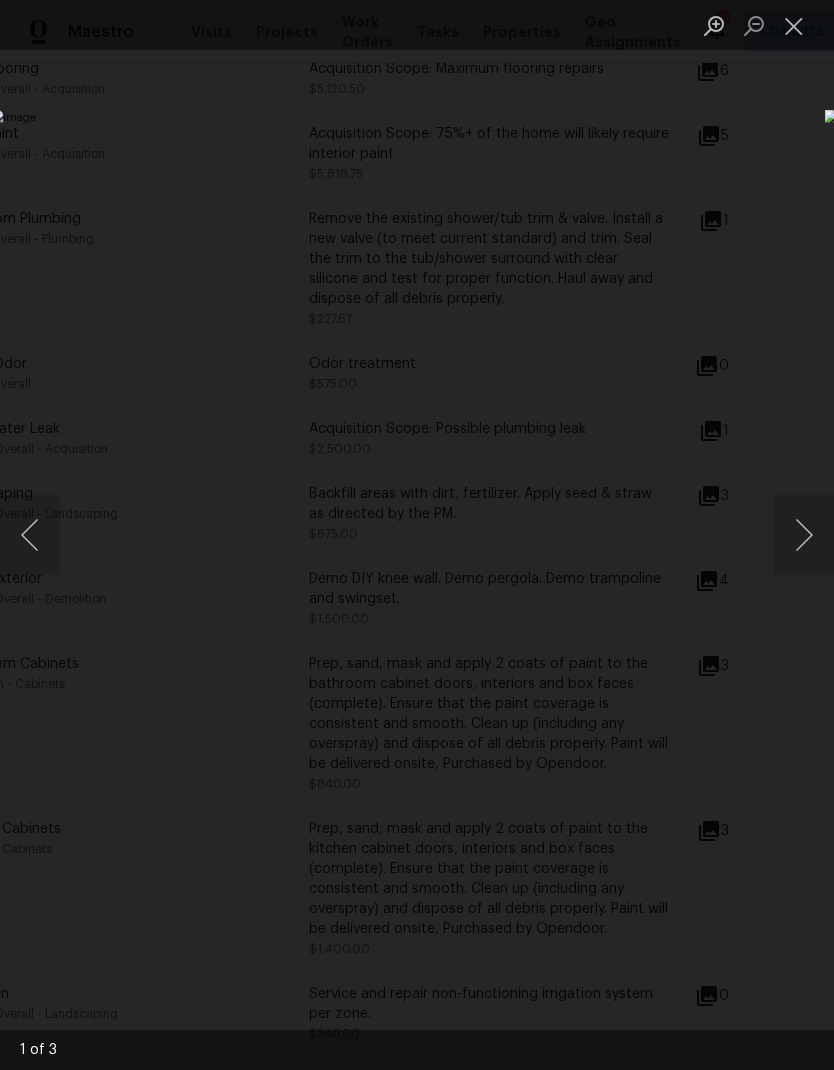 click at bounding box center [794, 25] 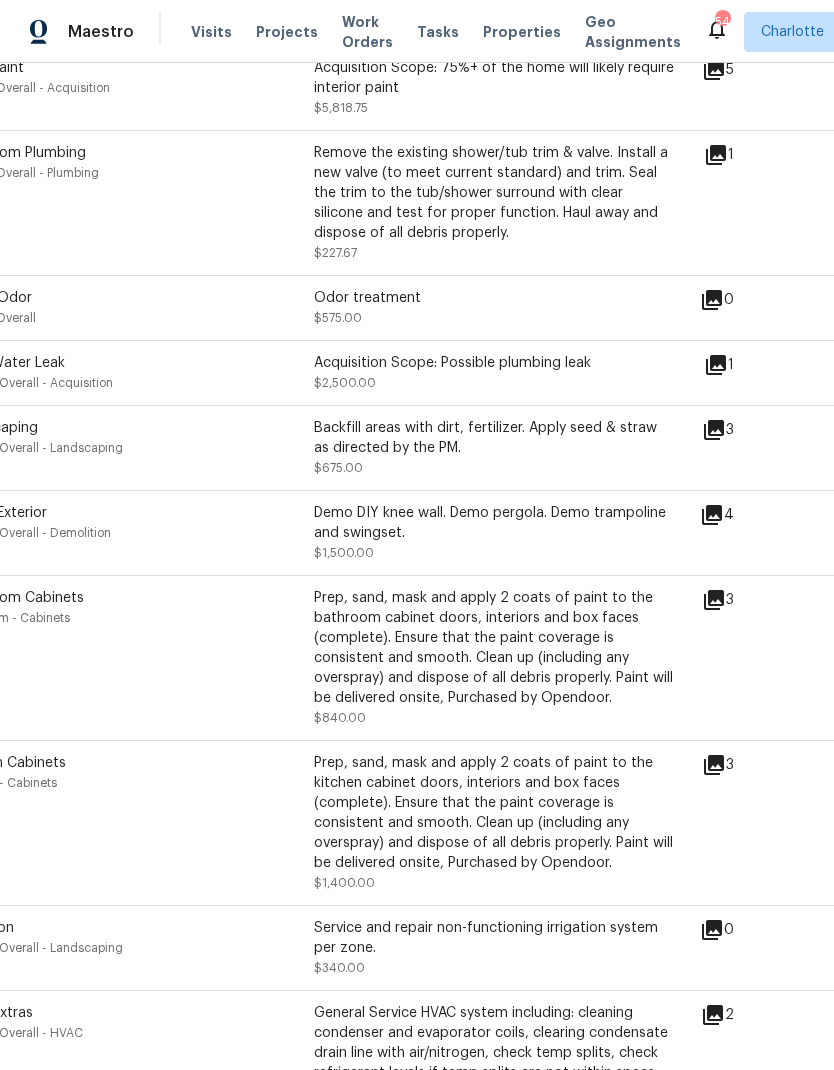 scroll, scrollTop: 690, scrollLeft: 71, axis: both 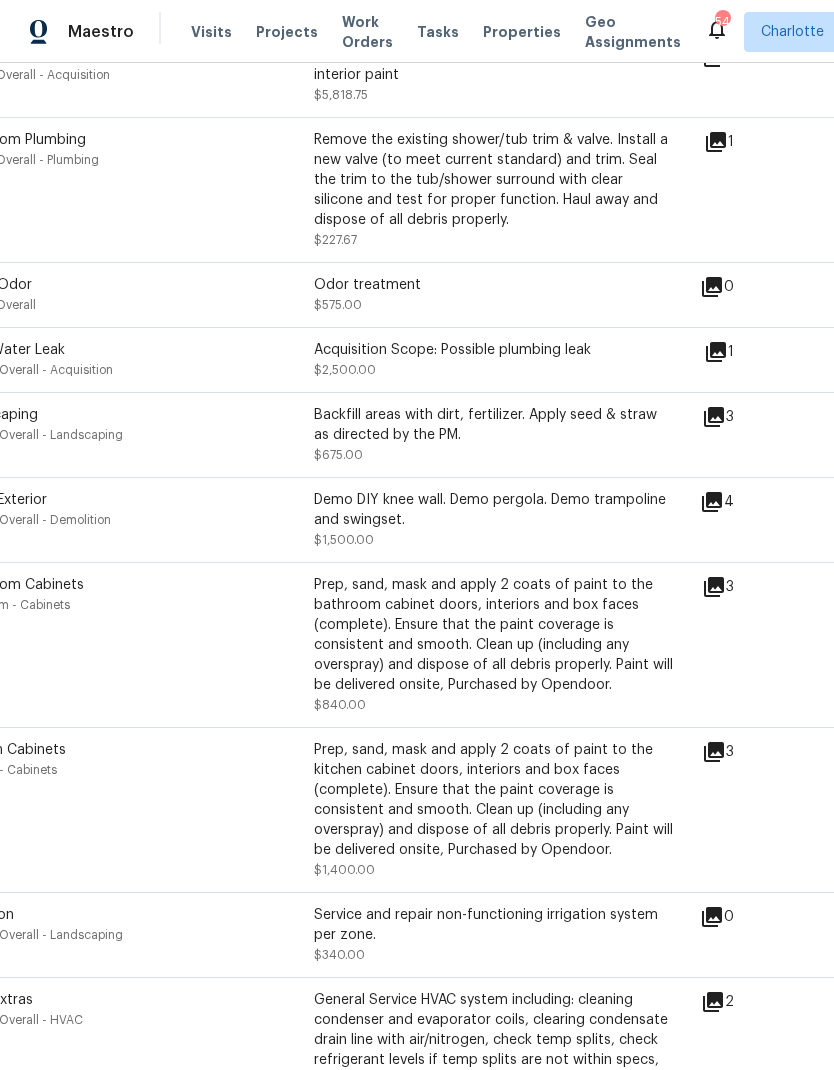click 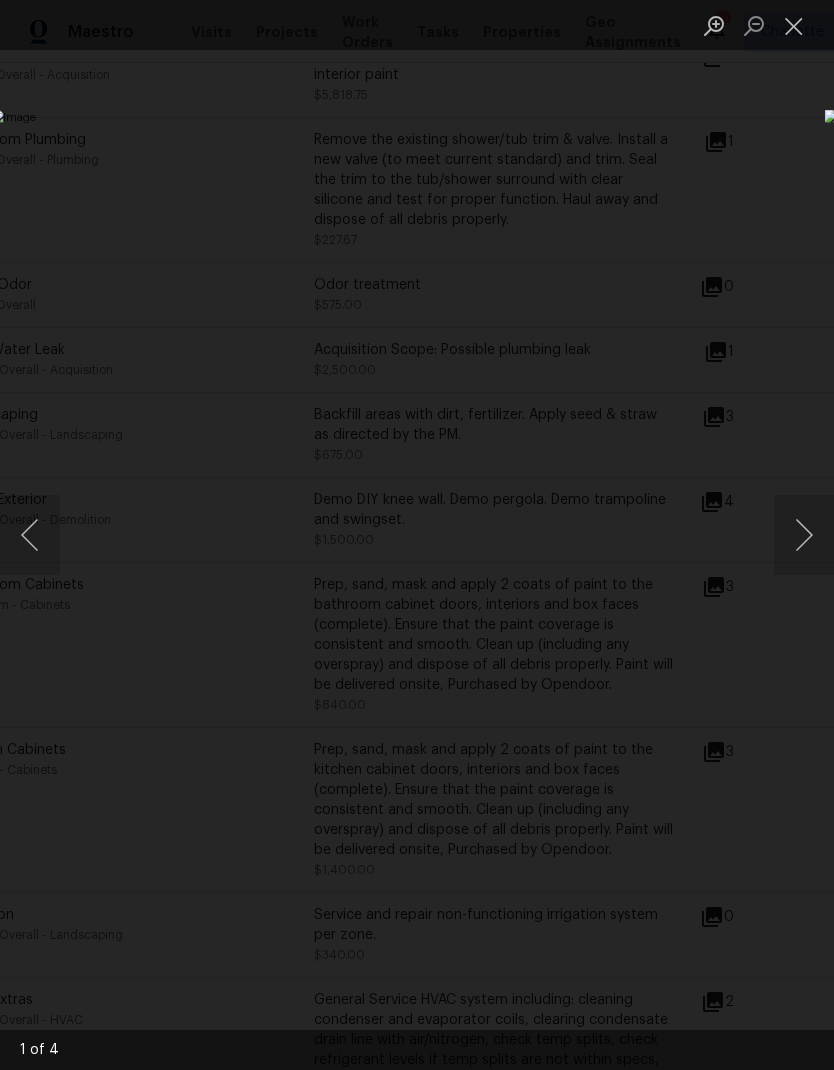 click at bounding box center [804, 535] 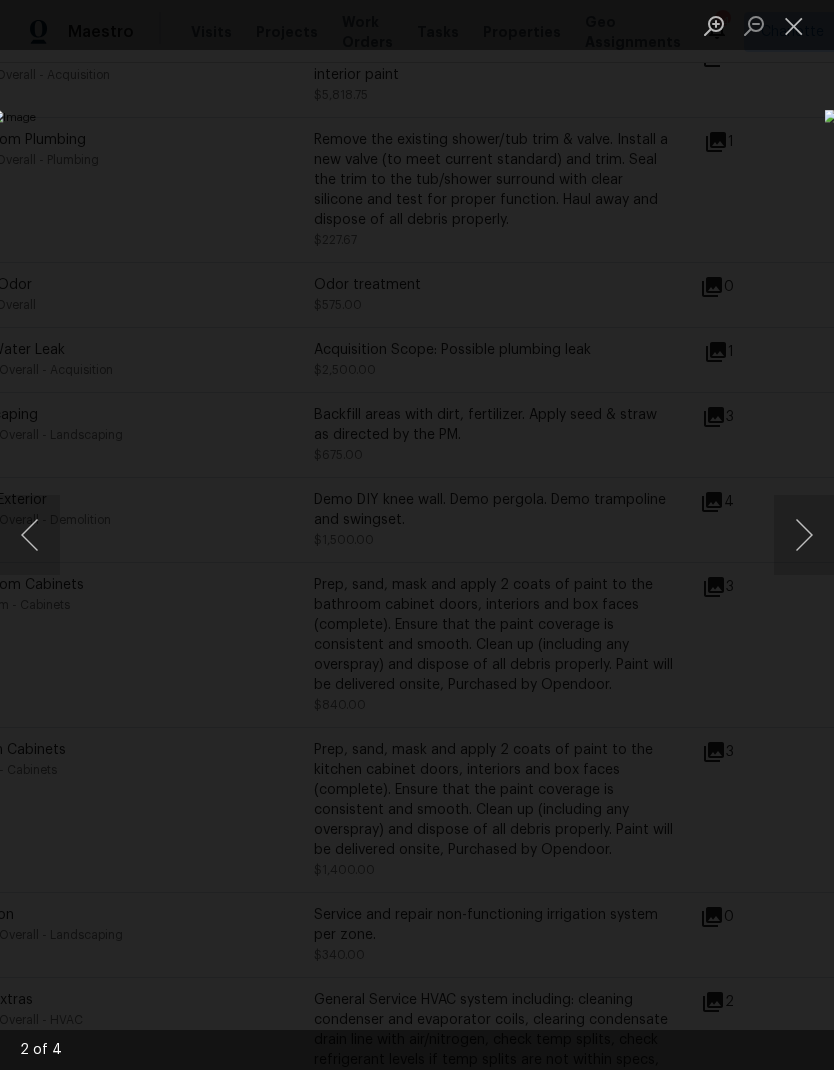 click at bounding box center (804, 535) 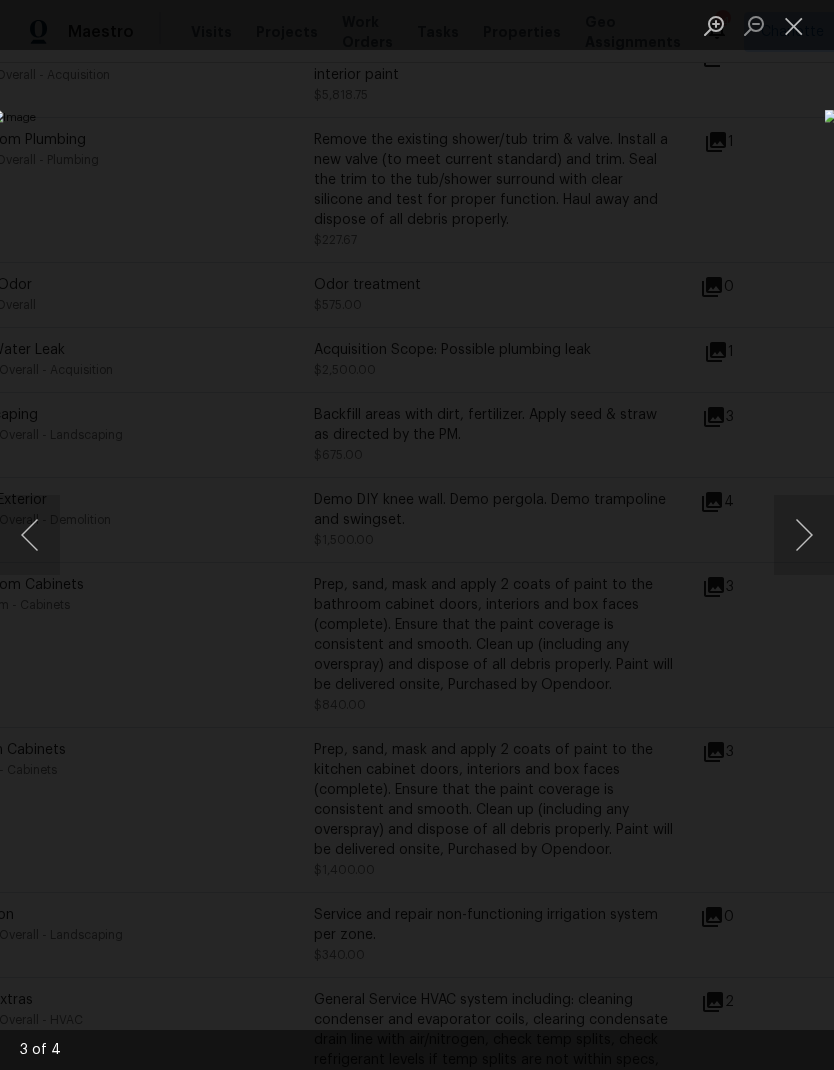 click at bounding box center (804, 535) 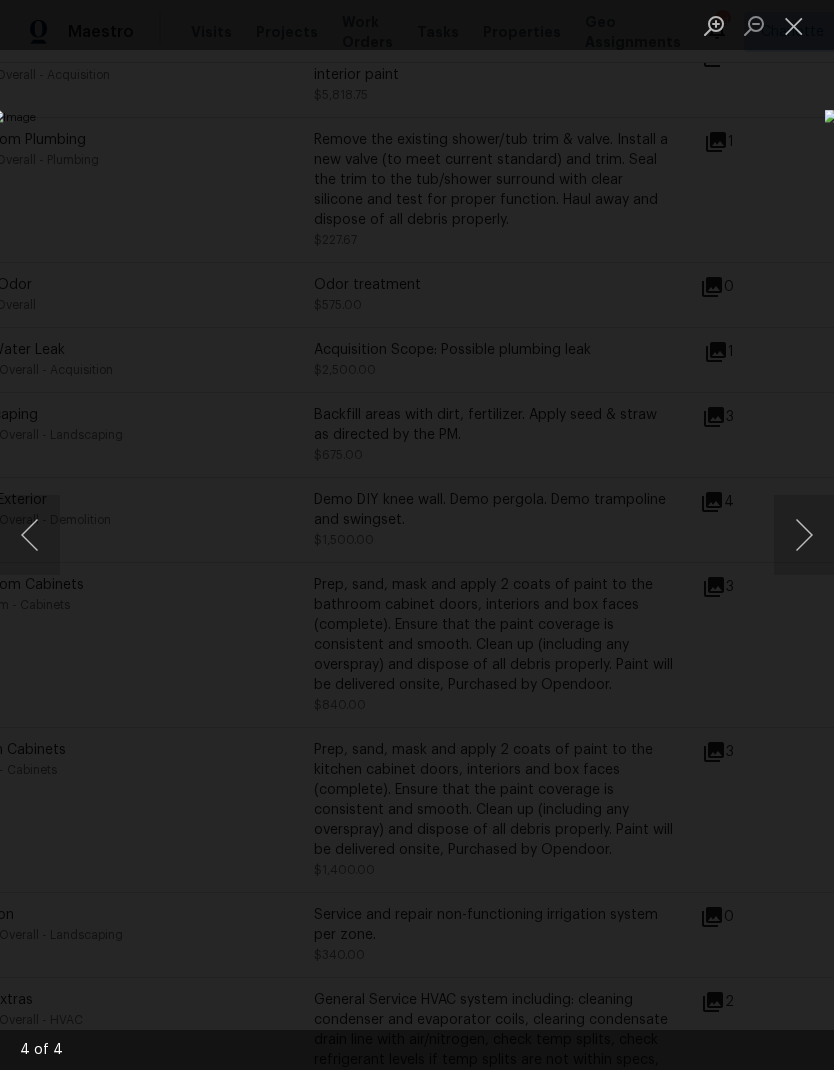 click at bounding box center (417, 535) 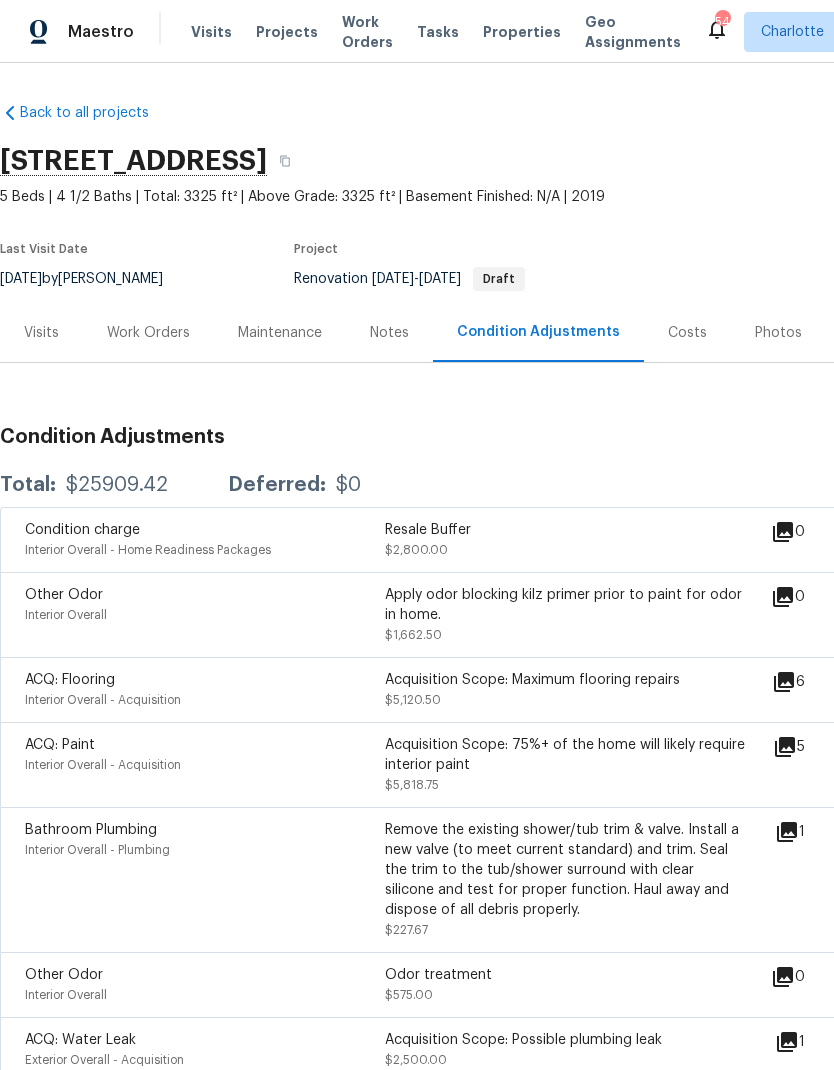 scroll, scrollTop: 0, scrollLeft: 0, axis: both 